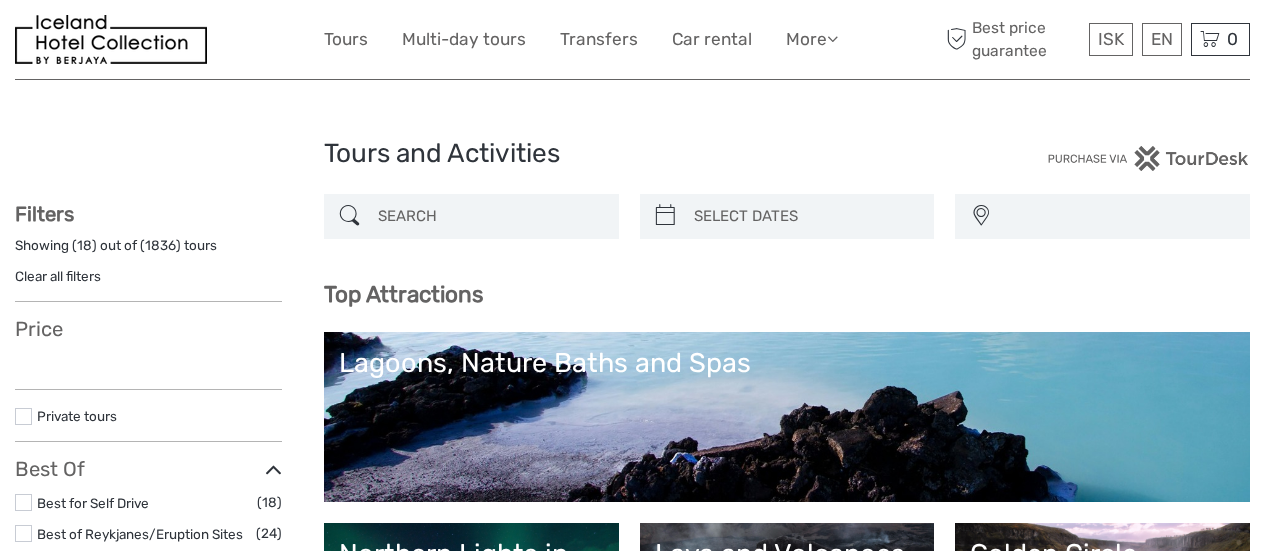 select 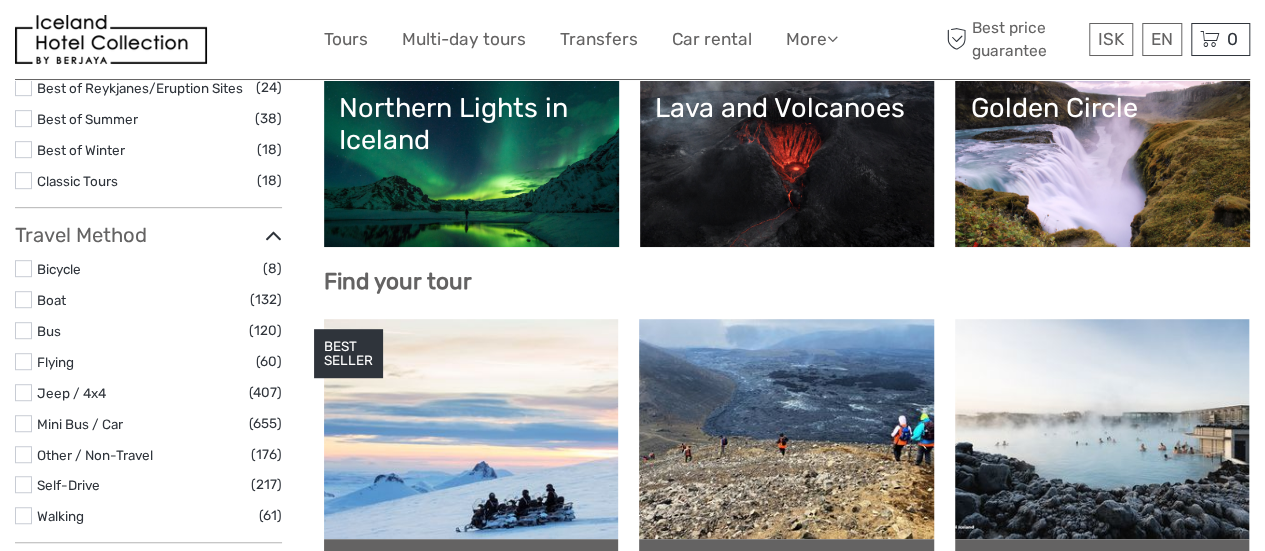 scroll, scrollTop: 447, scrollLeft: 0, axis: vertical 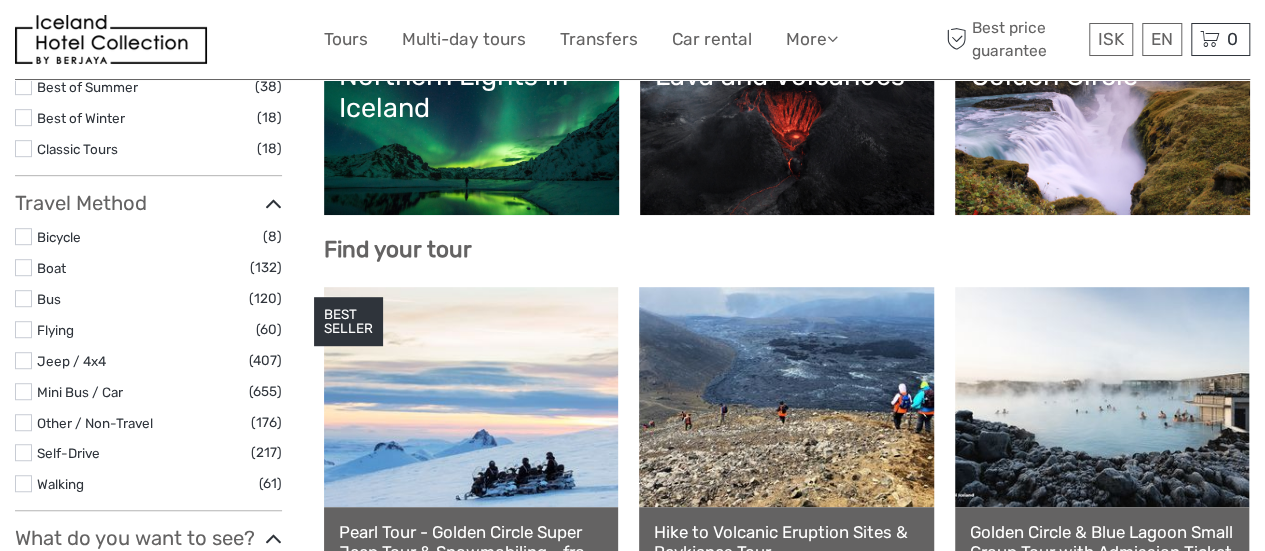 select 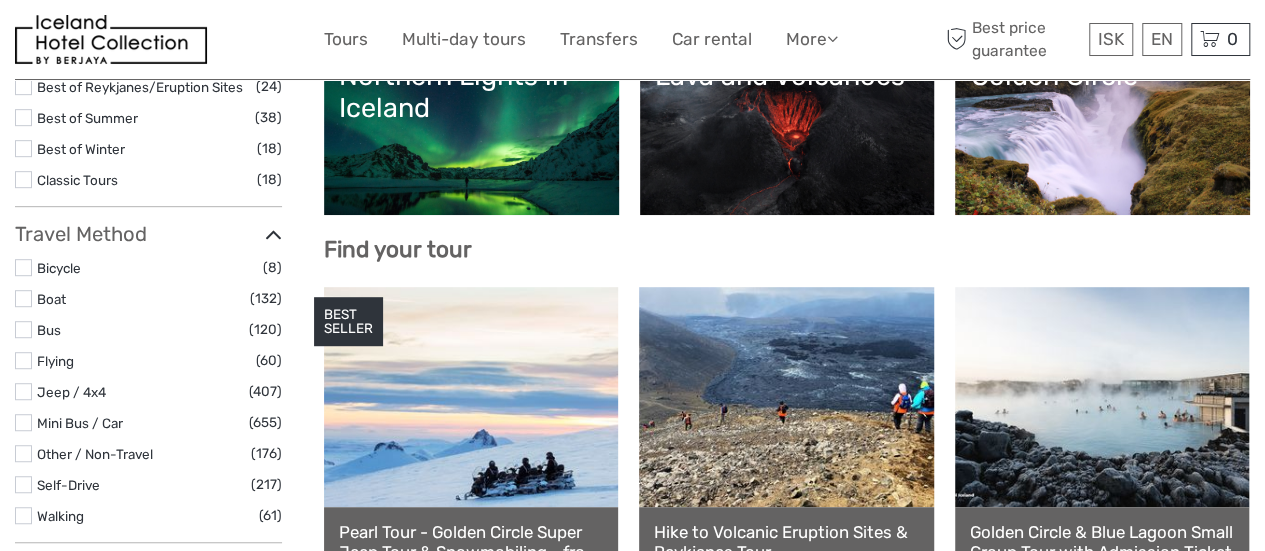 scroll, scrollTop: 356, scrollLeft: 0, axis: vertical 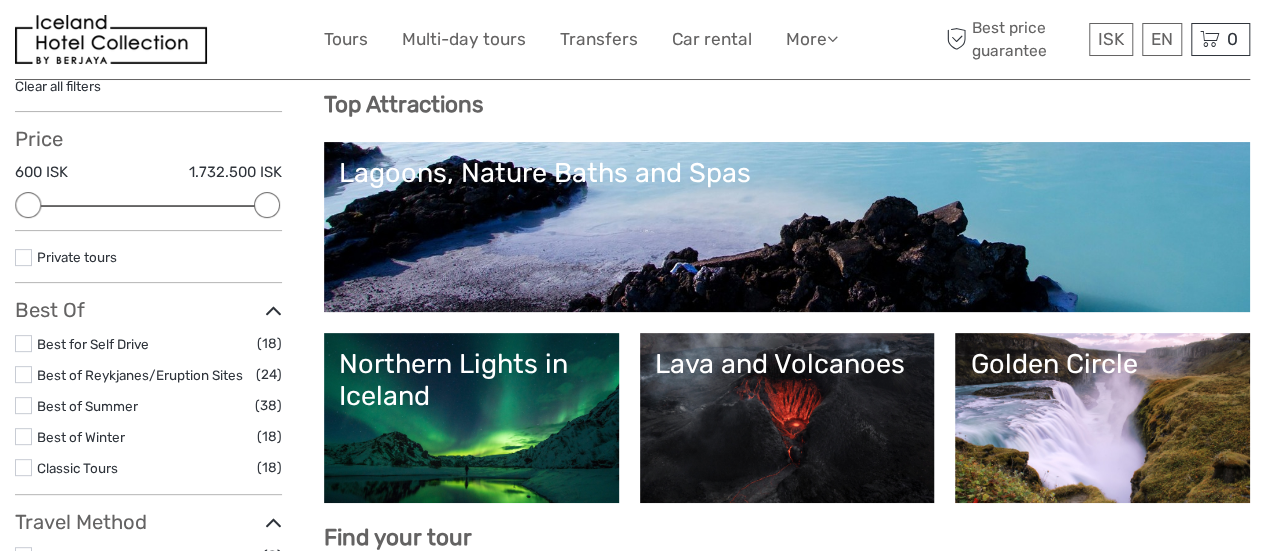 click on "Lava and Volcanoes" at bounding box center [787, 418] 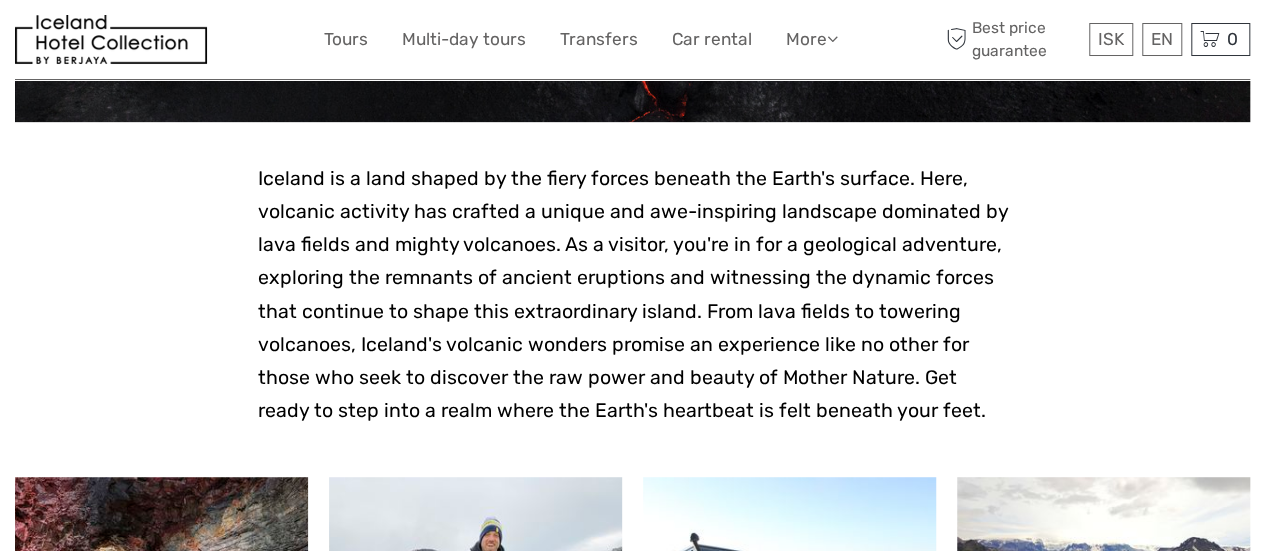 scroll, scrollTop: 767, scrollLeft: 0, axis: vertical 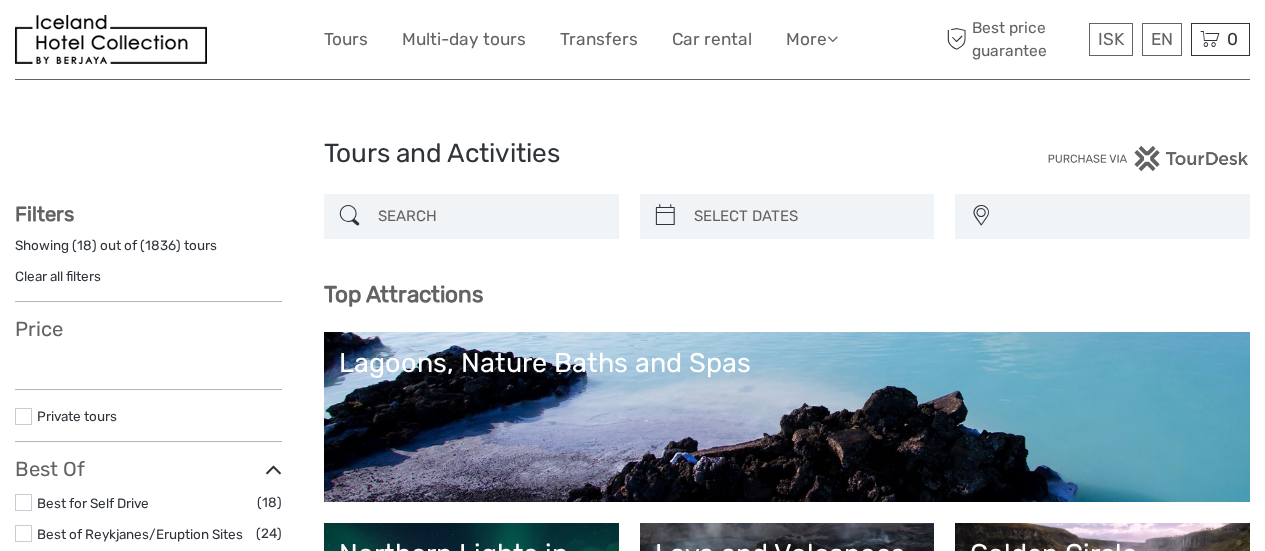 select 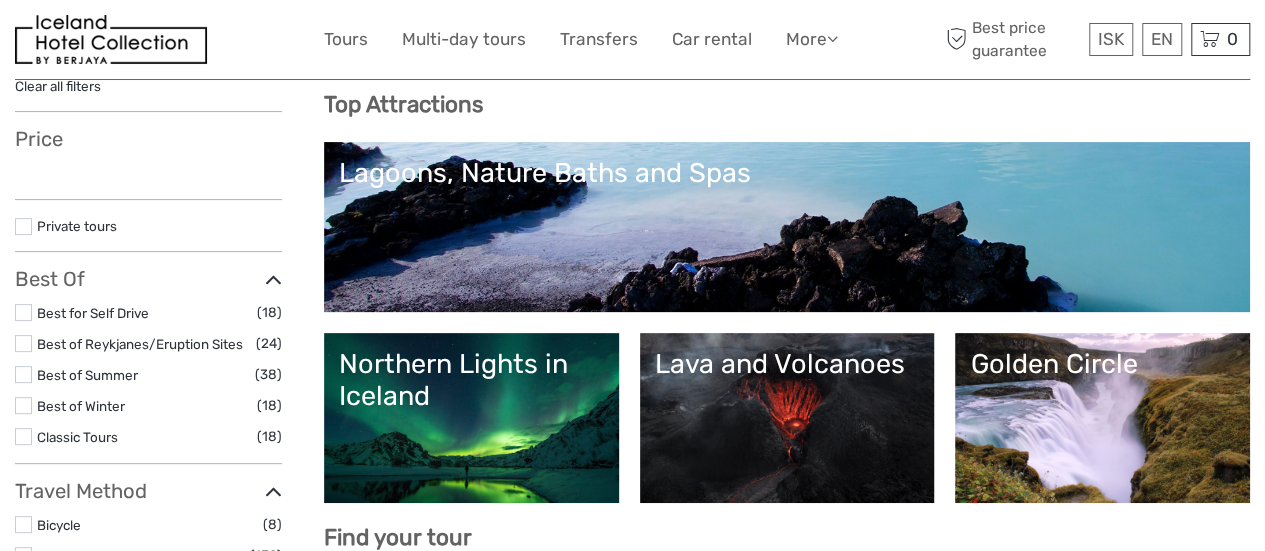select 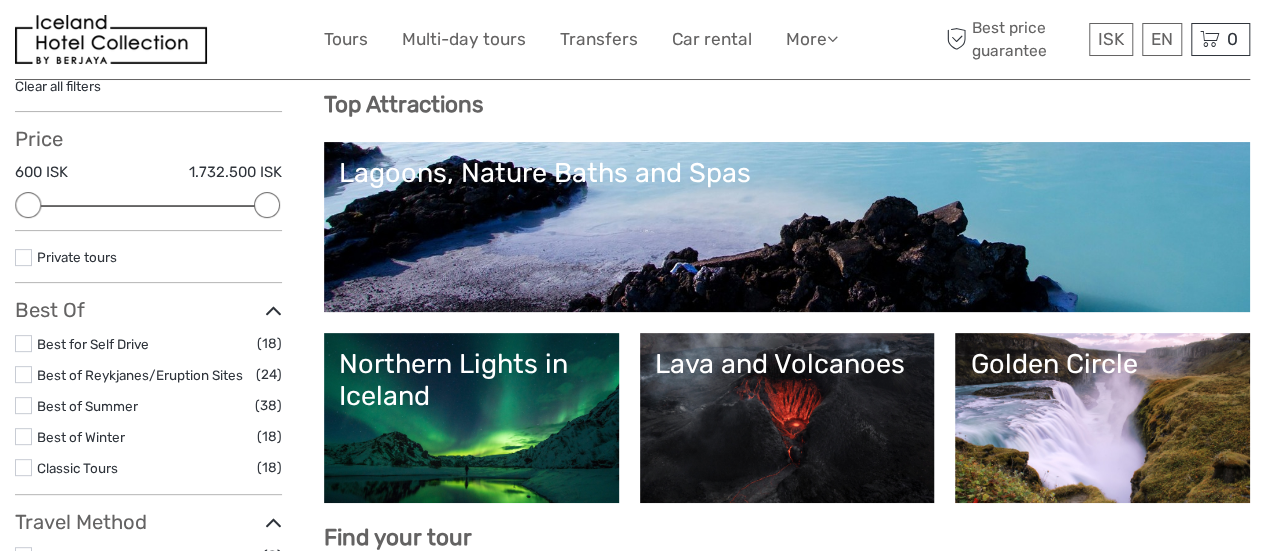 scroll, scrollTop: 308, scrollLeft: 0, axis: vertical 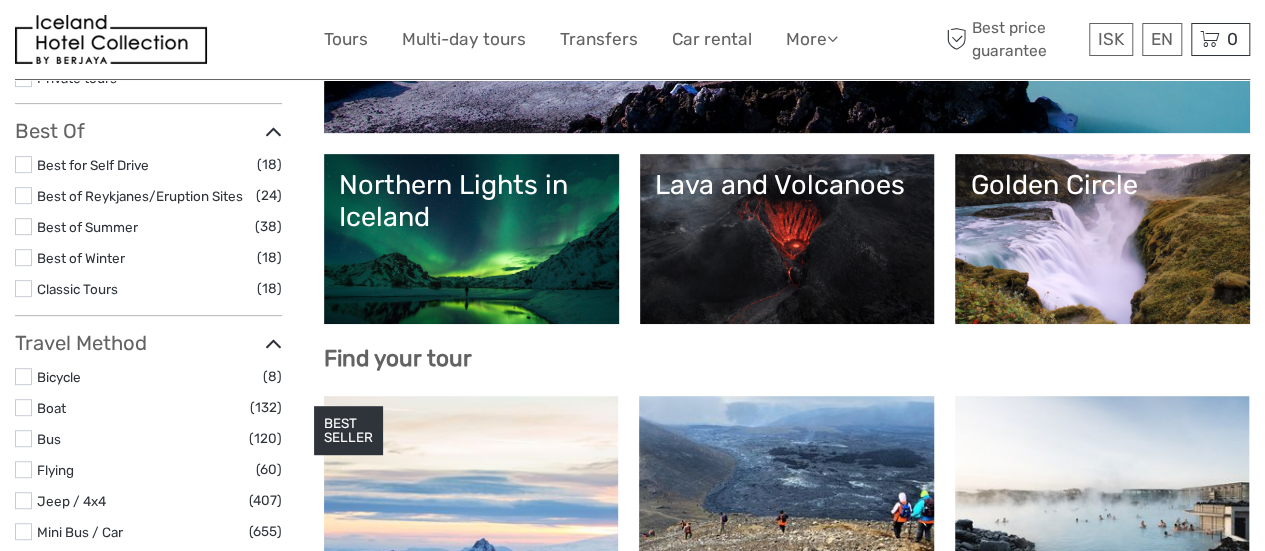 click on "Golden Circle" at bounding box center [1102, 239] 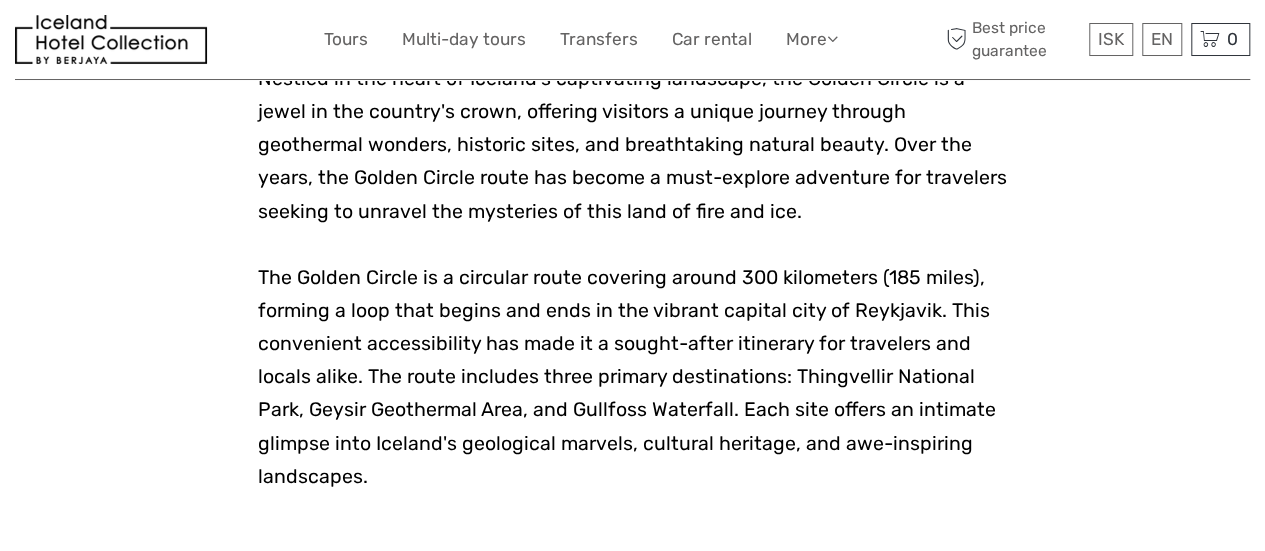 scroll, scrollTop: 953, scrollLeft: 0, axis: vertical 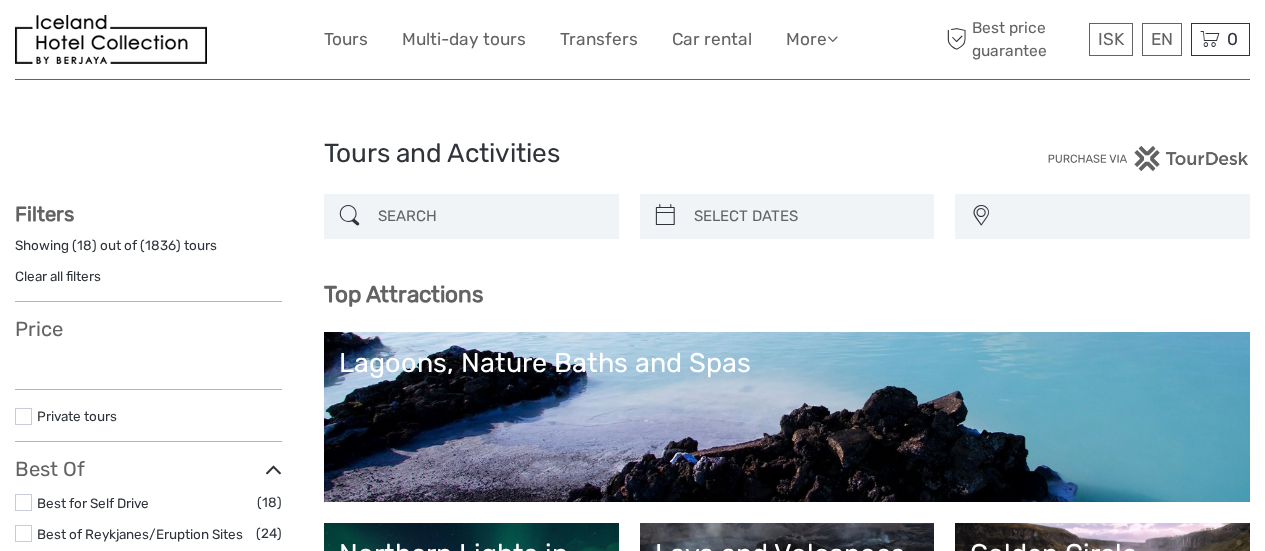 select 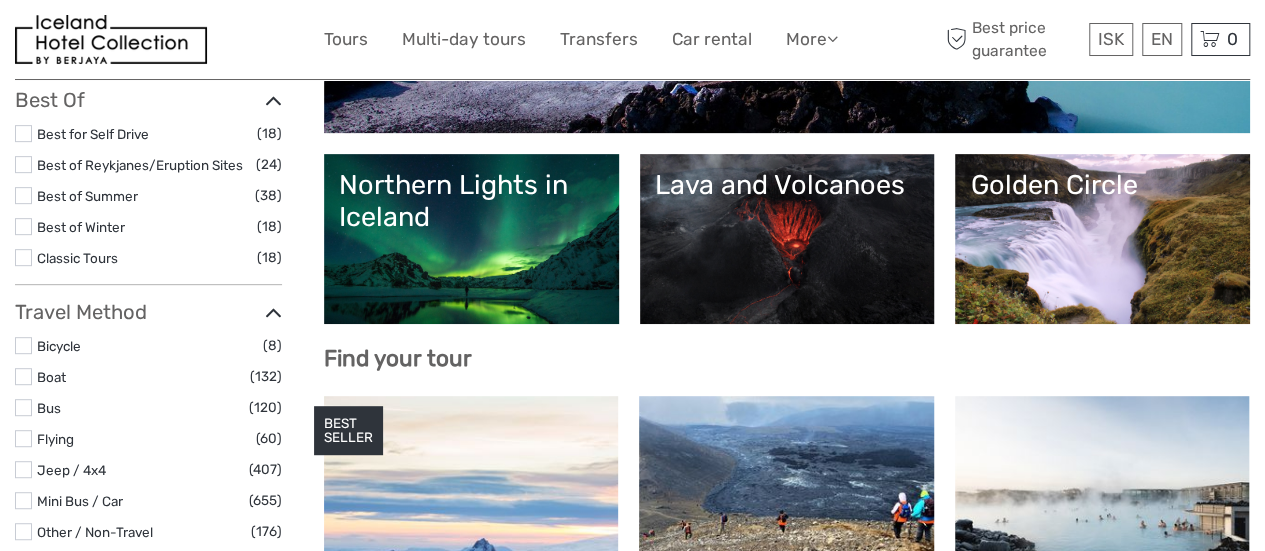 select 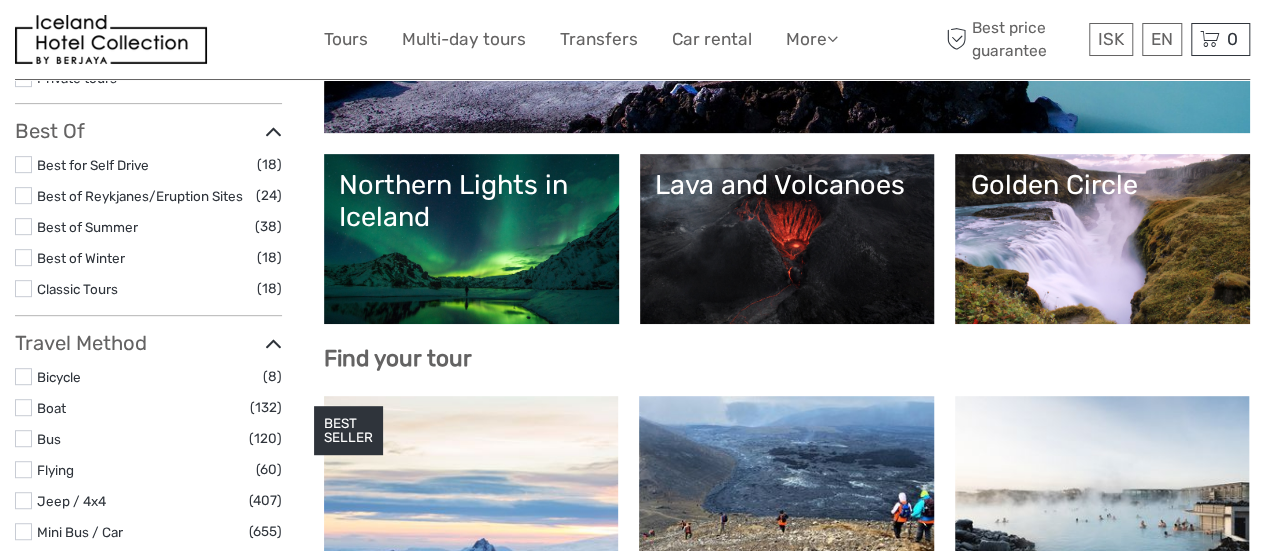 scroll, scrollTop: 143, scrollLeft: 0, axis: vertical 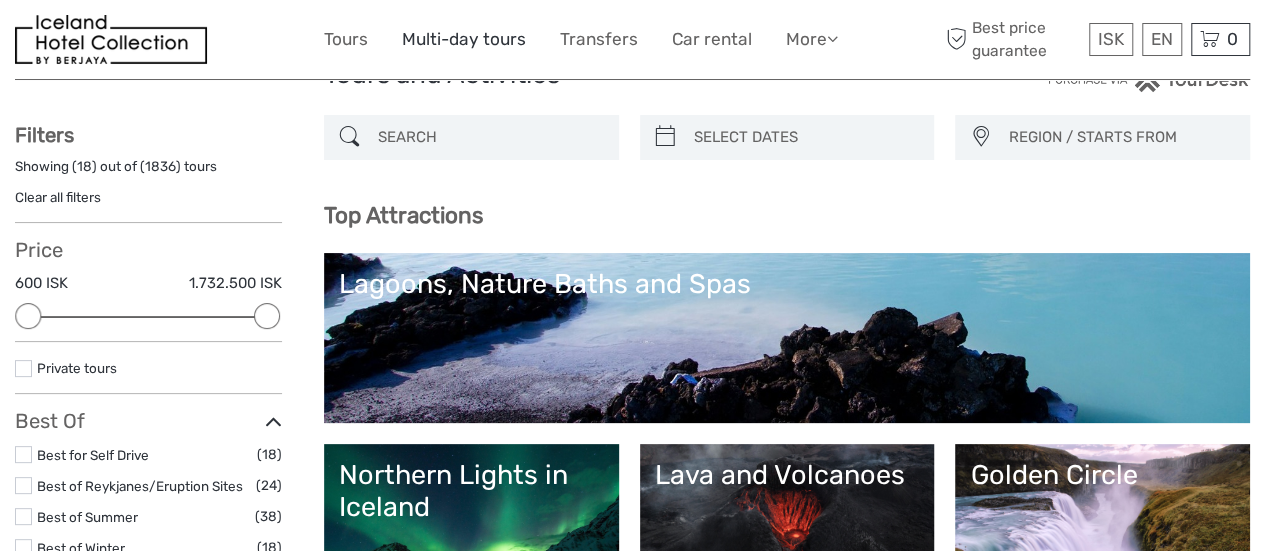 click on "Multi-day tours" at bounding box center (464, 39) 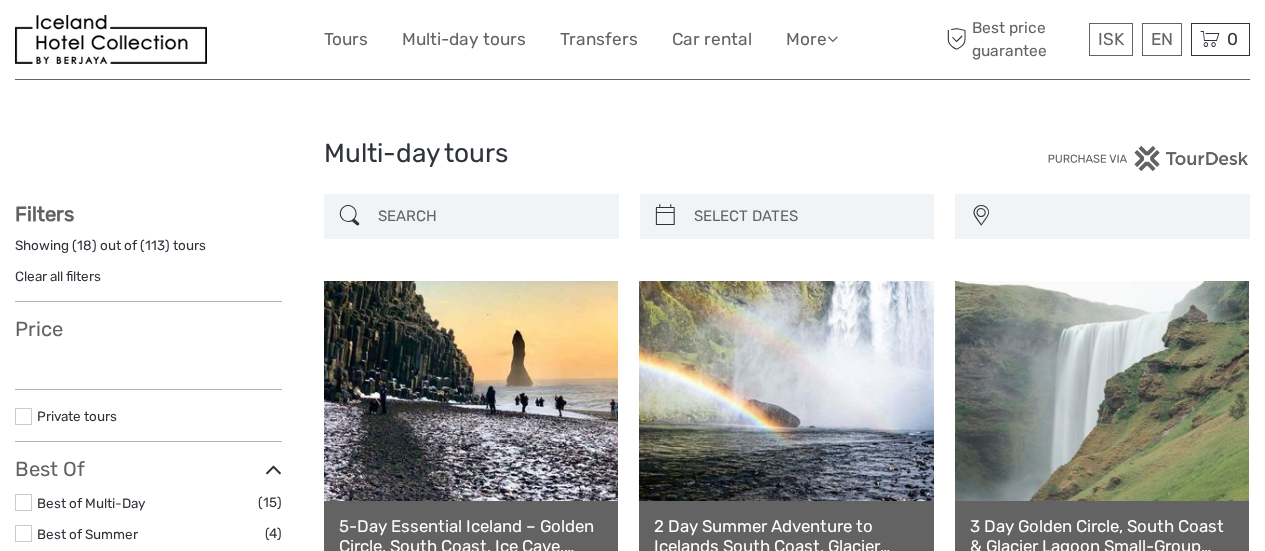 select 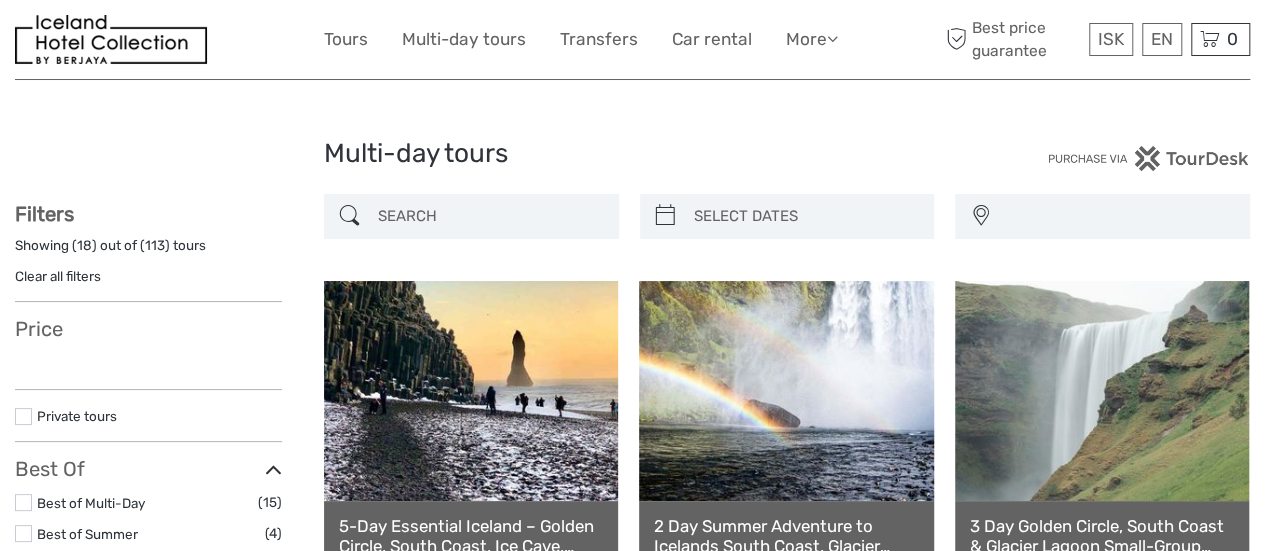 scroll, scrollTop: 187, scrollLeft: 0, axis: vertical 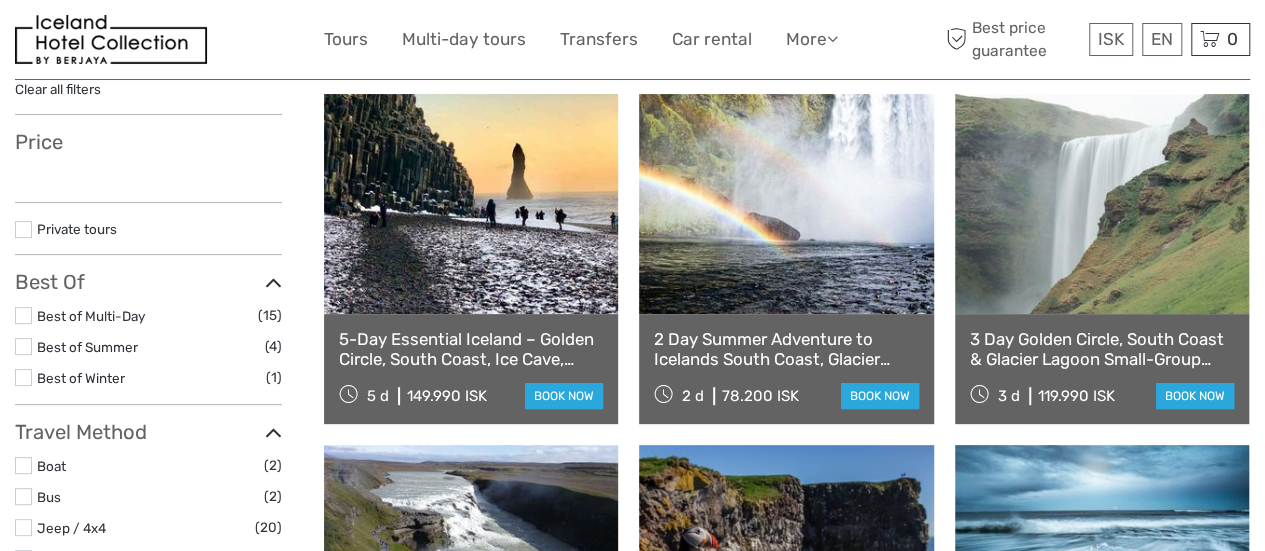 select 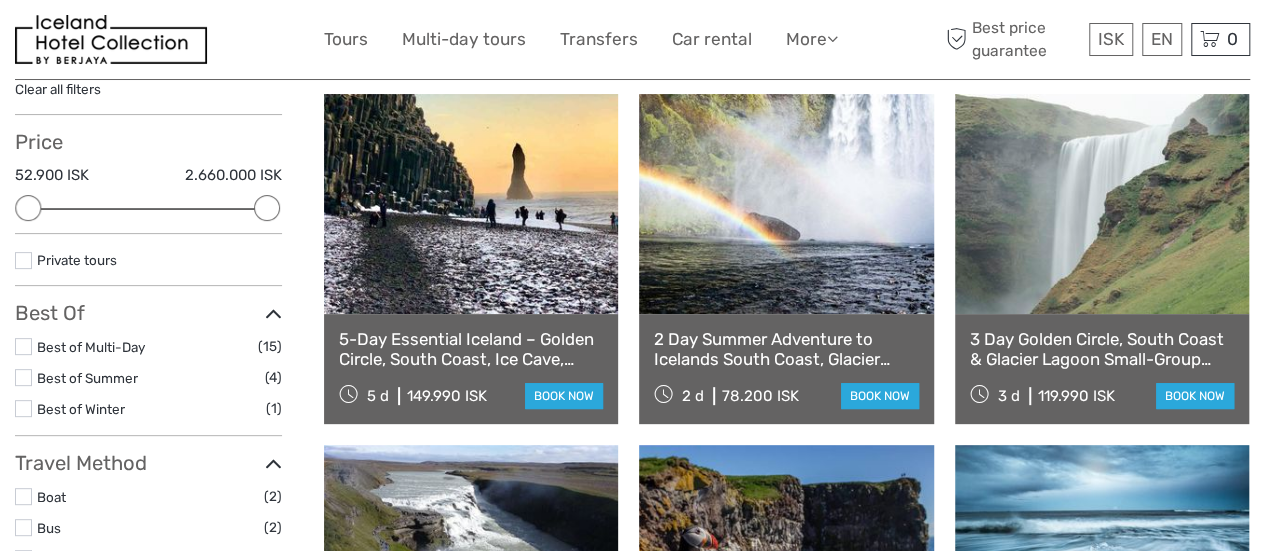 scroll, scrollTop: 0, scrollLeft: 0, axis: both 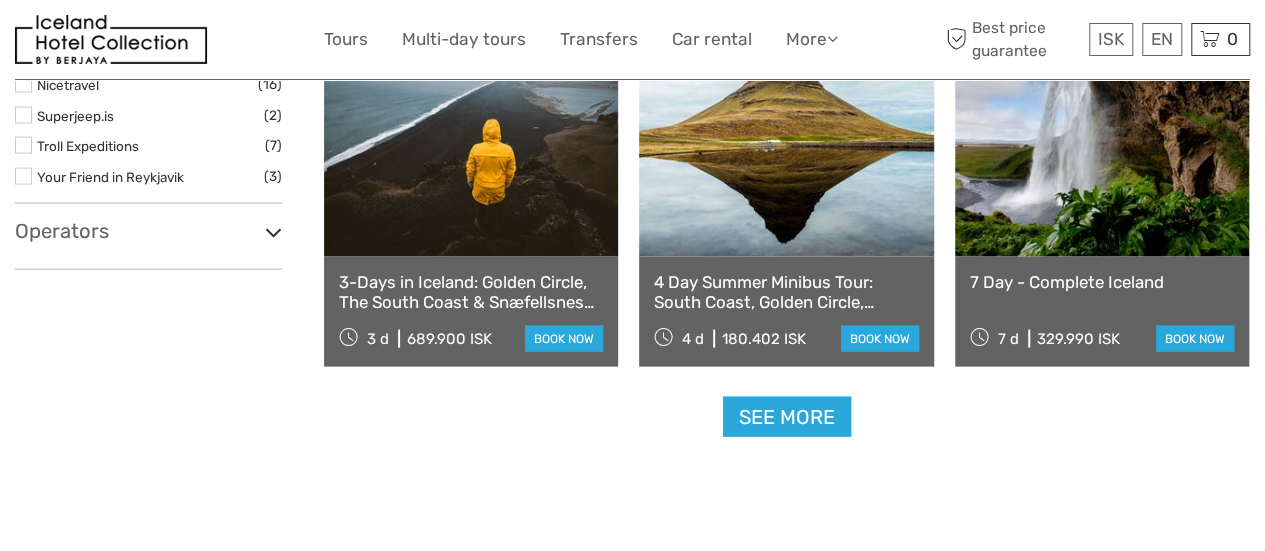 click on "REGION / STARTS FROM
Capital Region
East
North
Northeast
Reykjanes / Keflavík
South
Southeast
West
Westfjords
Capital Region
East
North
Northeast
Reykjanes / Keflavík
South
Southeast
West
Westfjords
5-Day Essential Iceland – Golden Circle, South Coast, Ice Cave, Snaefellsnes & Volcano Tour
5 d
149.990 ISK
book now
2 Day Summer Adventure to Icelands South Coast, Glacier Hiking, Jökulsárlón, Diamond Beach and Waterfalls" at bounding box center [787, -669] 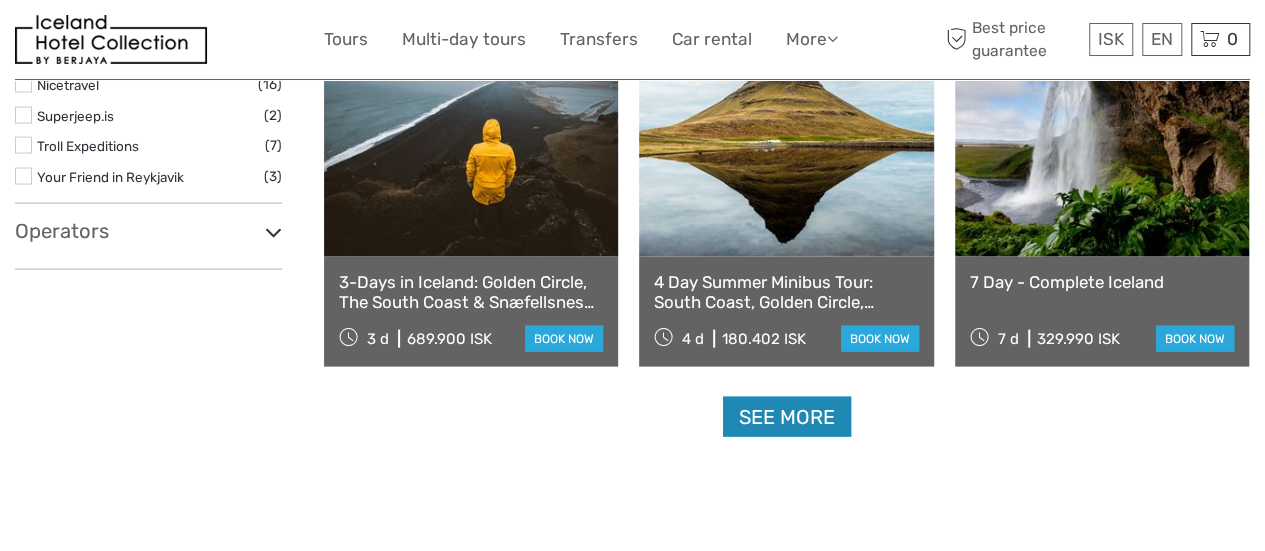 click on "See more" at bounding box center [787, 417] 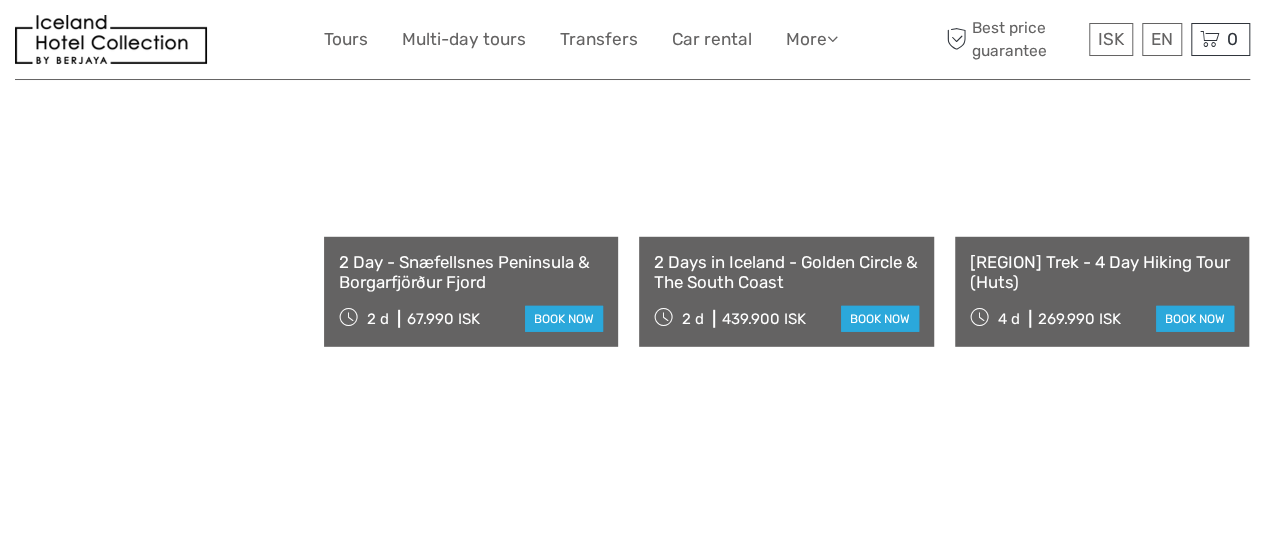 scroll, scrollTop: 2677, scrollLeft: 0, axis: vertical 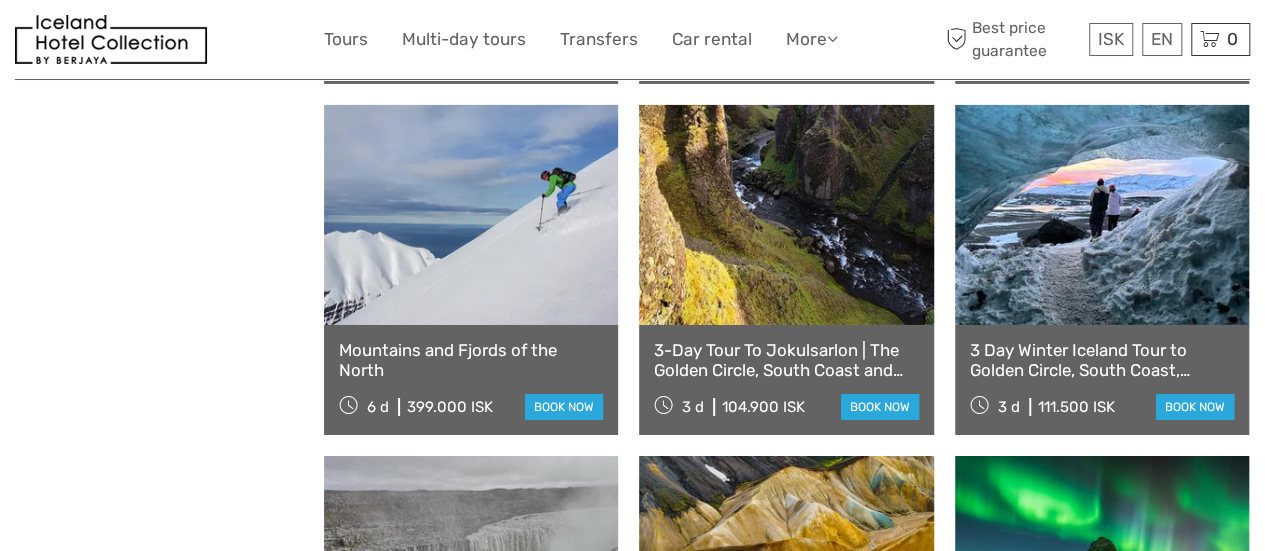 click on "3-Day Tour To Jokulsarlon | The Golden Circle, South Coast and Glacier Lagoon
3 d
104.900 ISK
book now" at bounding box center [786, 380] 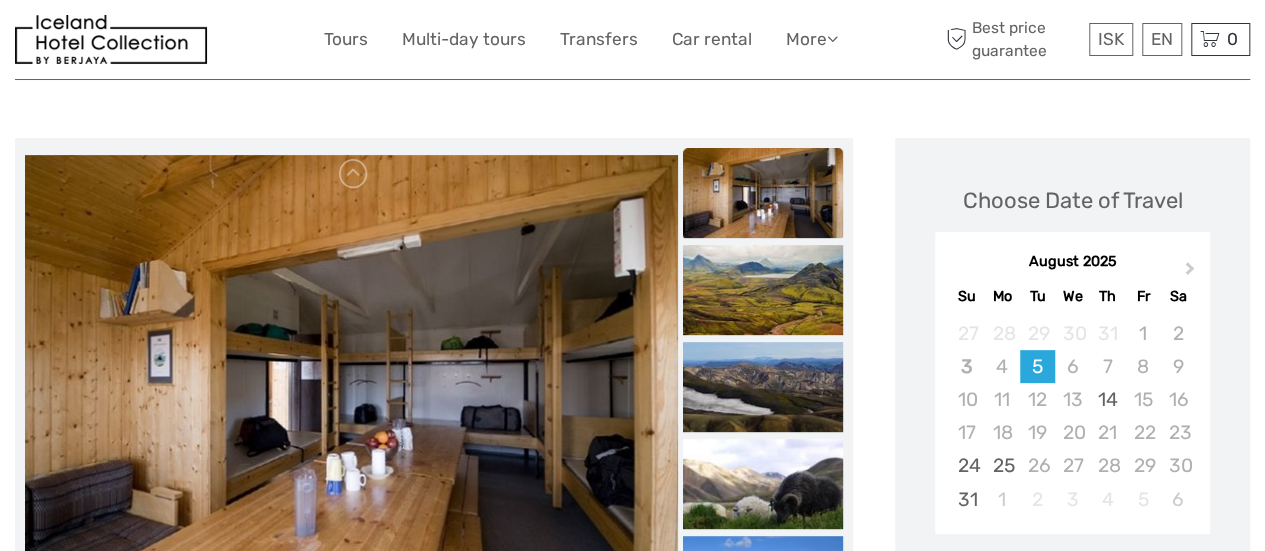 scroll, scrollTop: 200, scrollLeft: 0, axis: vertical 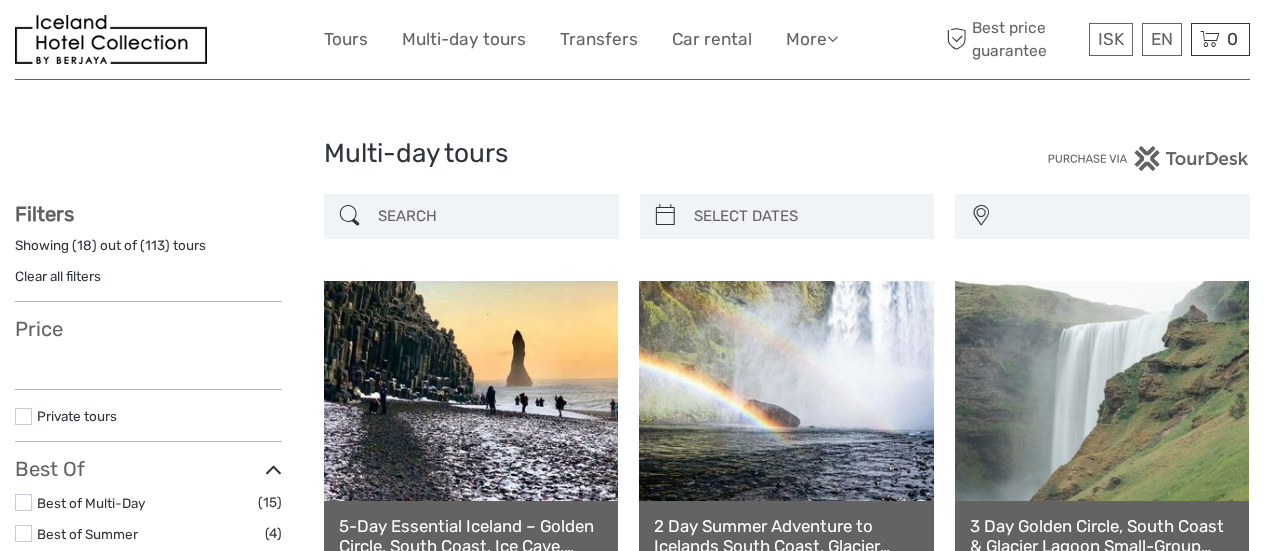 select 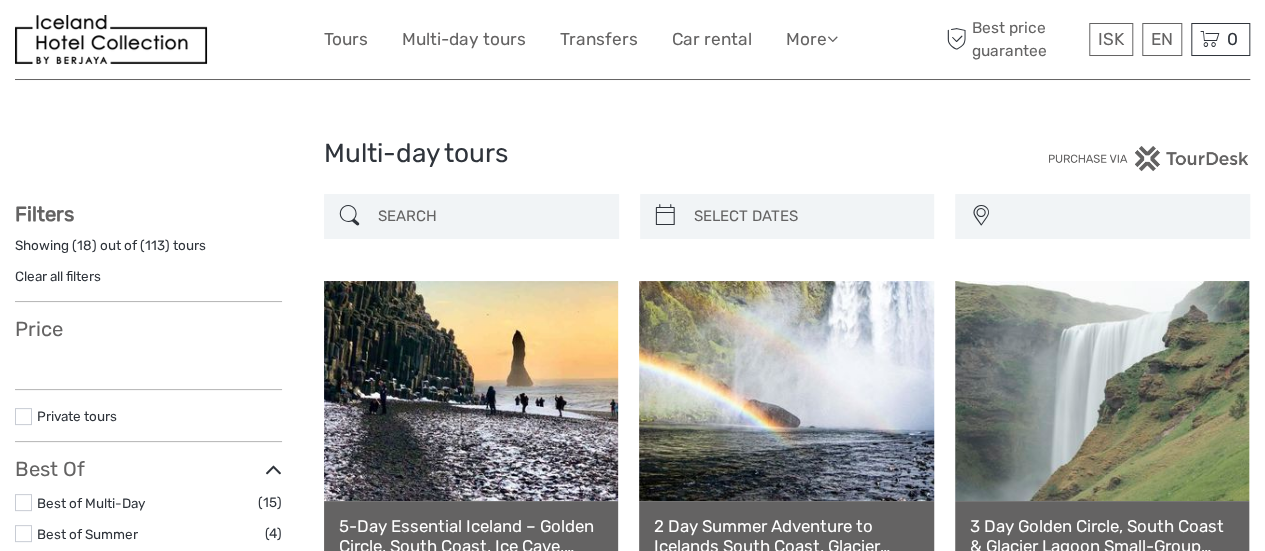 select 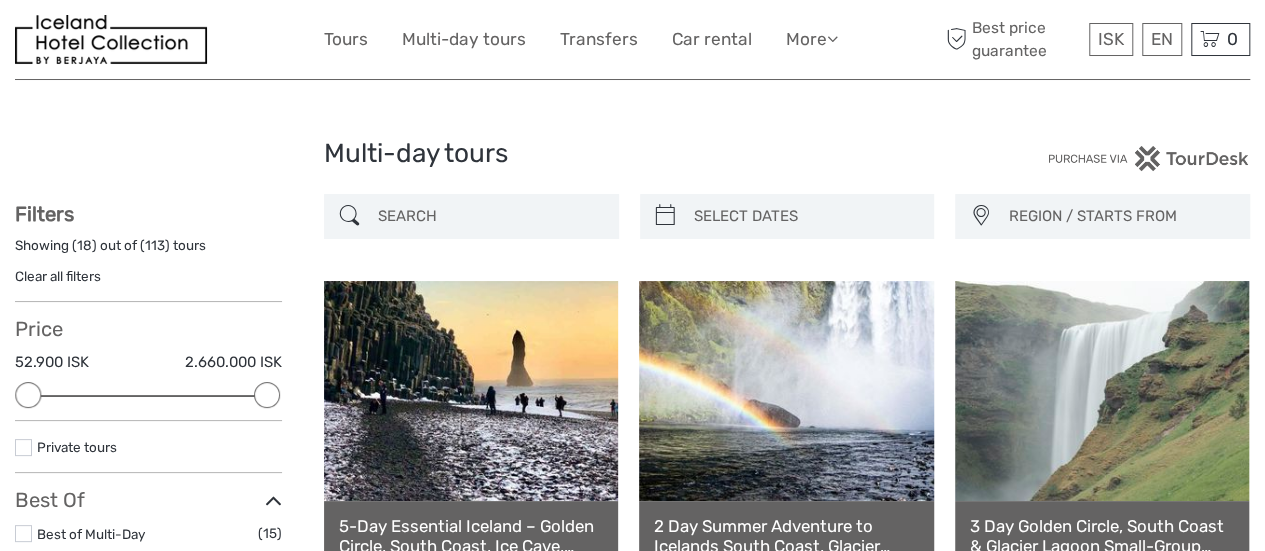 scroll, scrollTop: 399, scrollLeft: 0, axis: vertical 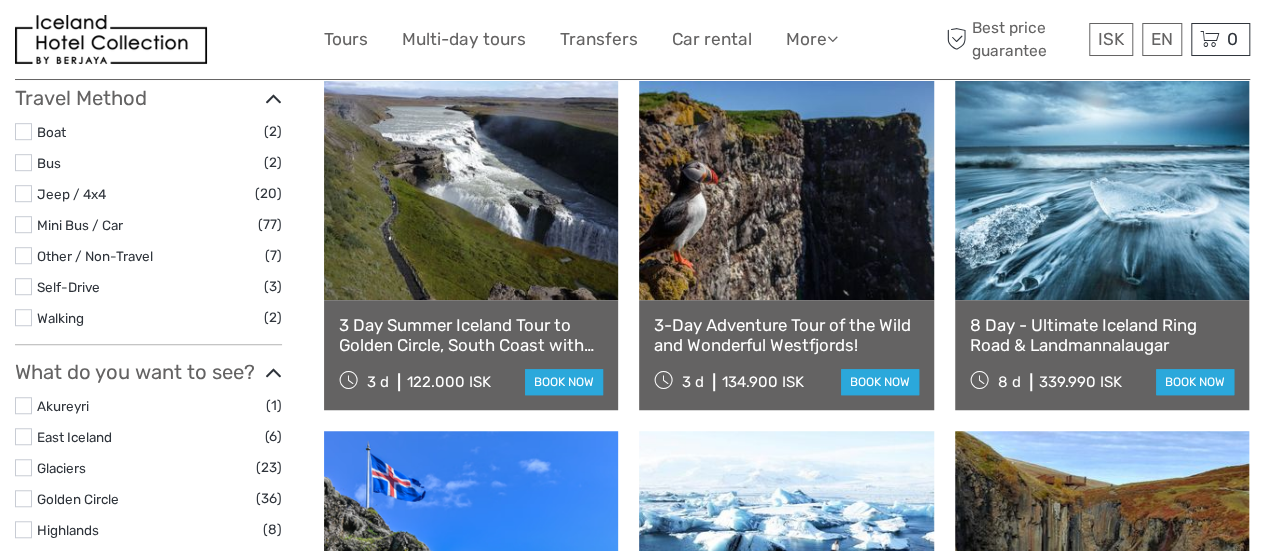 click at bounding box center (471, 190) 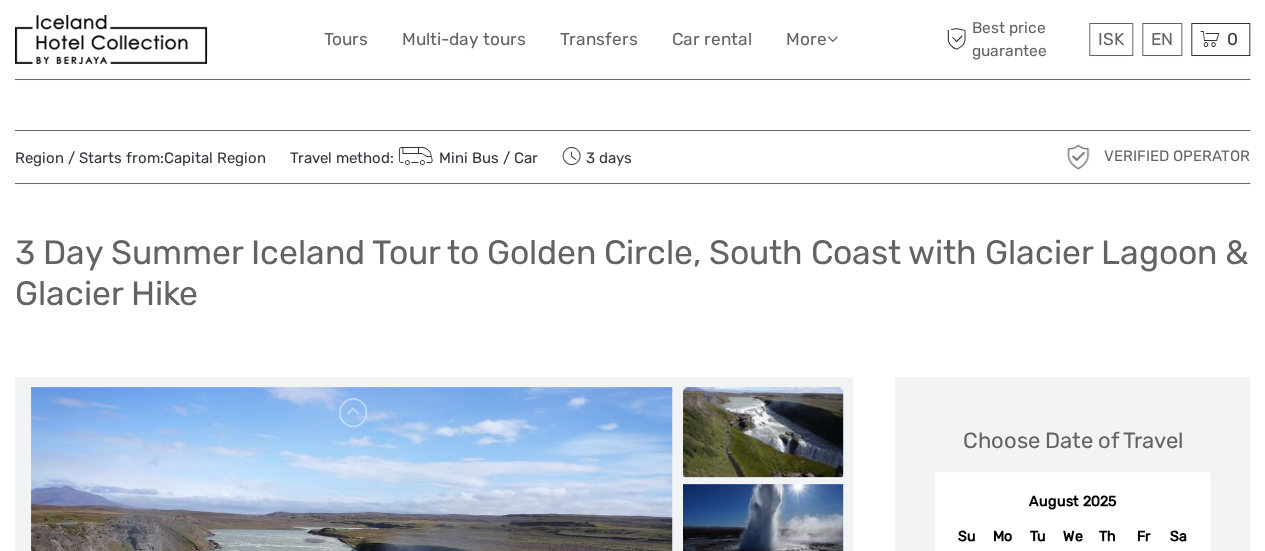 scroll, scrollTop: 320, scrollLeft: 0, axis: vertical 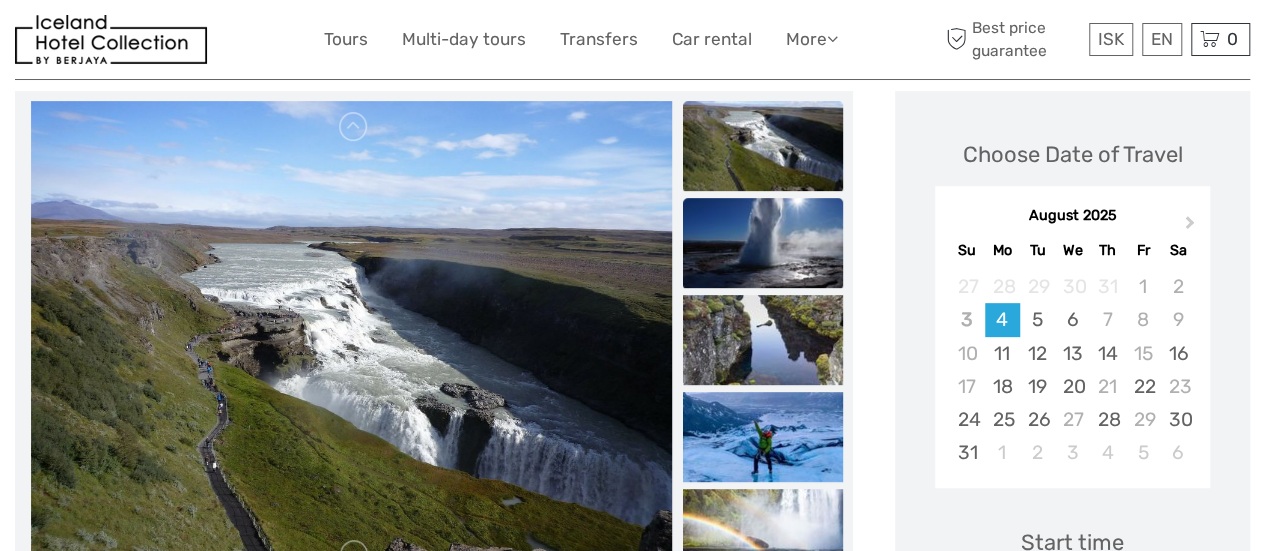 click at bounding box center [763, 243] 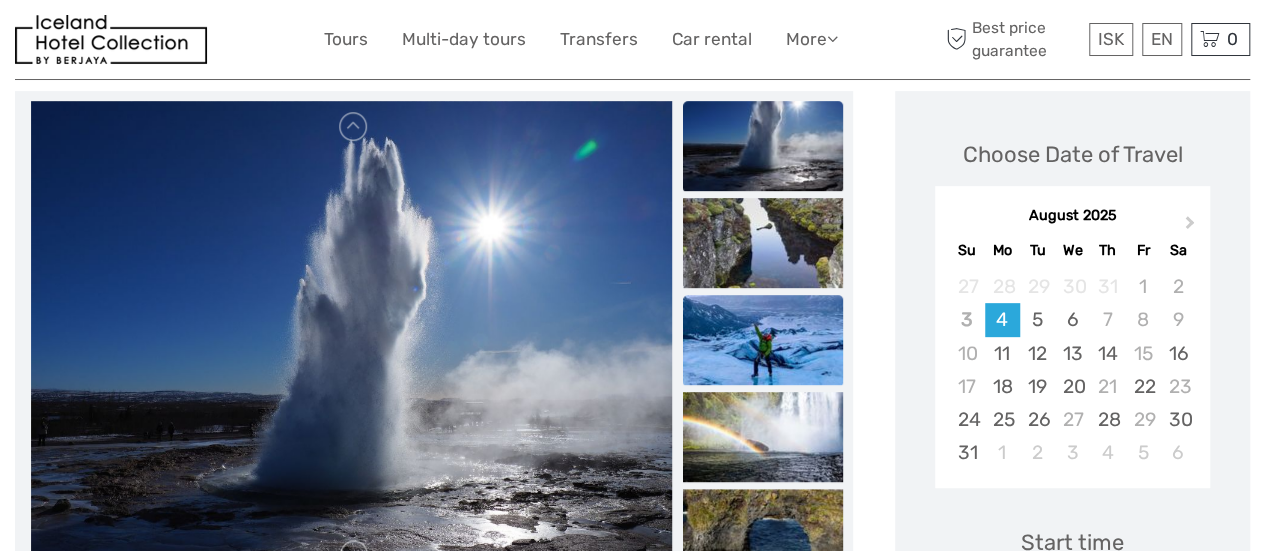 click at bounding box center (763, 340) 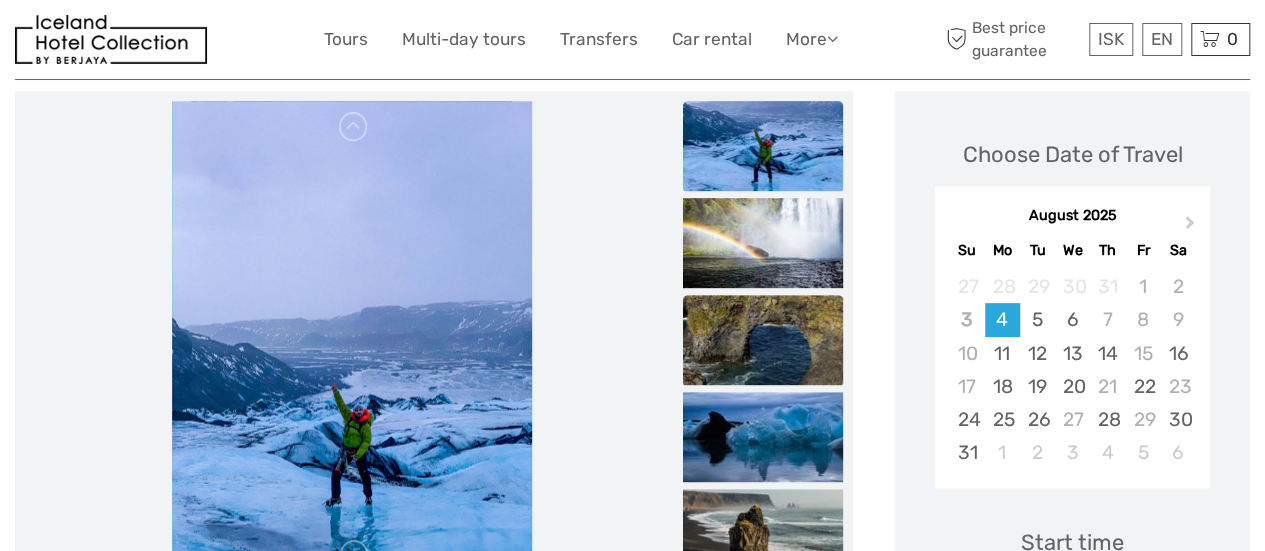 click at bounding box center (763, 340) 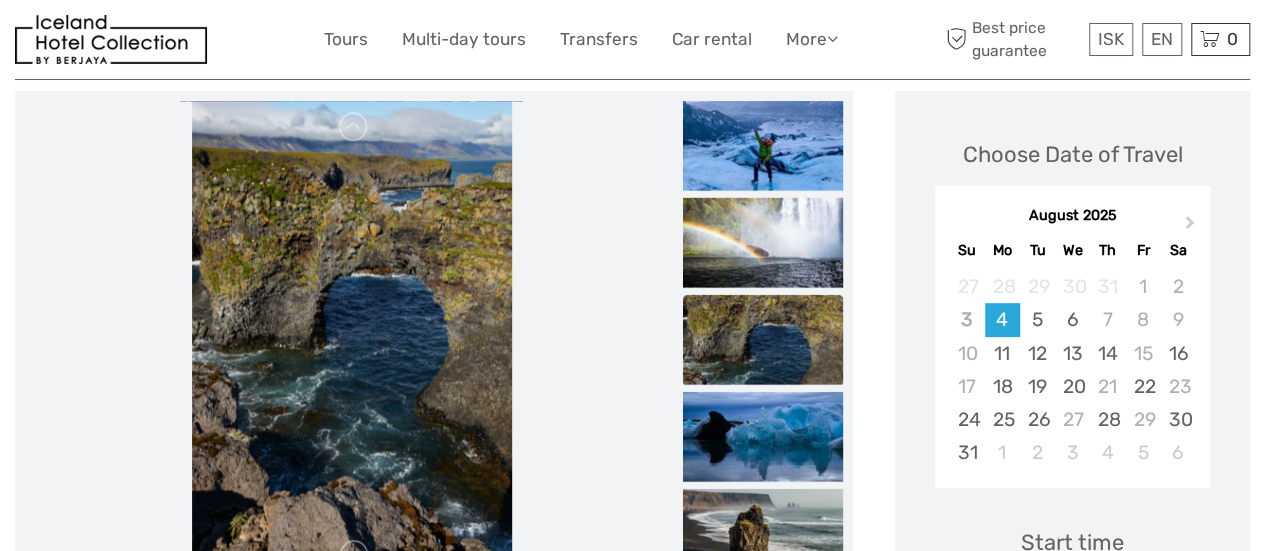 click at bounding box center (763, 340) 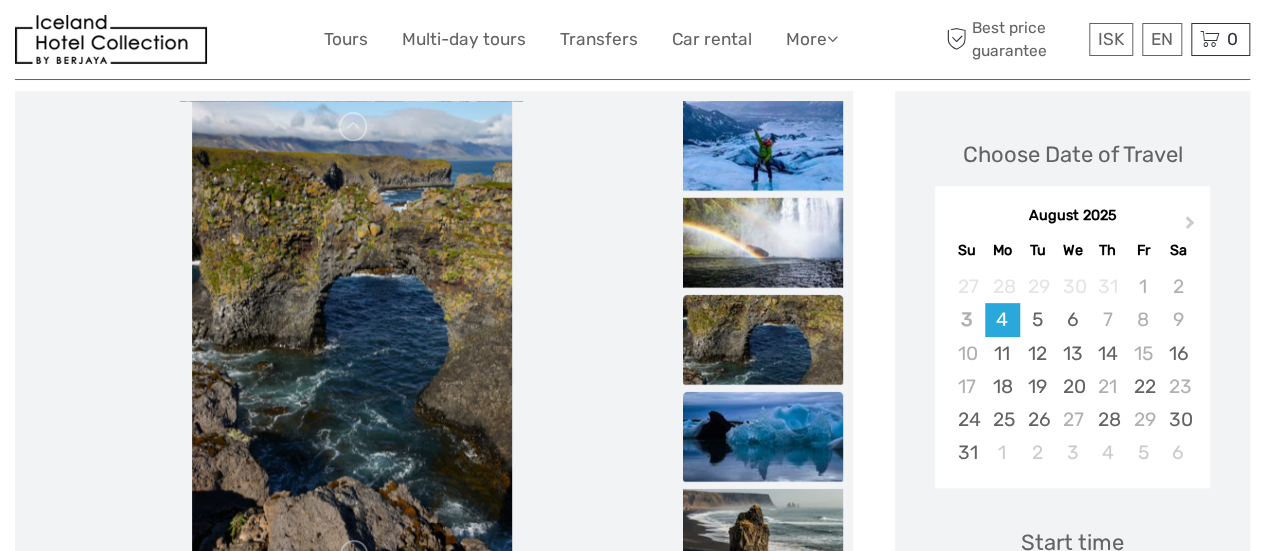 click at bounding box center [763, 437] 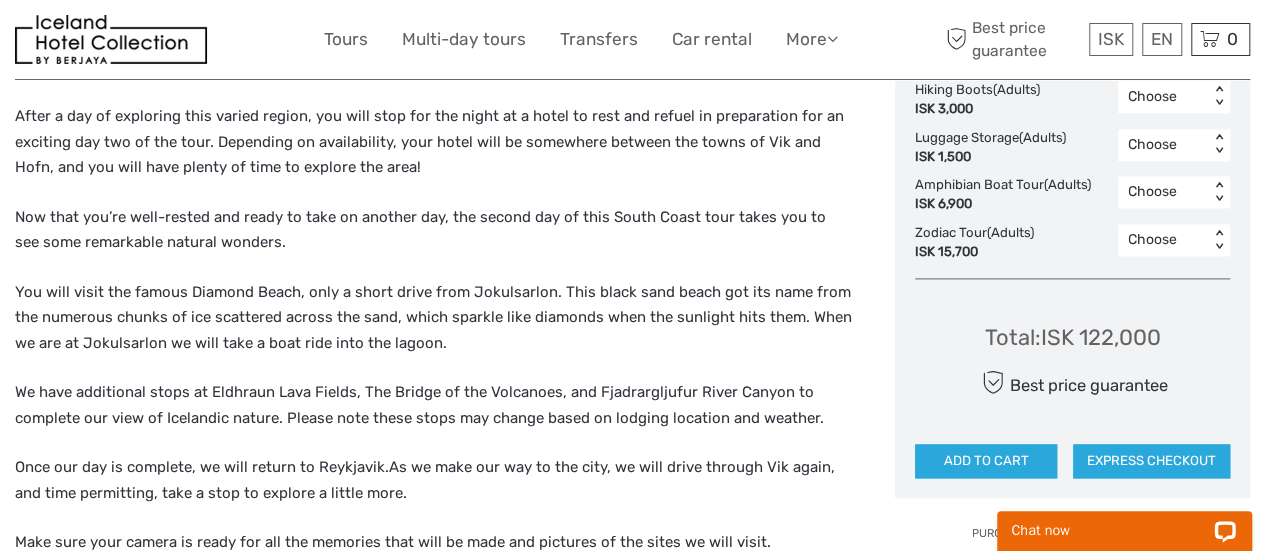 scroll, scrollTop: 1261, scrollLeft: 0, axis: vertical 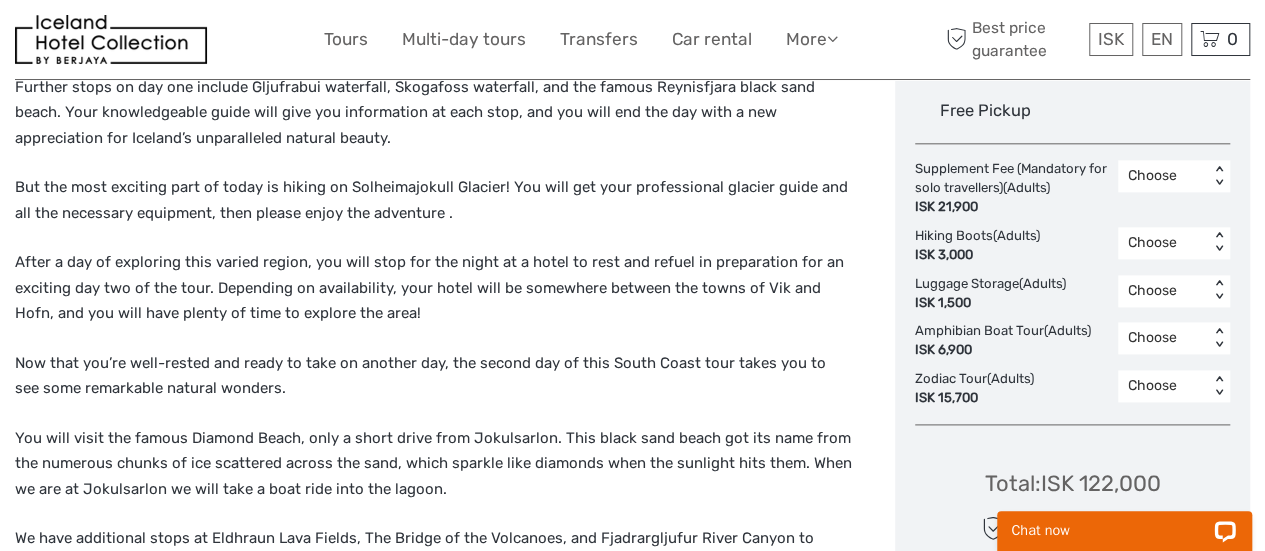 click on "Choose < >" at bounding box center (1174, 188) 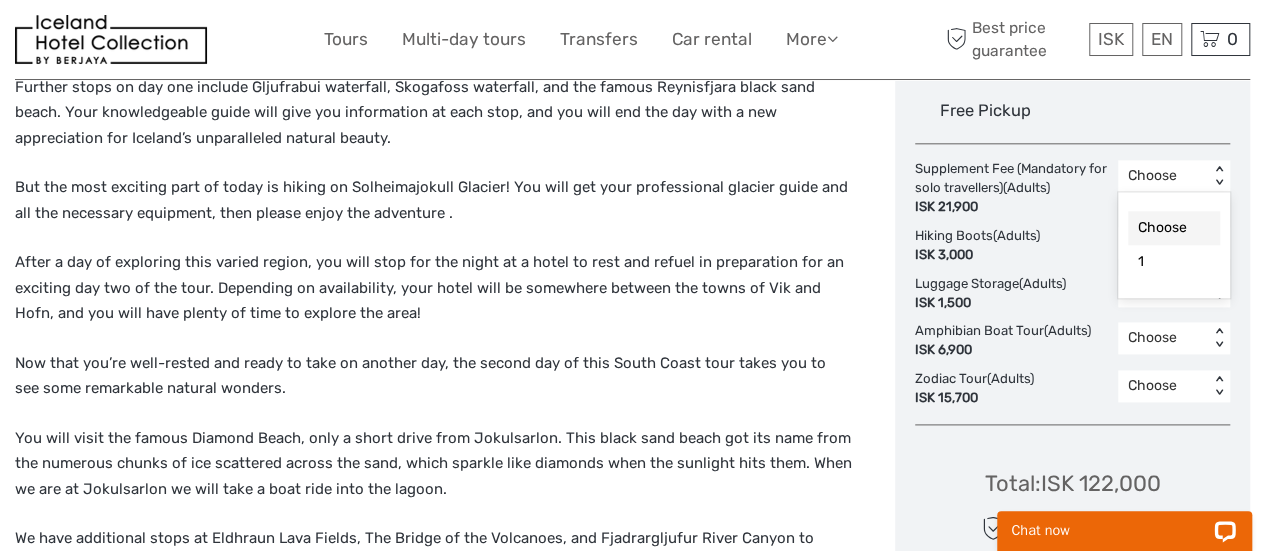 click on "< >" at bounding box center (1219, 176) 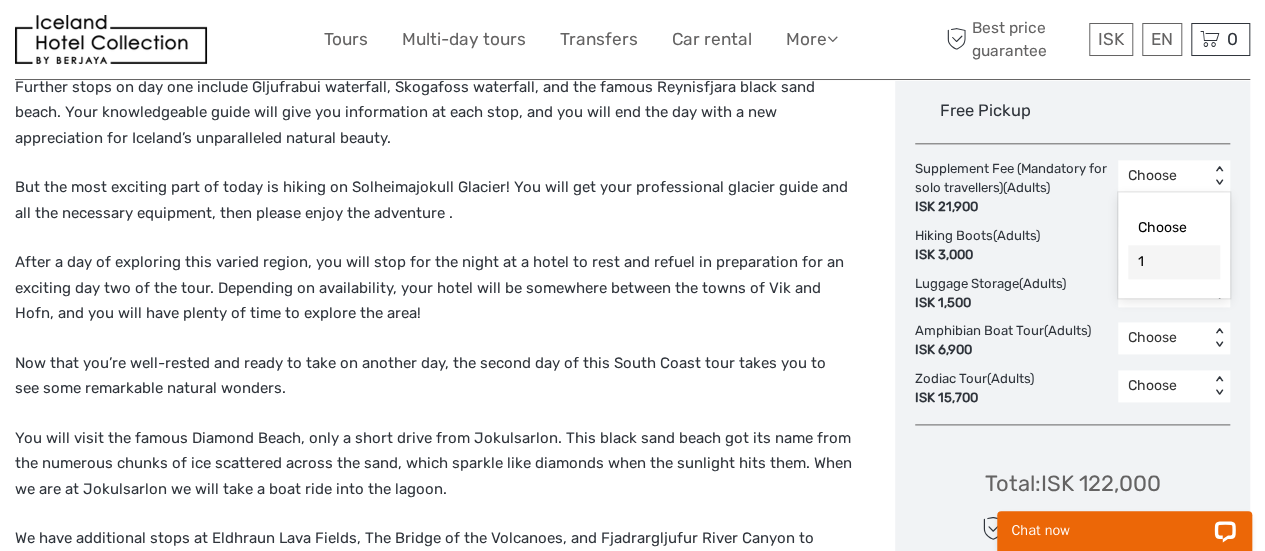 click on "1" at bounding box center [1174, 262] 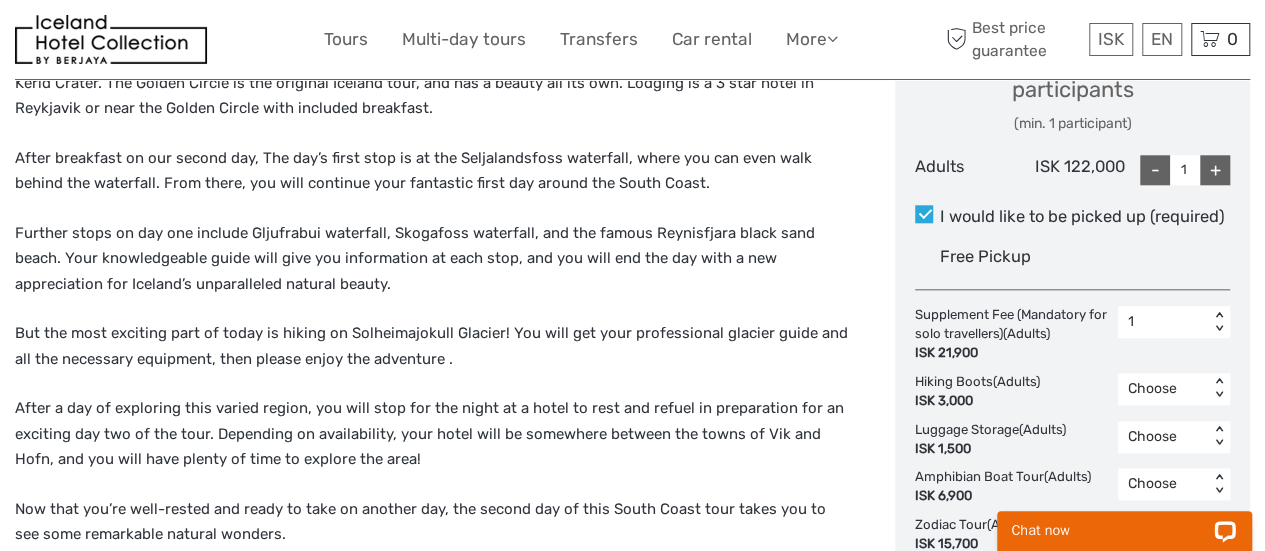 scroll, scrollTop: 807, scrollLeft: 0, axis: vertical 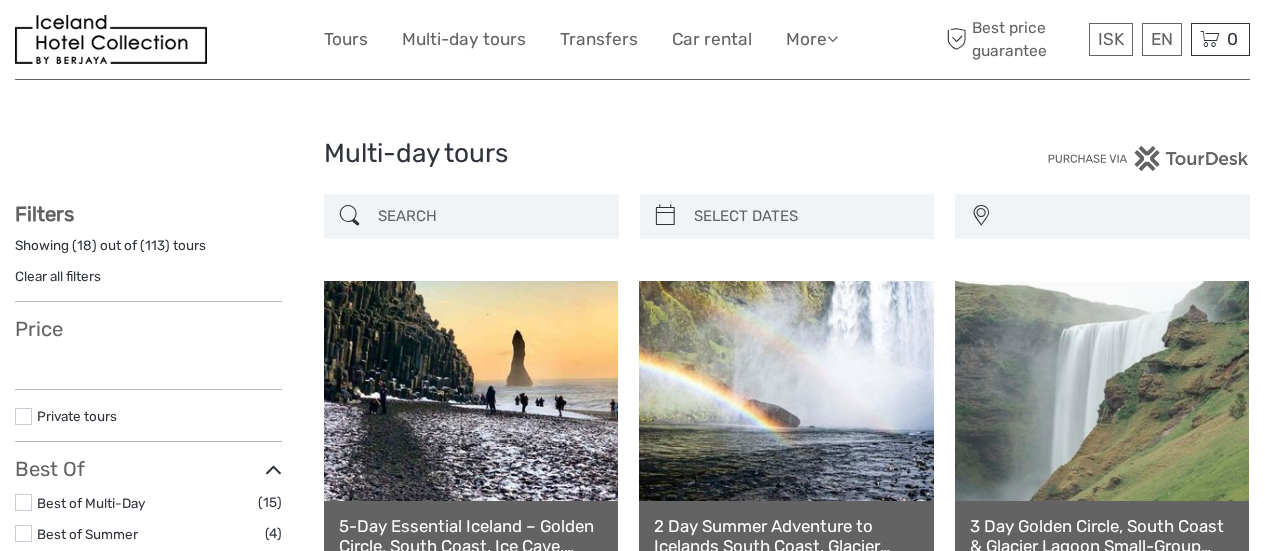 select 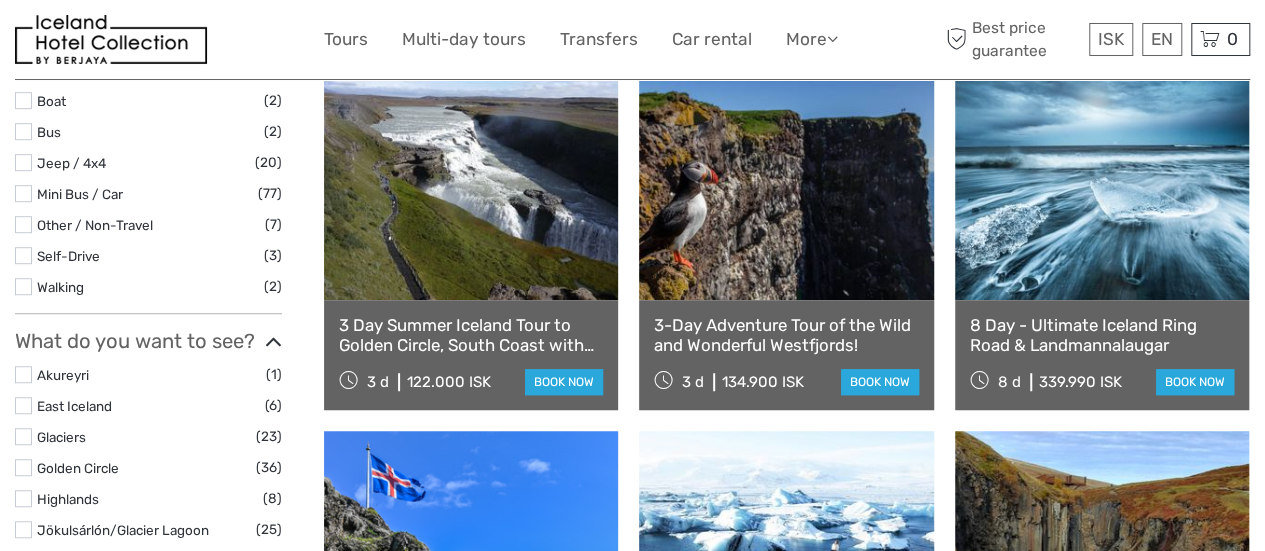 scroll, scrollTop: 0, scrollLeft: 0, axis: both 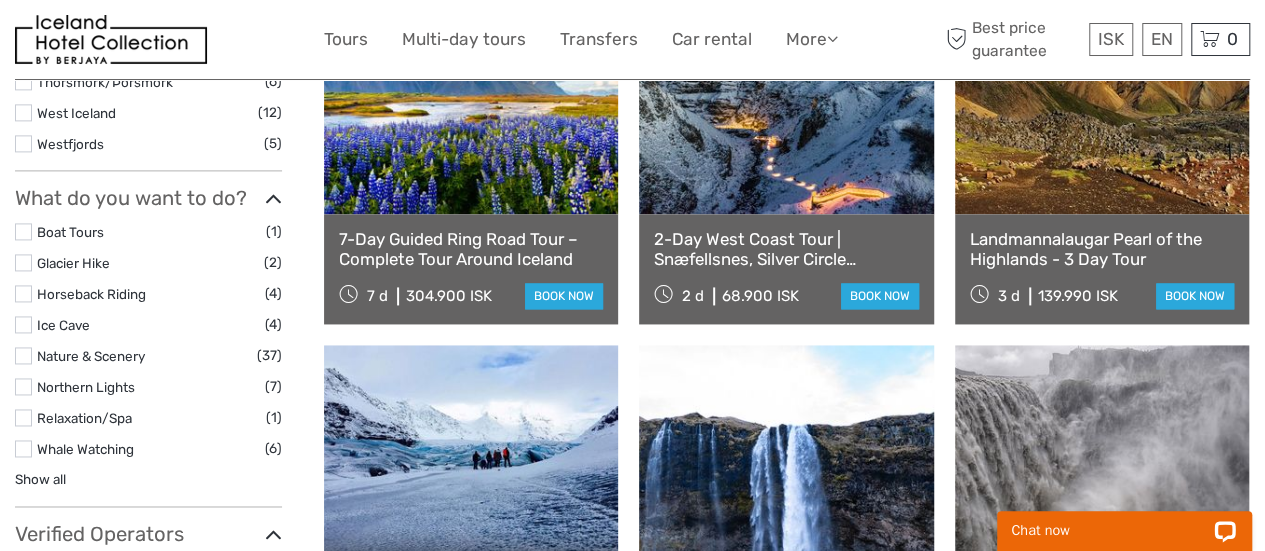 click at bounding box center (786, 104) 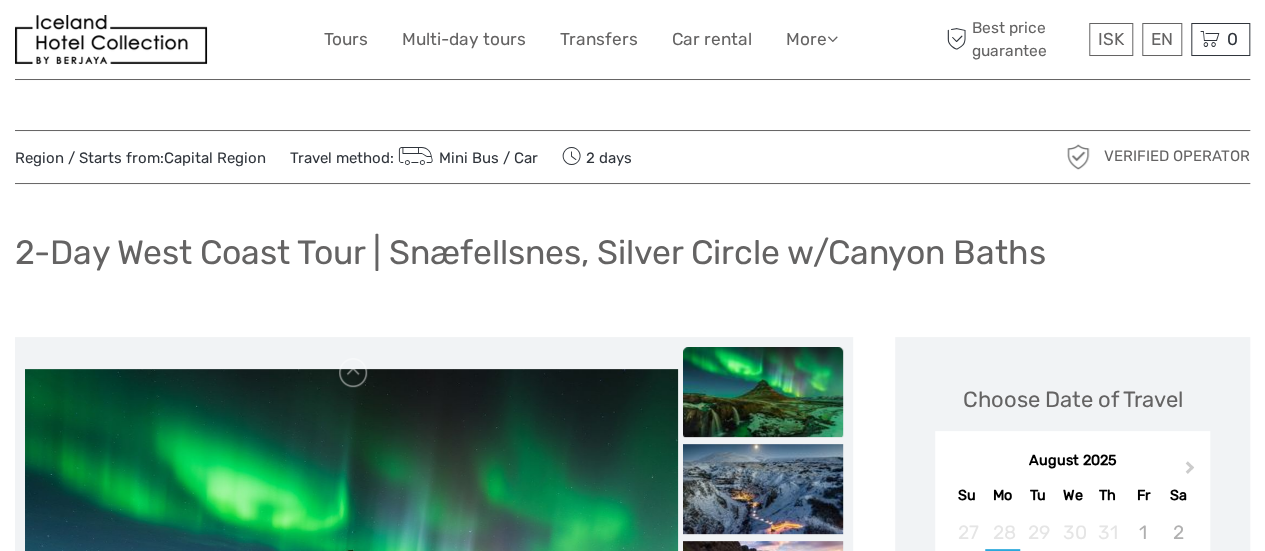 scroll, scrollTop: 141, scrollLeft: 0, axis: vertical 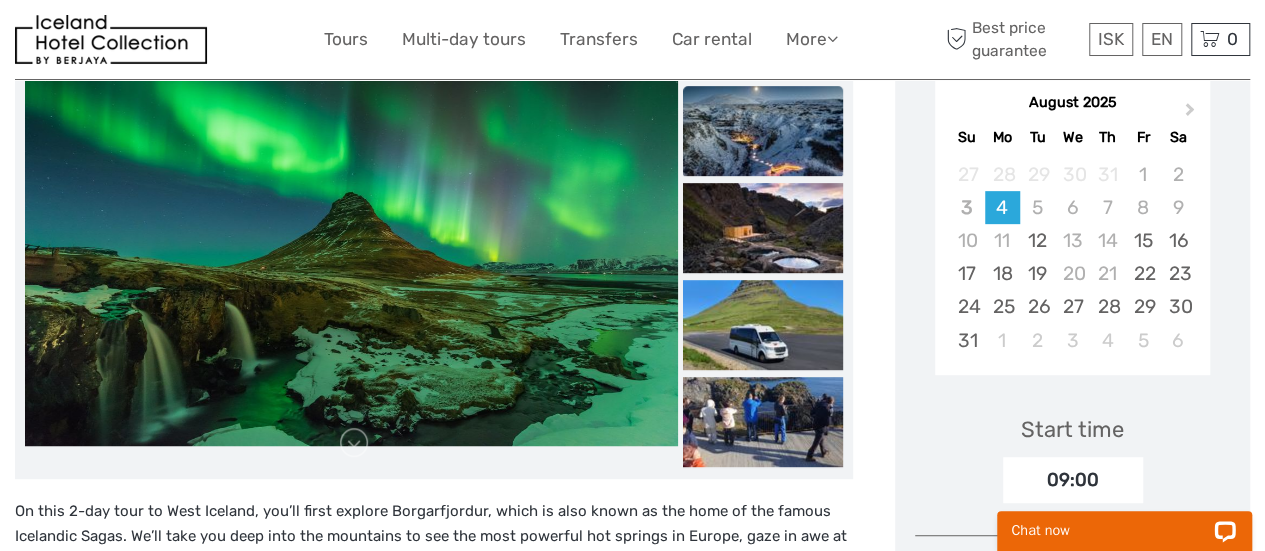 click at bounding box center [763, 131] 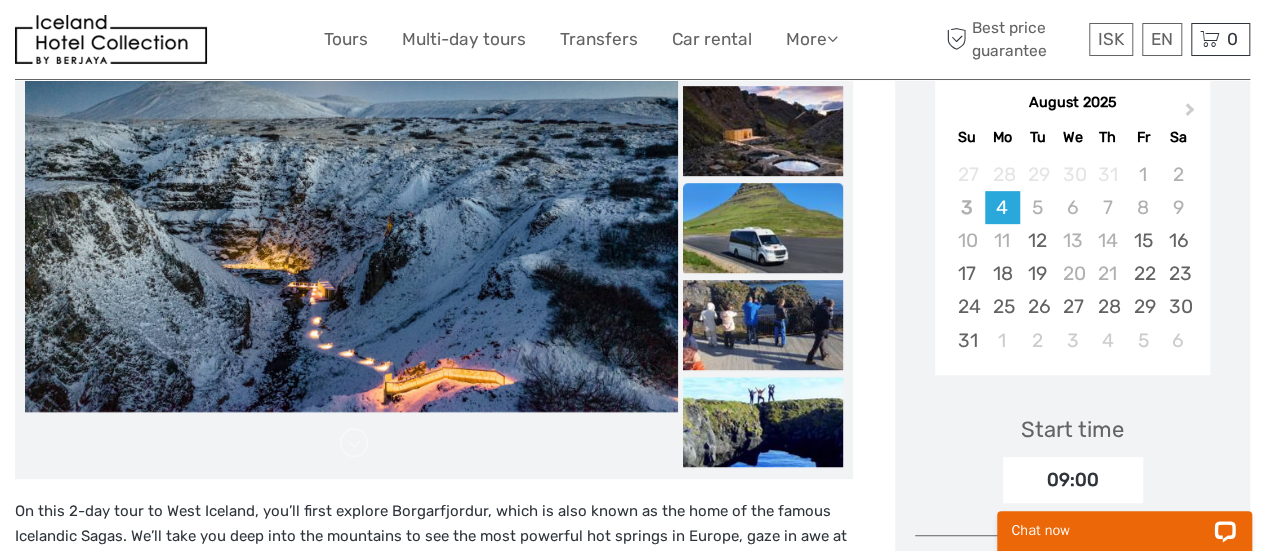 click at bounding box center (763, 228) 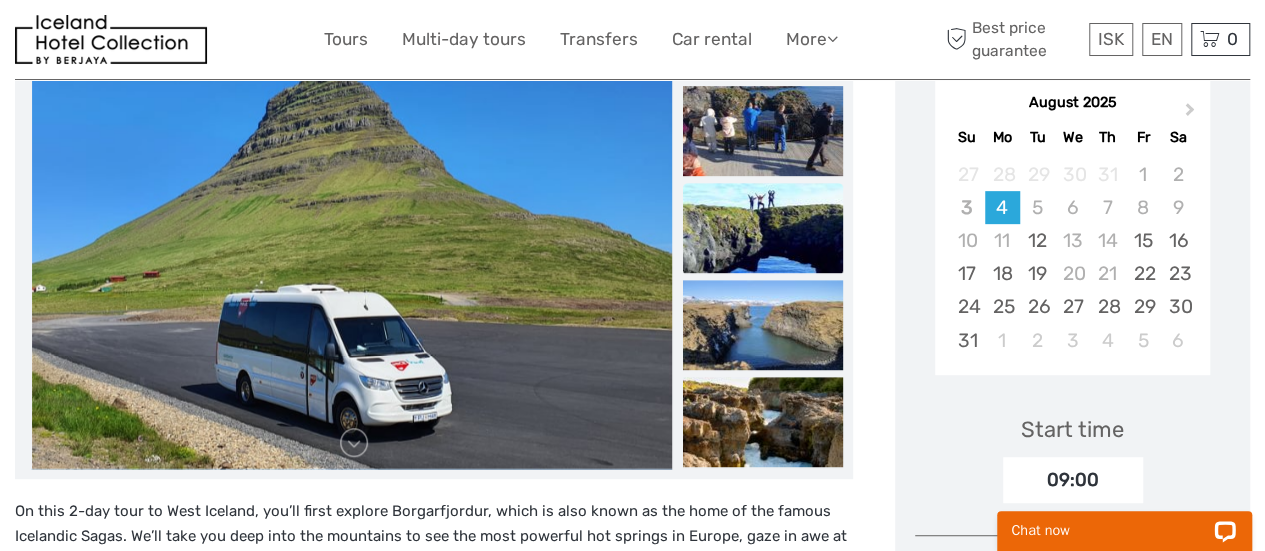 click at bounding box center (763, 228) 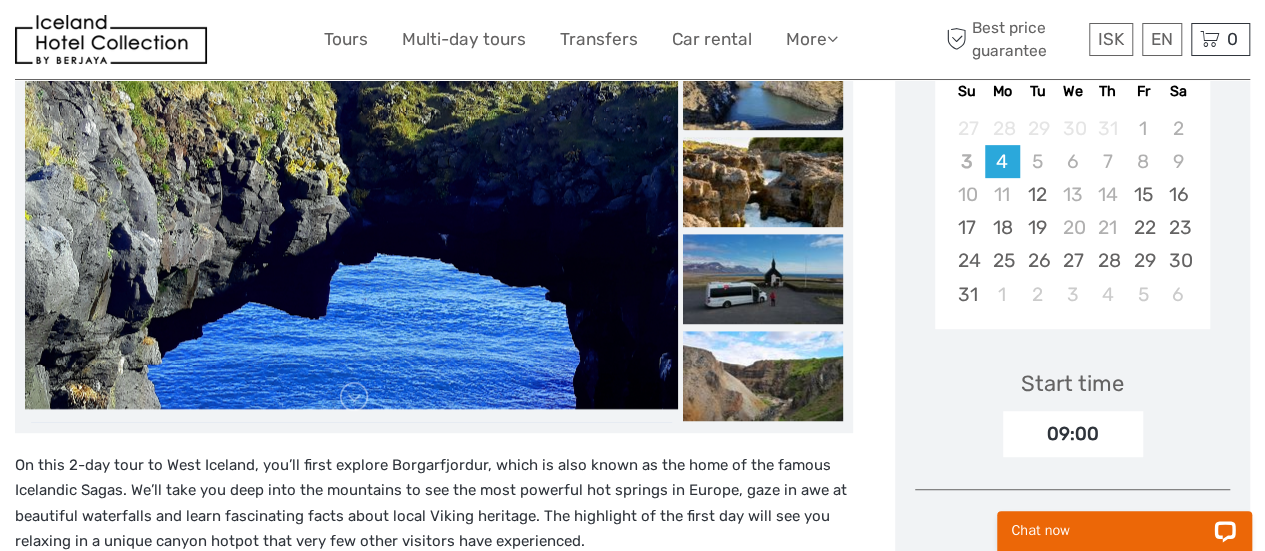 scroll, scrollTop: 405, scrollLeft: 0, axis: vertical 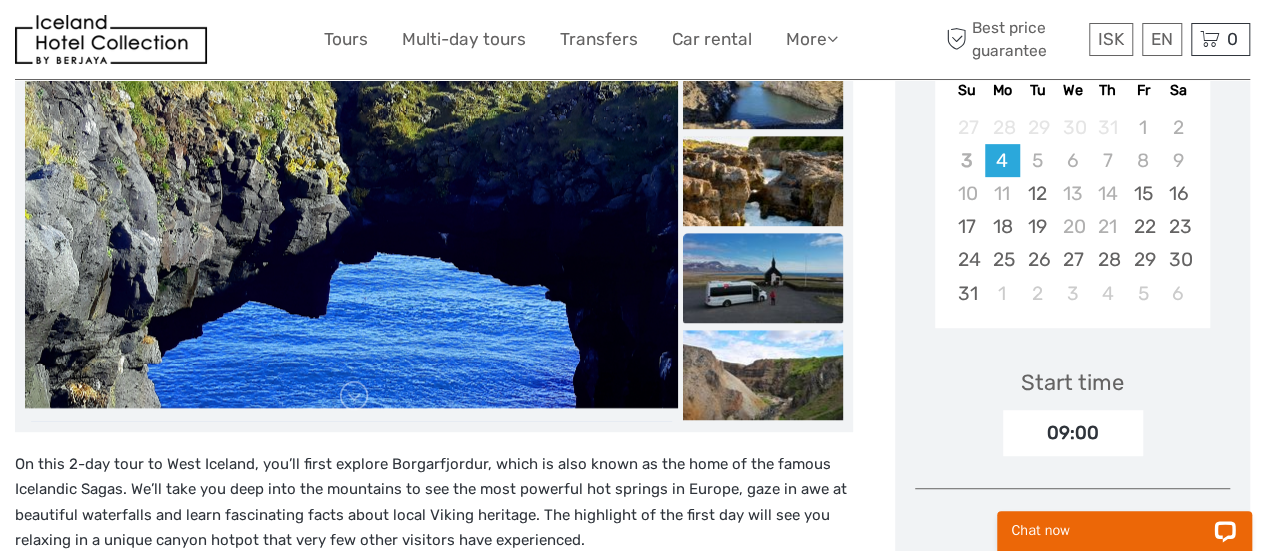 click at bounding box center [763, 278] 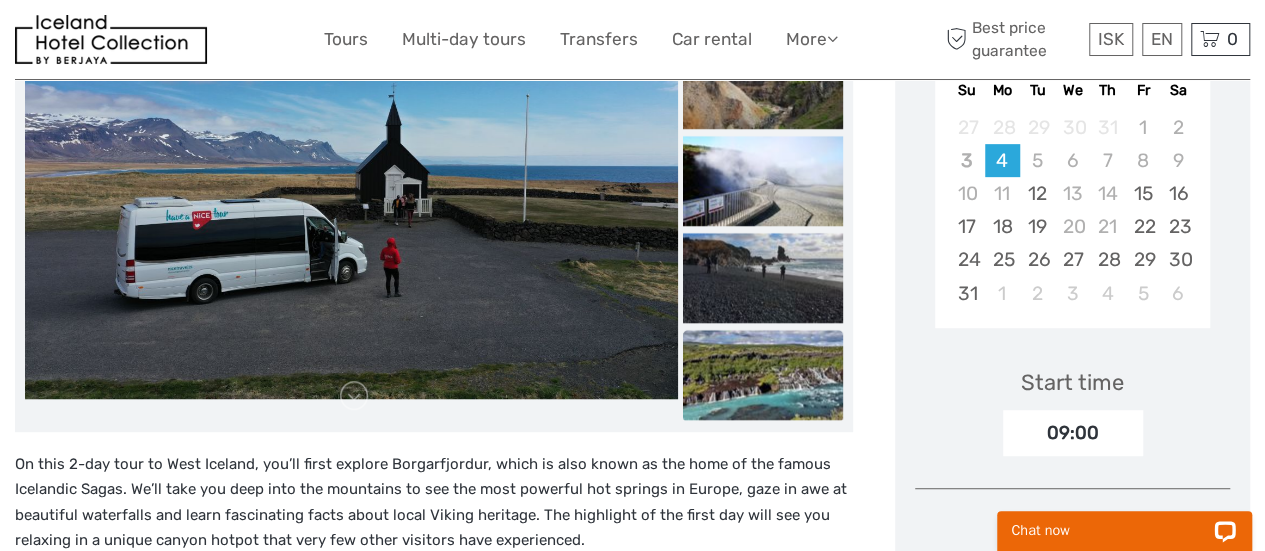 click at bounding box center [763, 375] 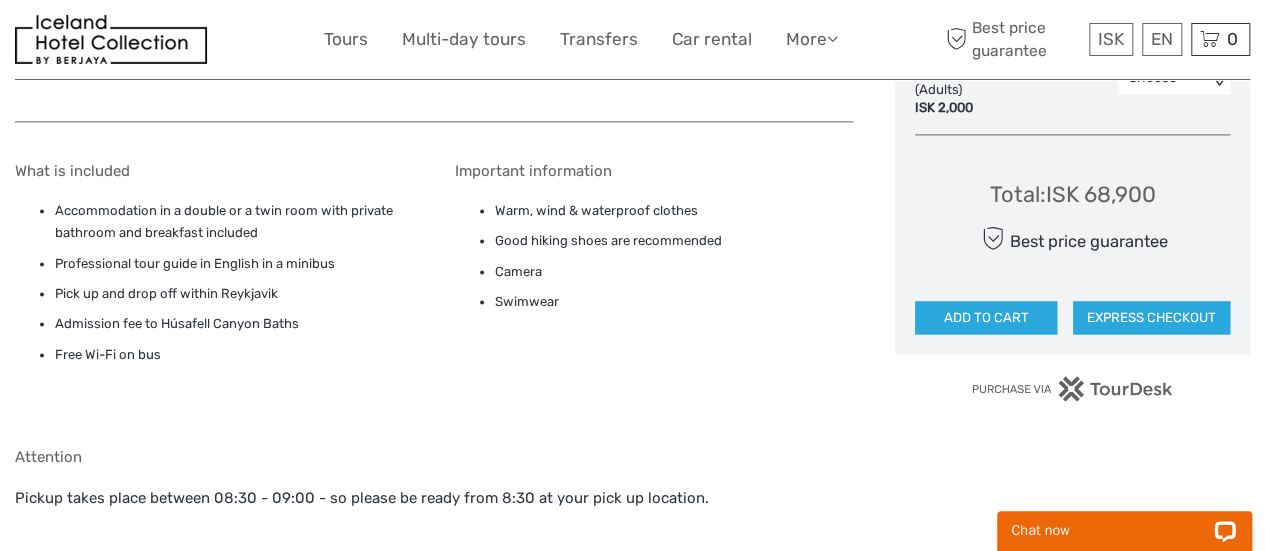 scroll, scrollTop: 1411, scrollLeft: 0, axis: vertical 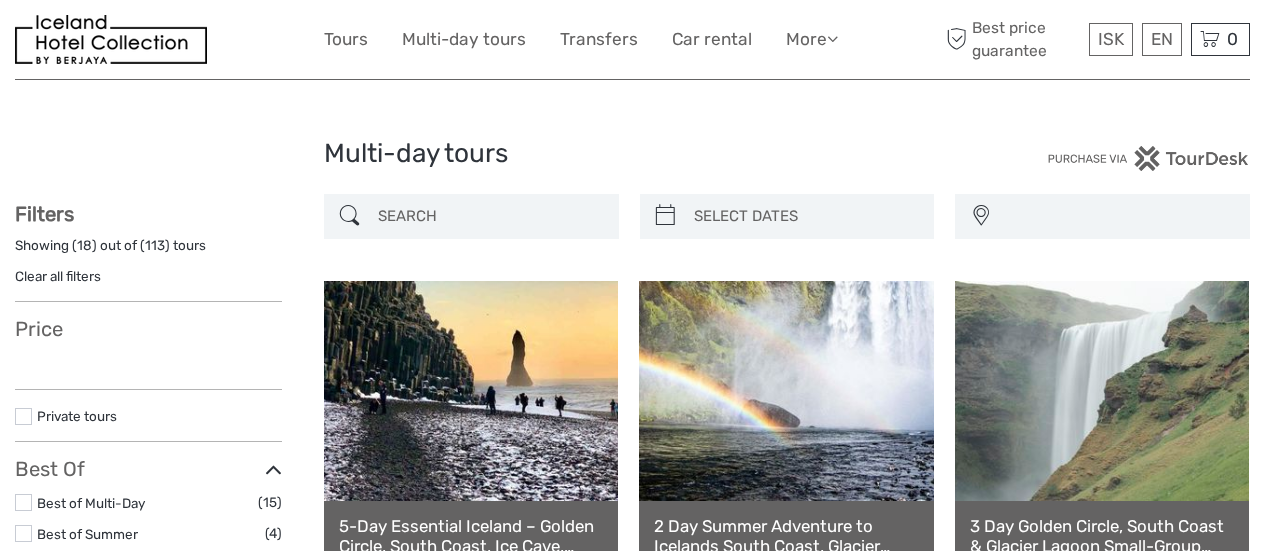 select 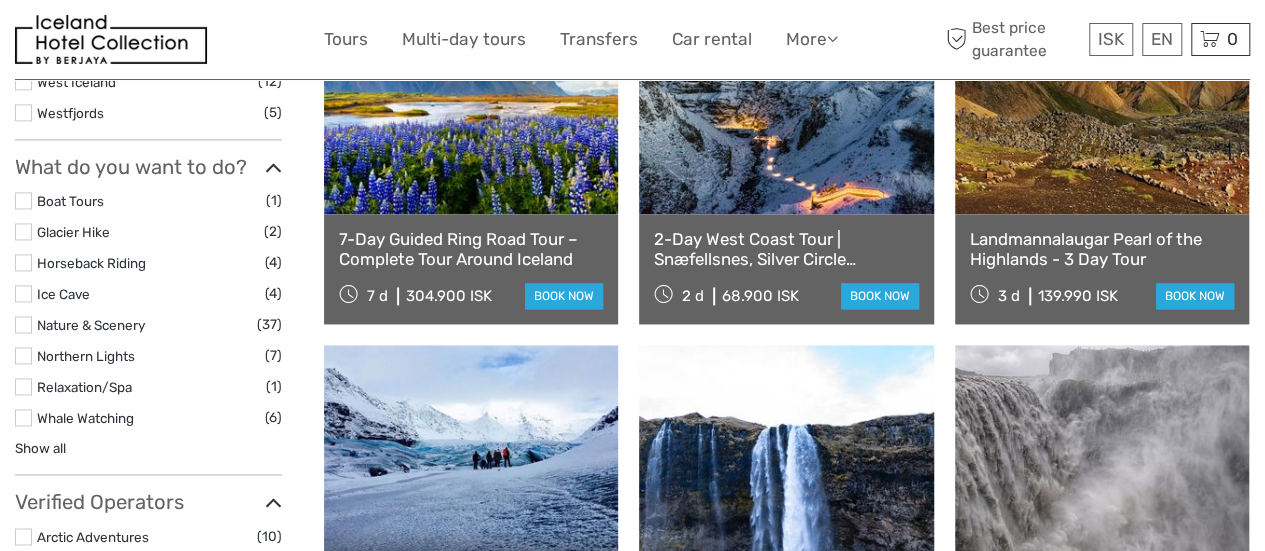 select 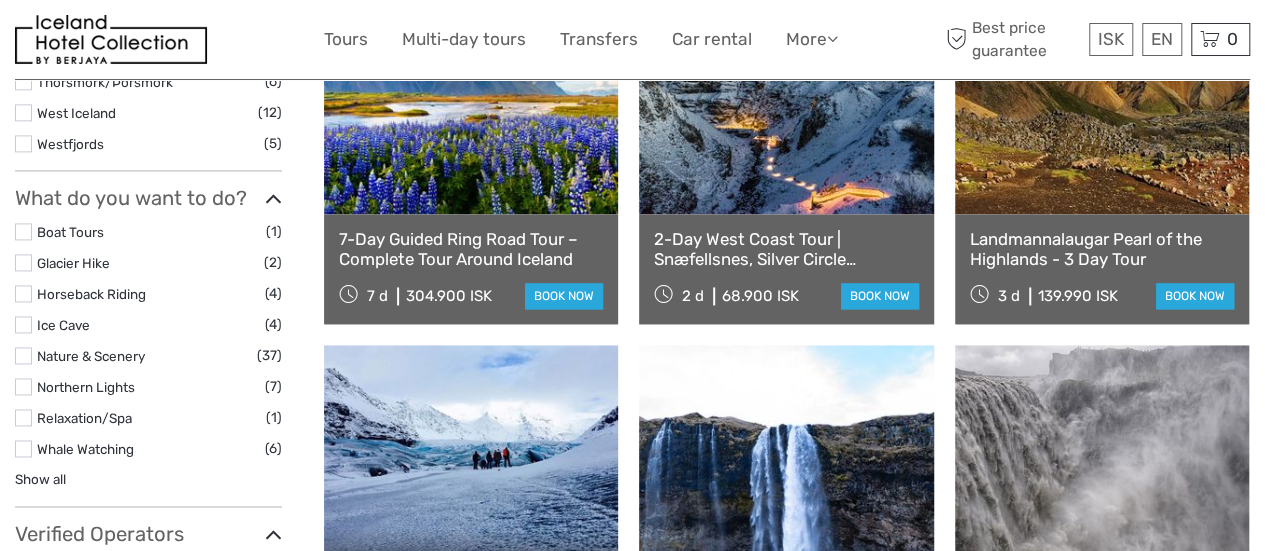 scroll, scrollTop: 1693, scrollLeft: 0, axis: vertical 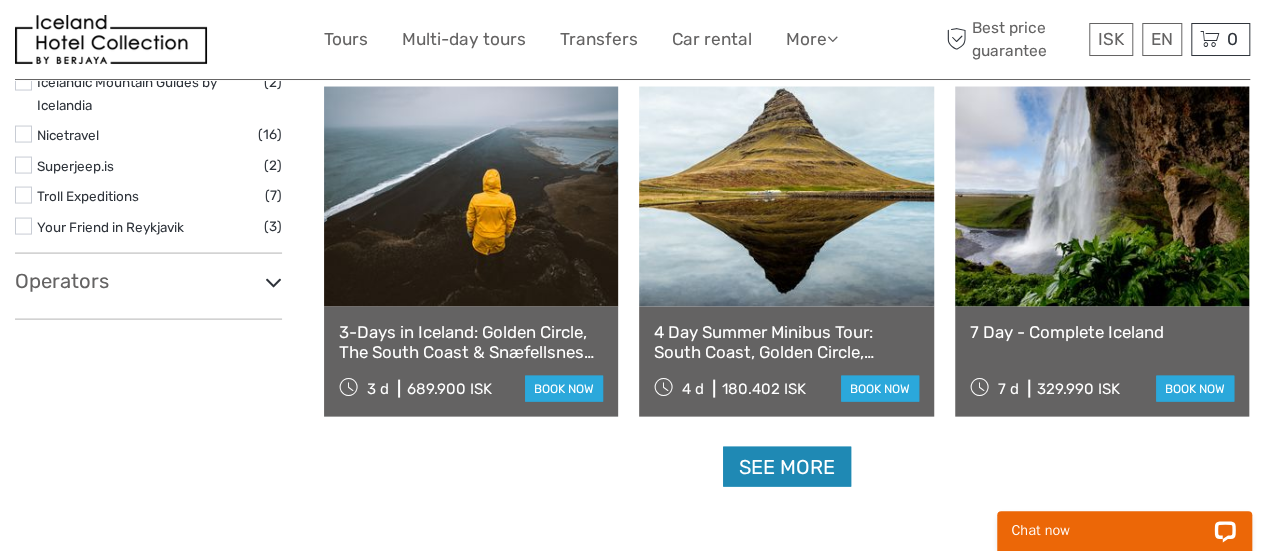click on "See more" at bounding box center [787, 467] 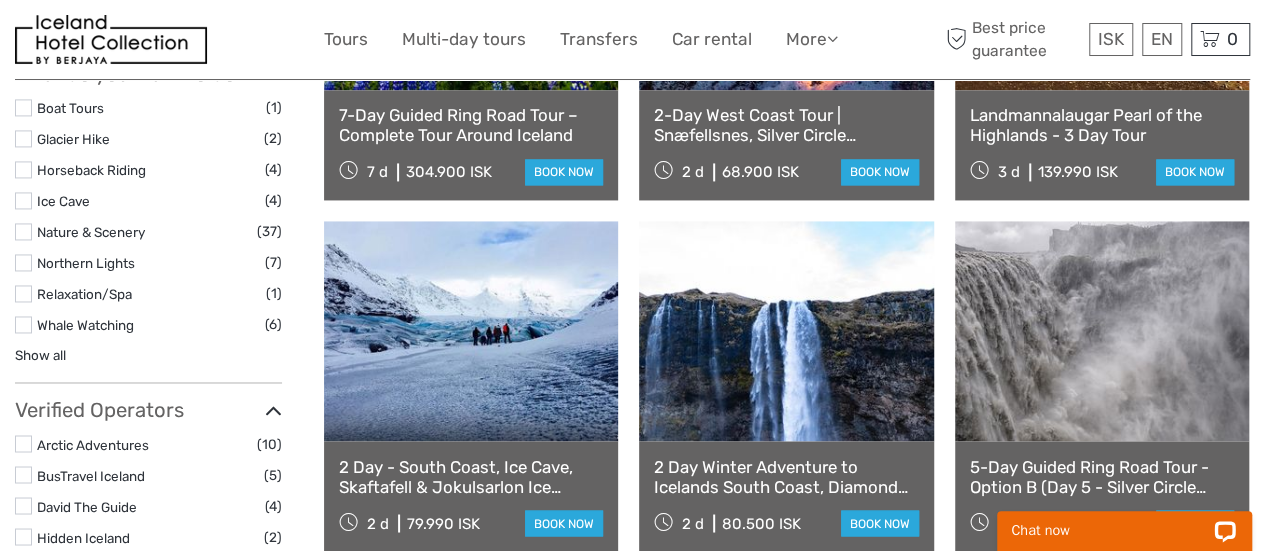 scroll, scrollTop: 1347, scrollLeft: 0, axis: vertical 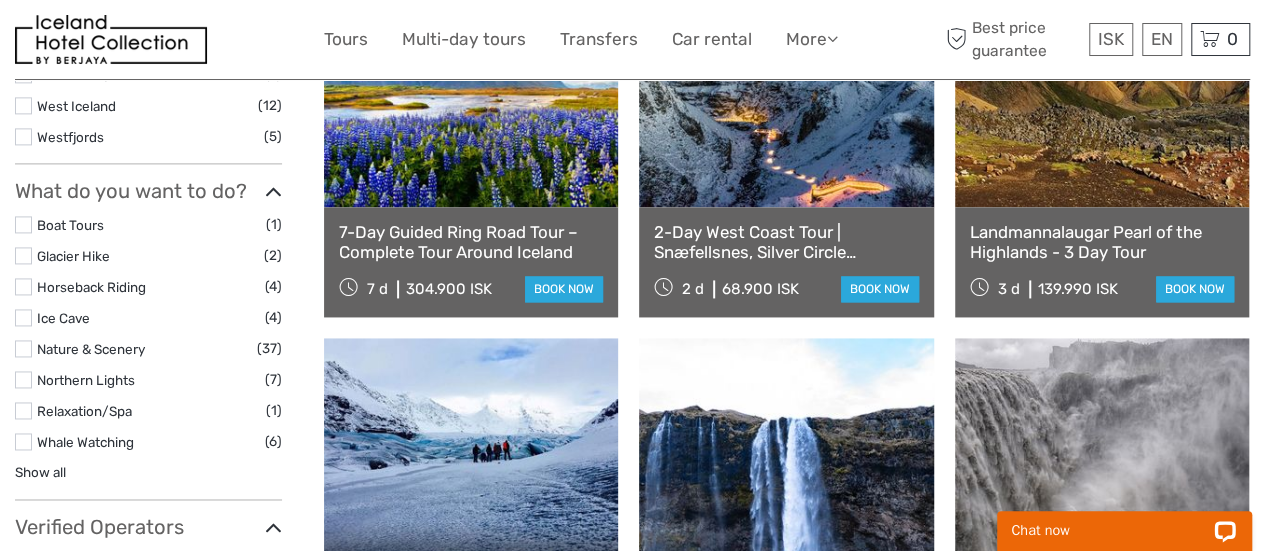 click on "Show all" at bounding box center [40, 472] 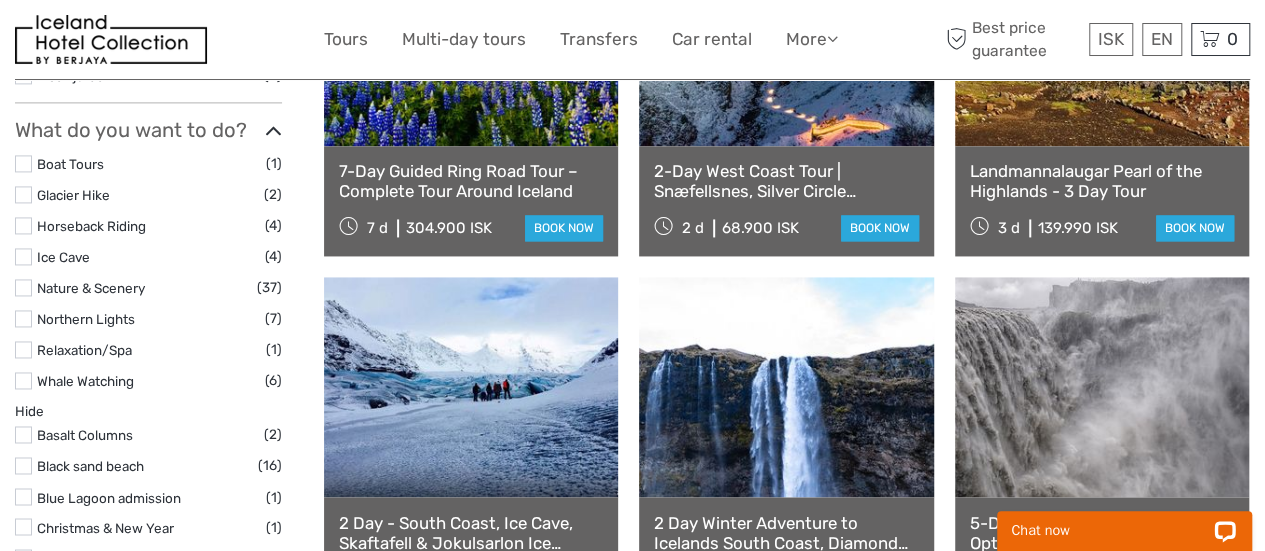 scroll, scrollTop: 1409, scrollLeft: 0, axis: vertical 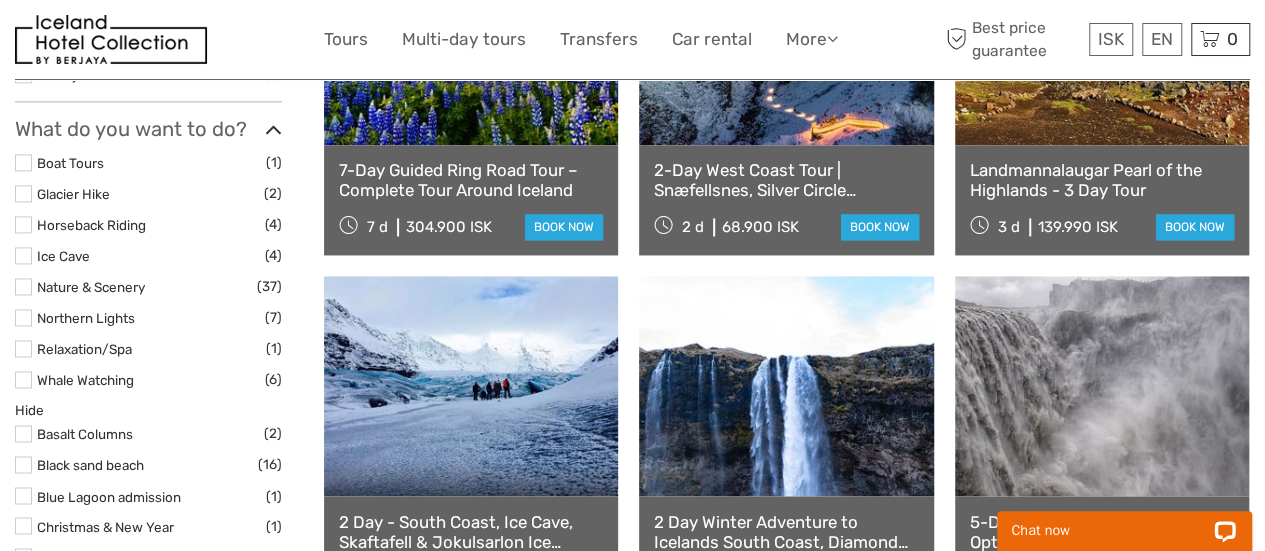 click on "Nature & Scenery" at bounding box center (91, 287) 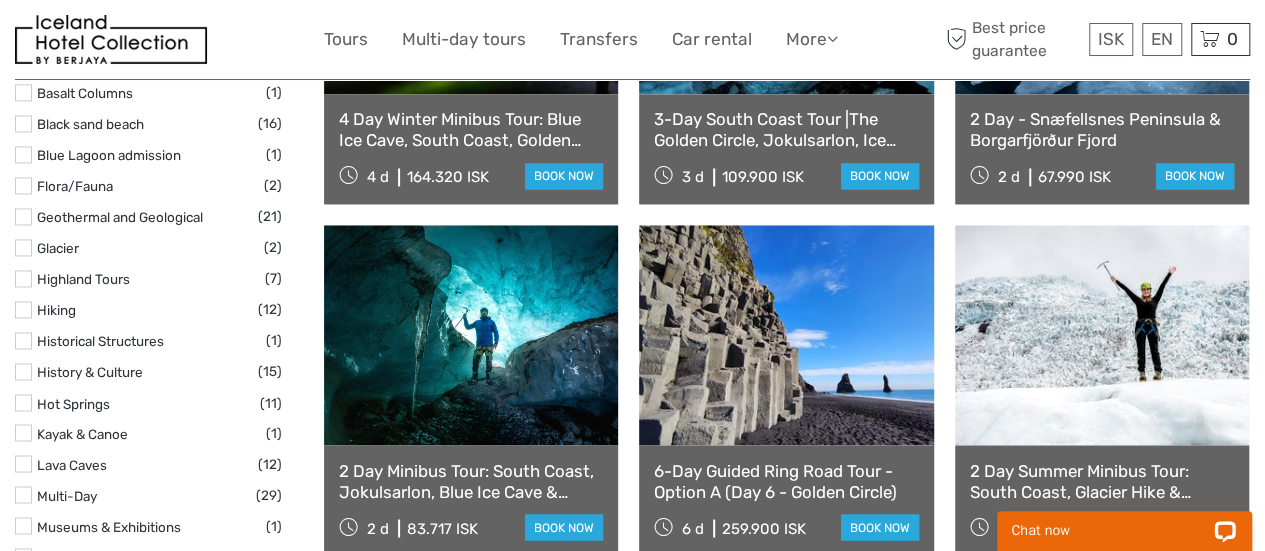 scroll, scrollTop: 1425, scrollLeft: 0, axis: vertical 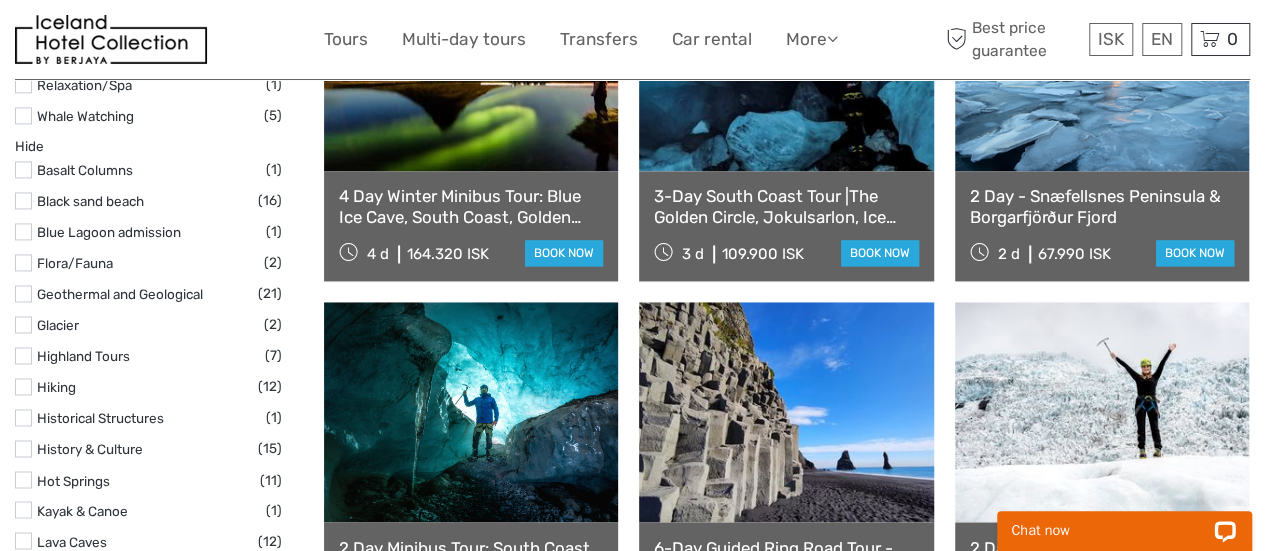 click on "Hiking" at bounding box center [56, 387] 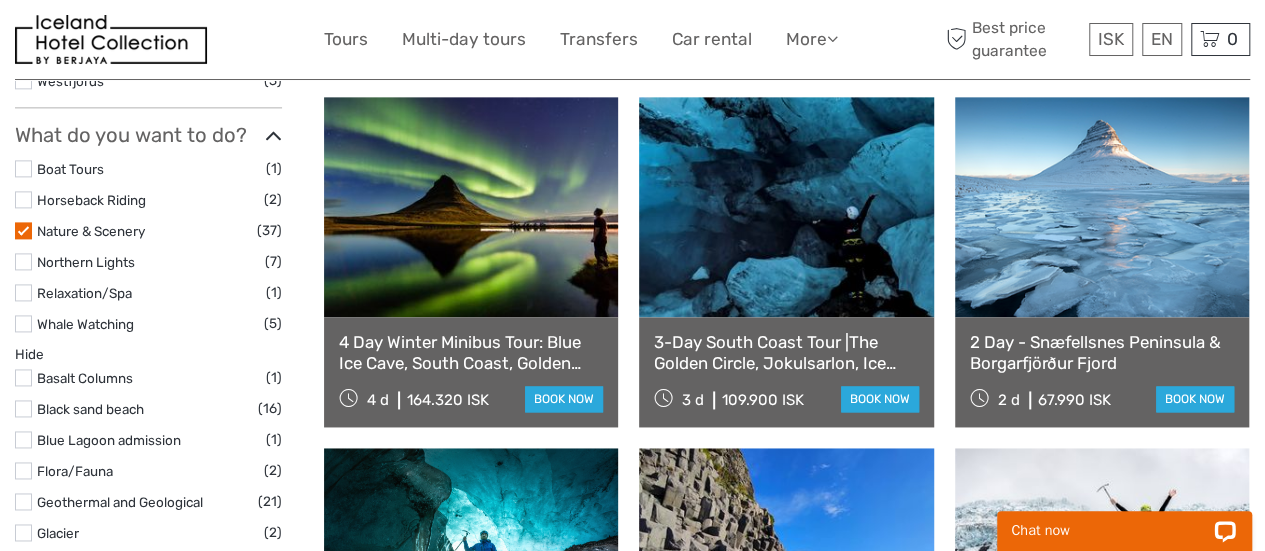 scroll, scrollTop: 1313, scrollLeft: 0, axis: vertical 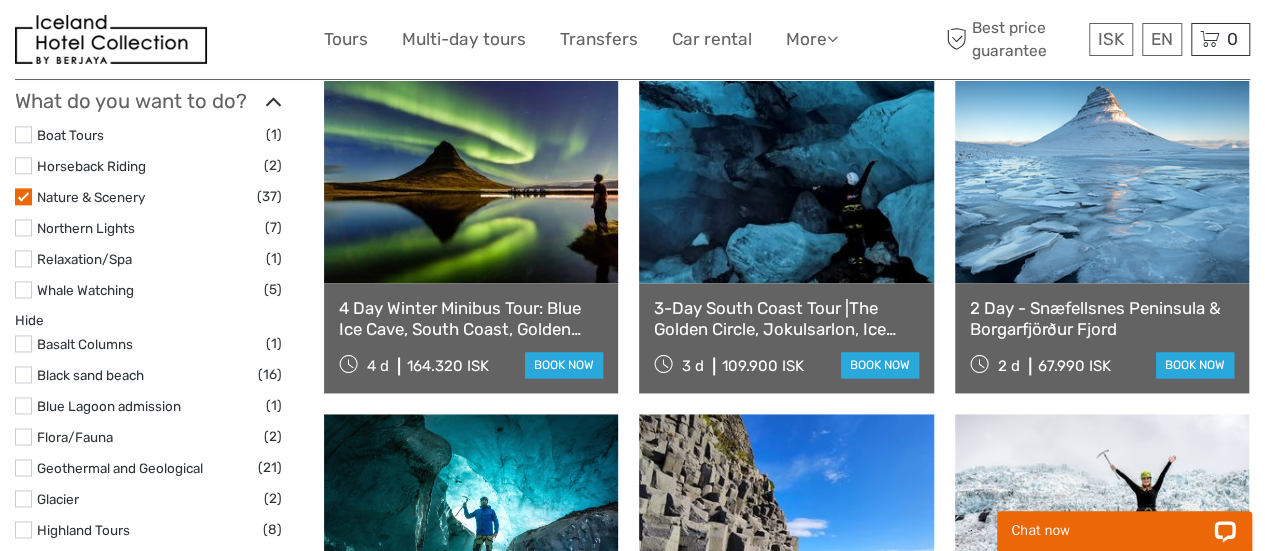 click on "3-Day South Coast Tour |The Golden Circle, Jokulsarlon, Ice Caving & Waterfalls" at bounding box center [786, 318] 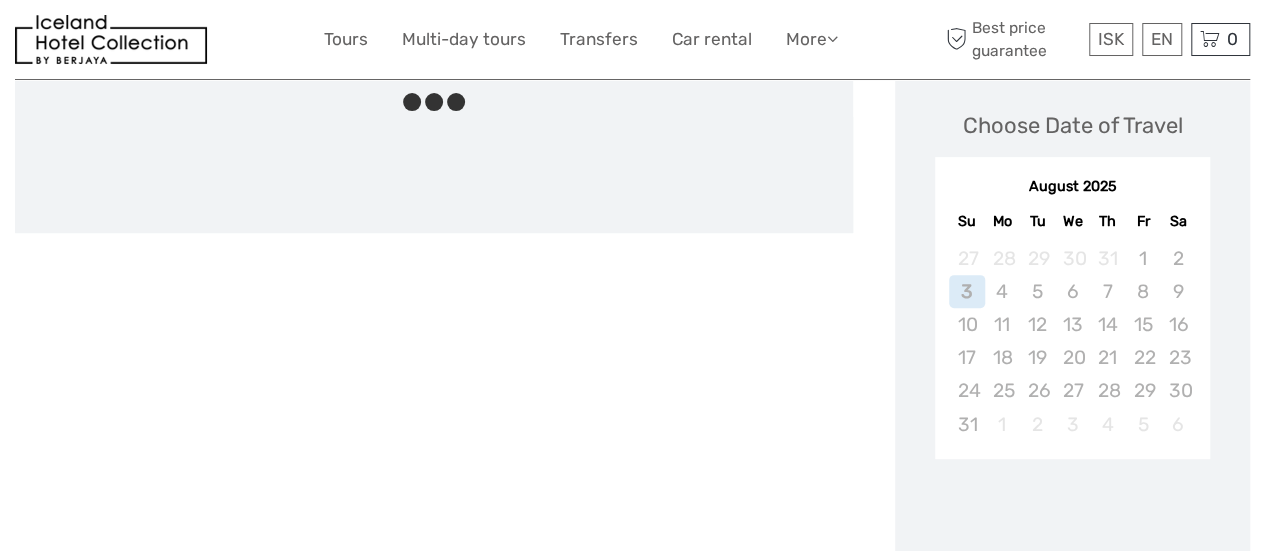 scroll, scrollTop: 276, scrollLeft: 0, axis: vertical 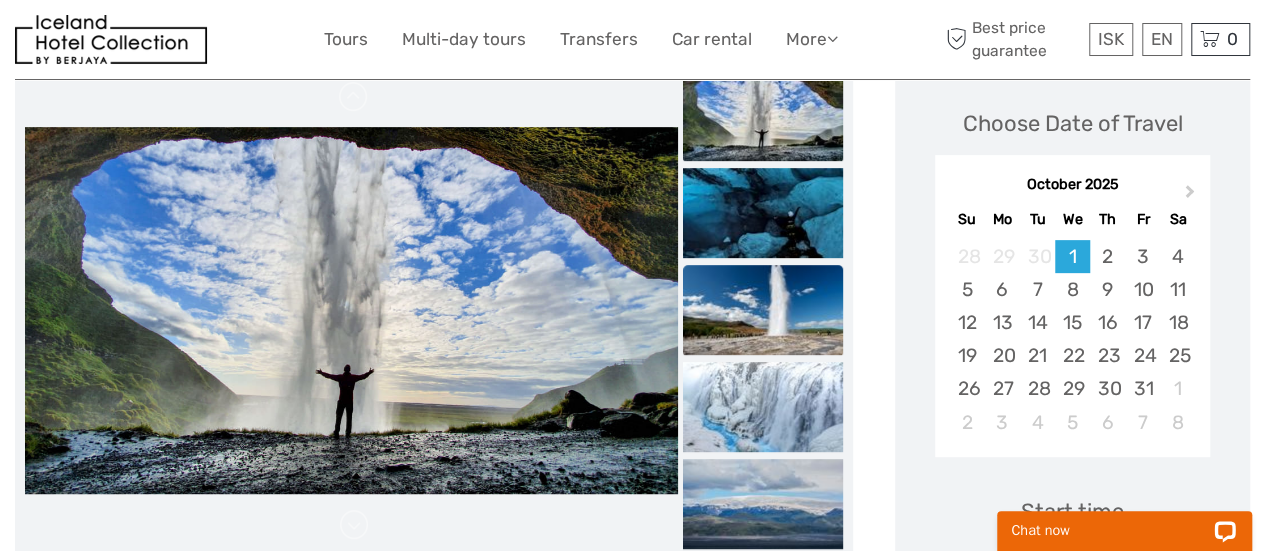 click at bounding box center [763, 310] 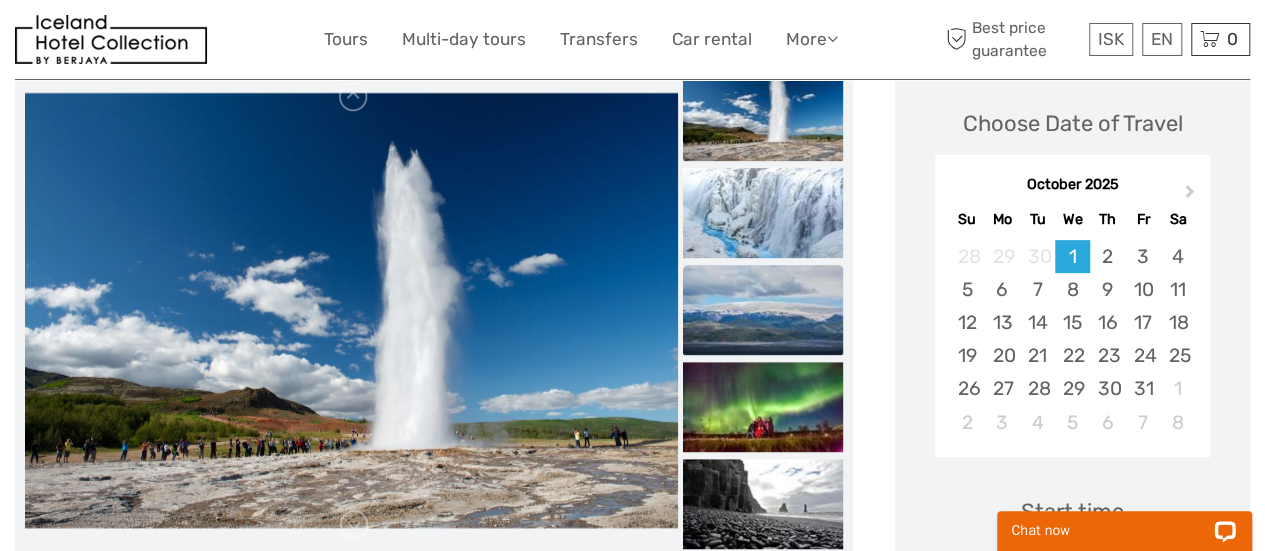 click at bounding box center (763, 310) 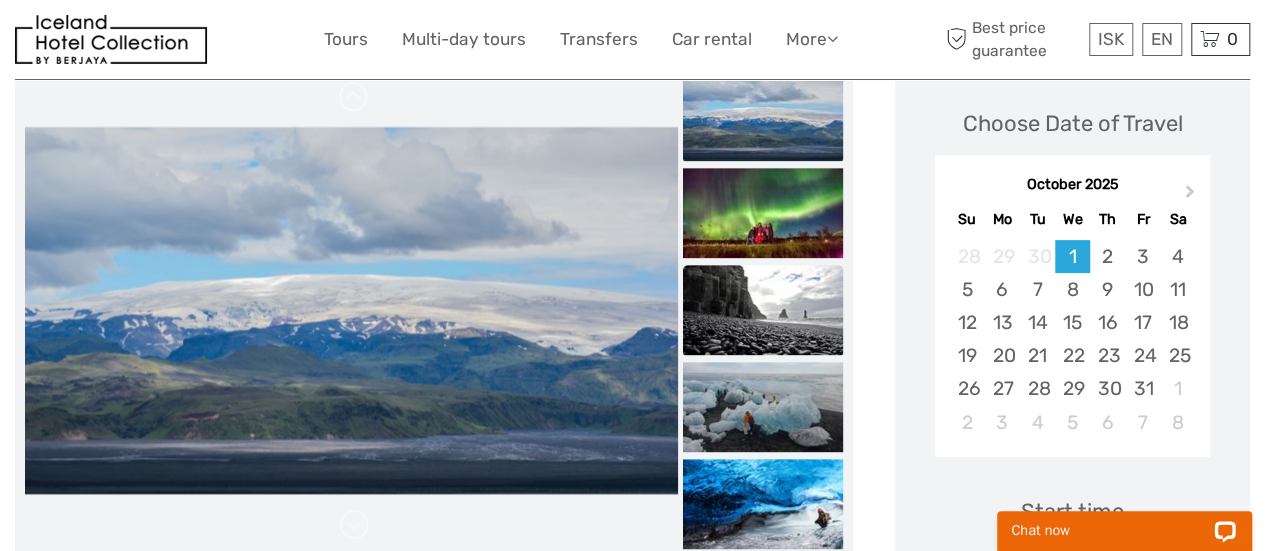 click at bounding box center [763, 310] 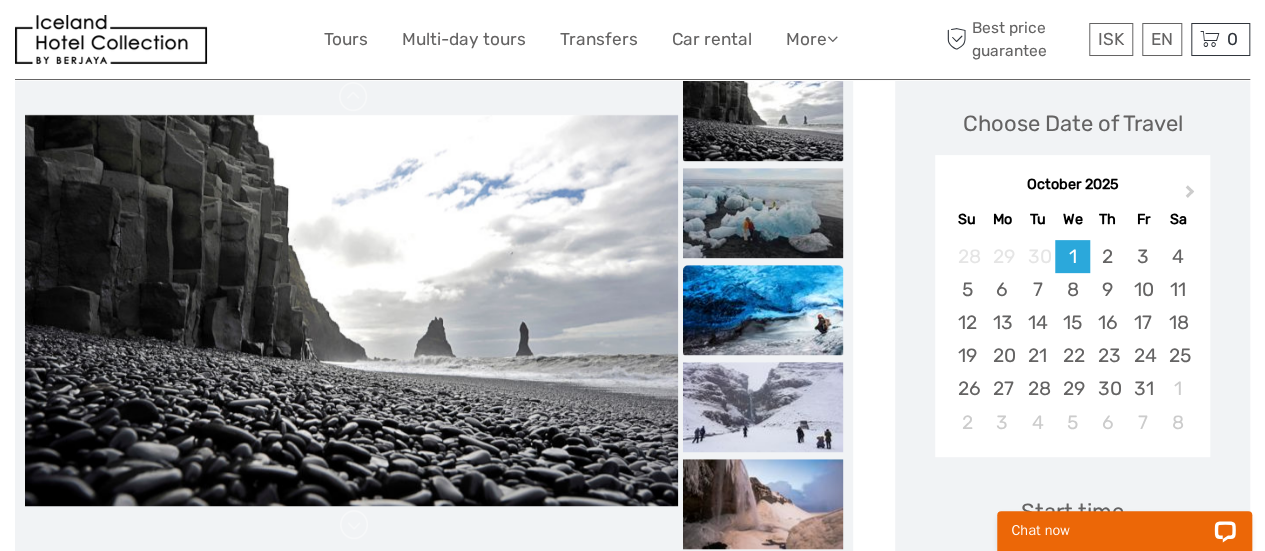 click at bounding box center [763, 310] 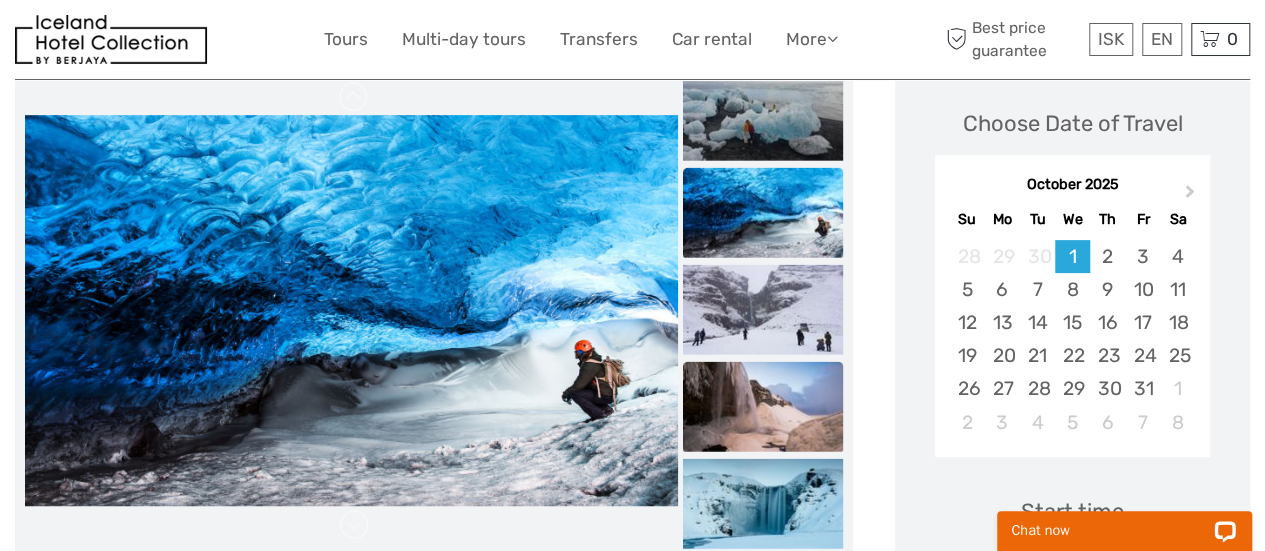click at bounding box center [763, 406] 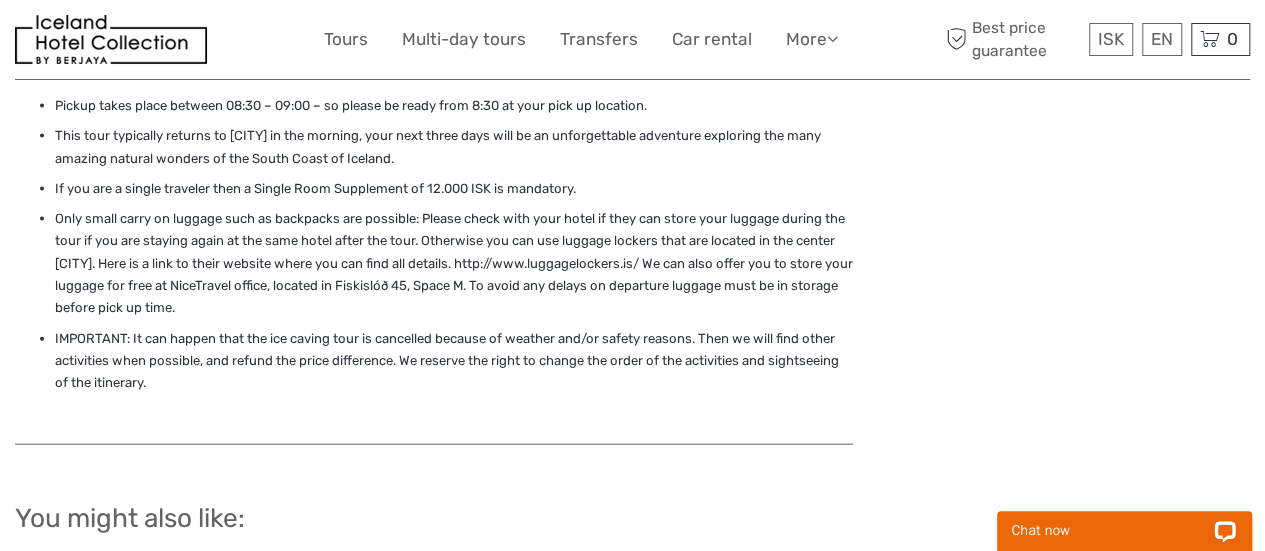 scroll, scrollTop: 2510, scrollLeft: 0, axis: vertical 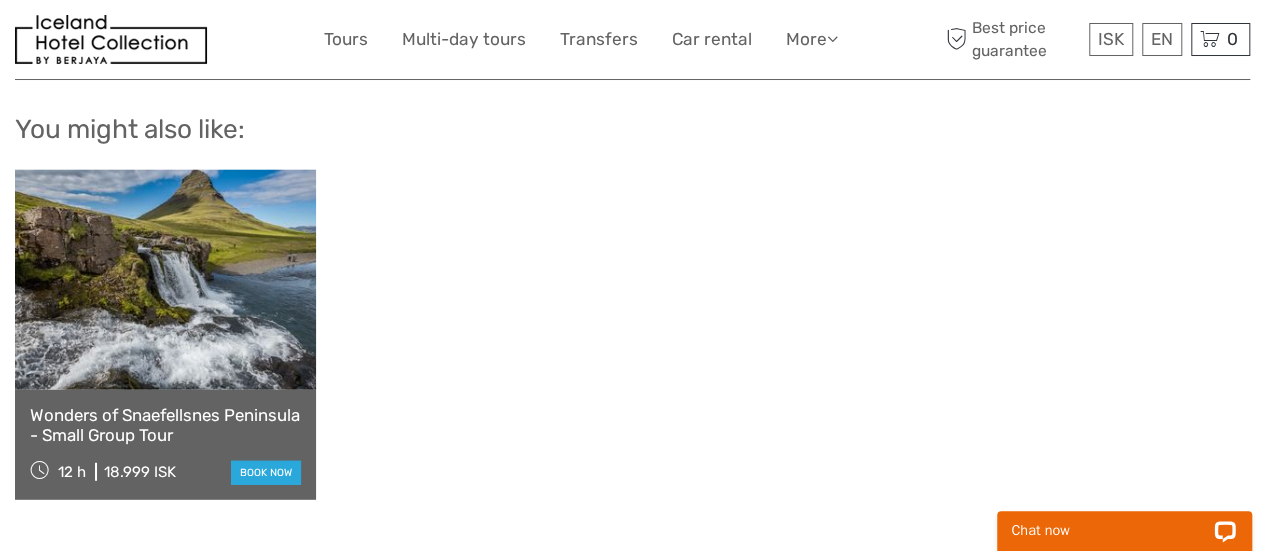 click at bounding box center [165, 280] 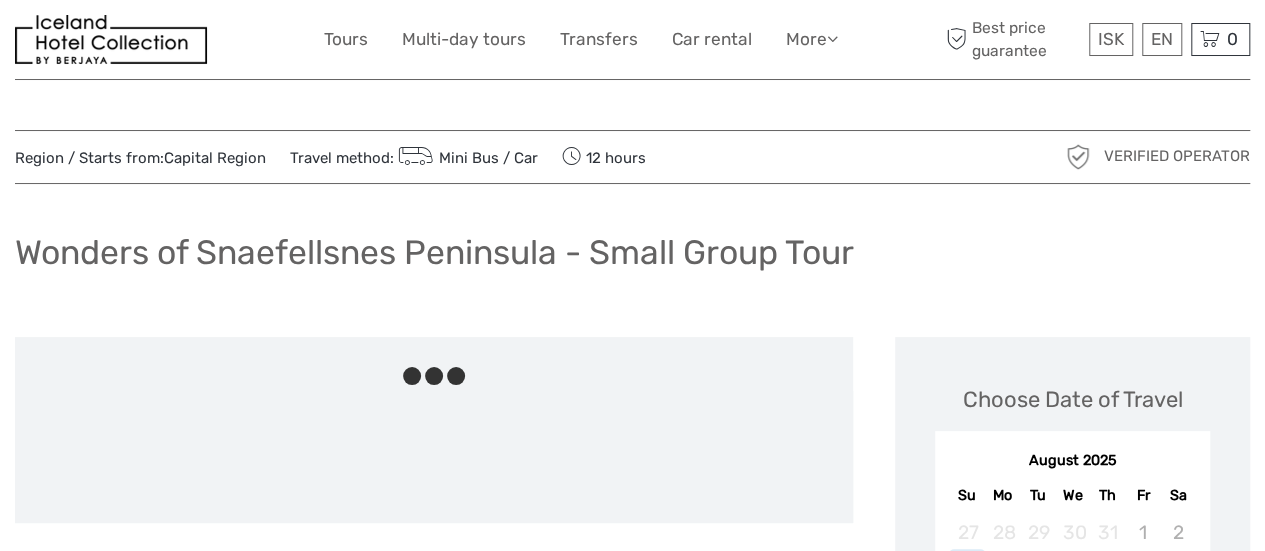 scroll, scrollTop: 242, scrollLeft: 0, axis: vertical 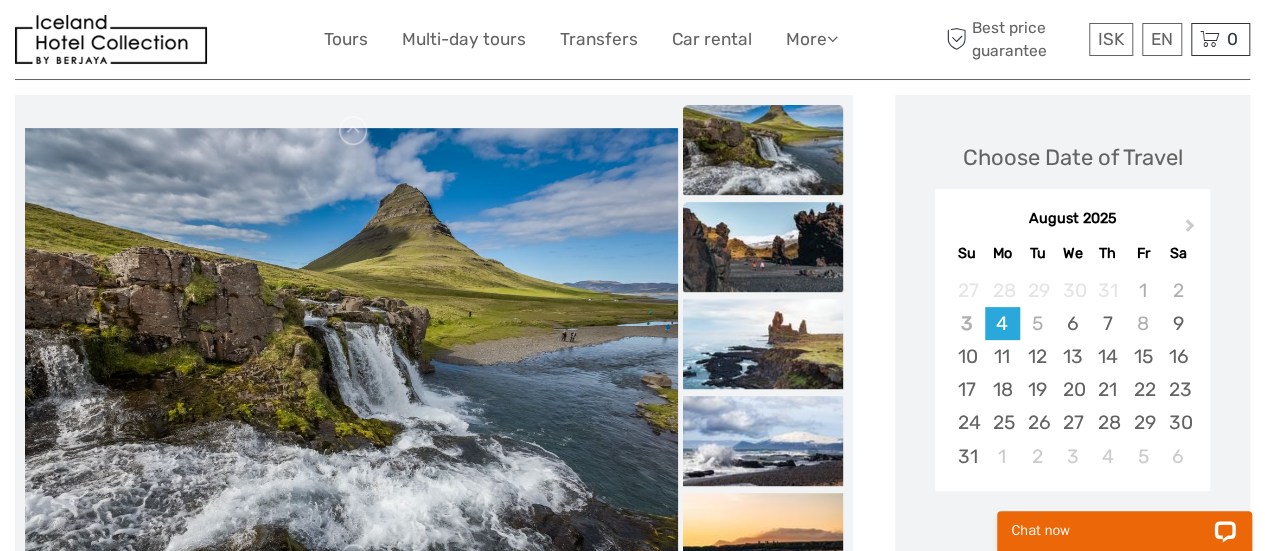 click at bounding box center (763, 247) 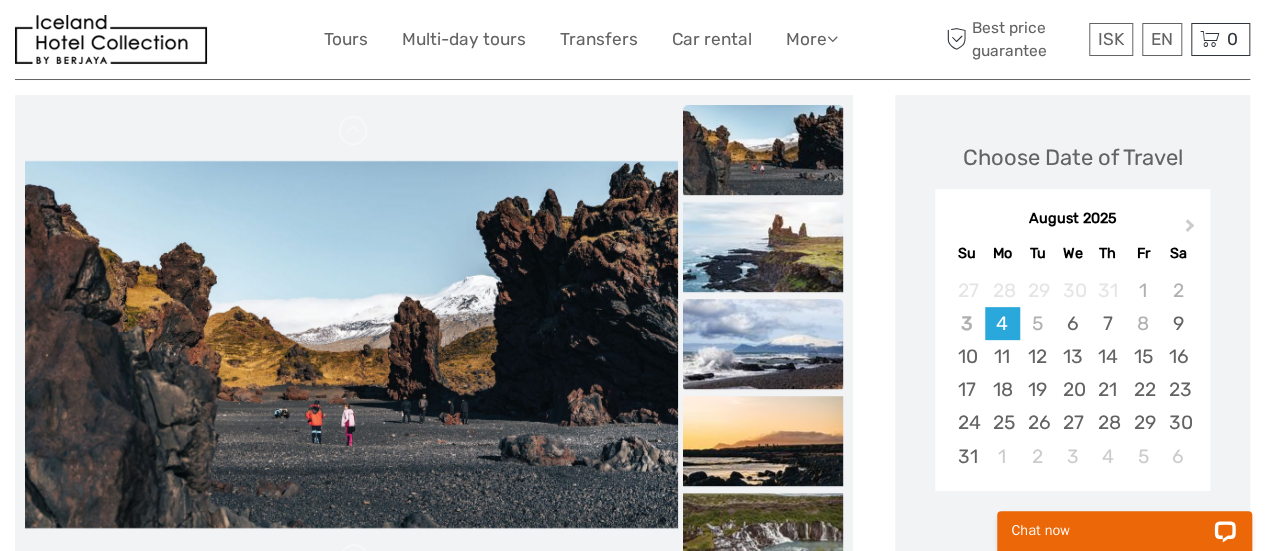 click at bounding box center [763, 344] 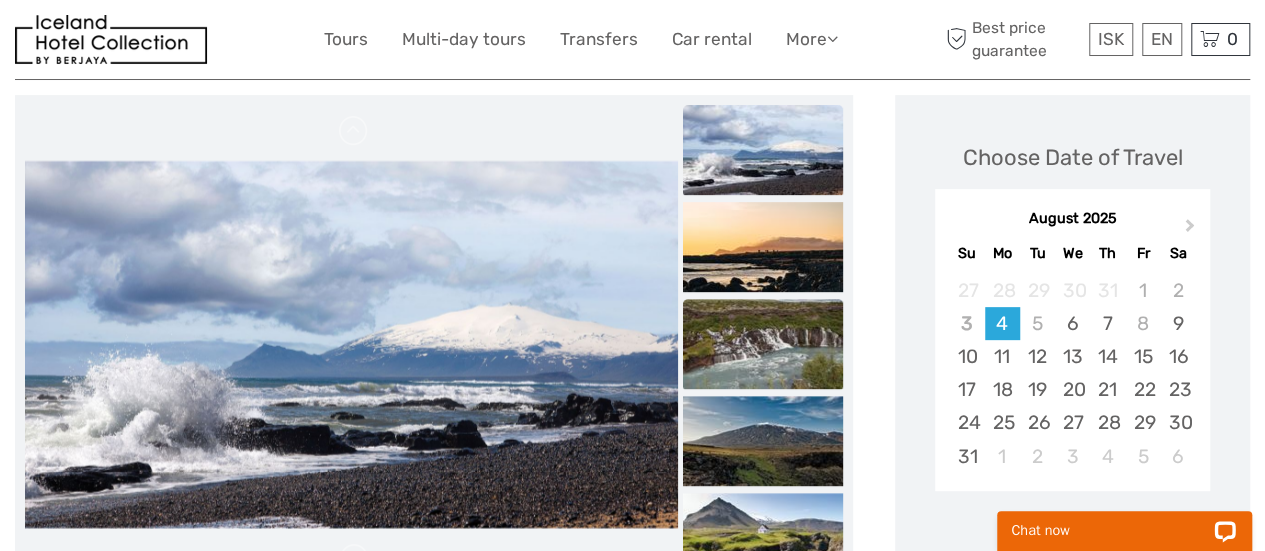 click at bounding box center [763, 344] 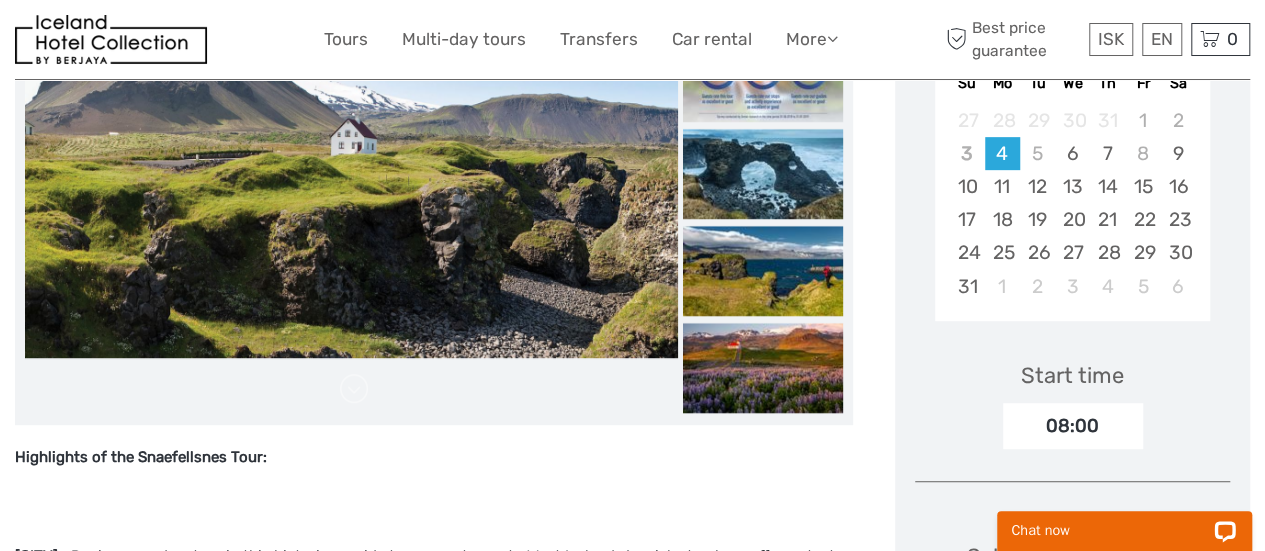 scroll, scrollTop: 260, scrollLeft: 0, axis: vertical 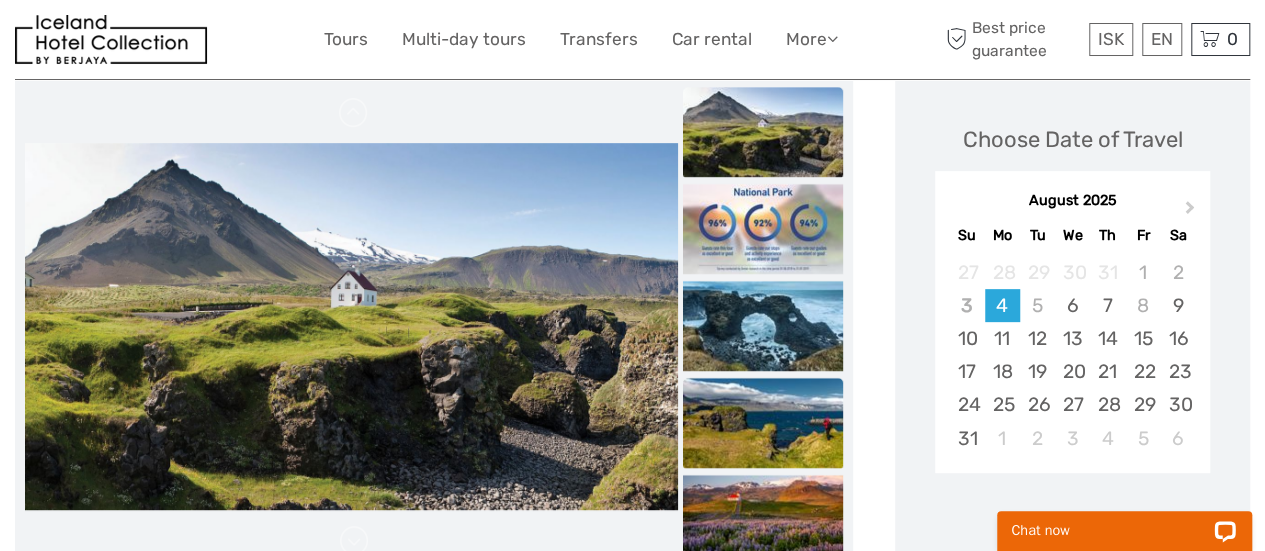 click at bounding box center [763, 423] 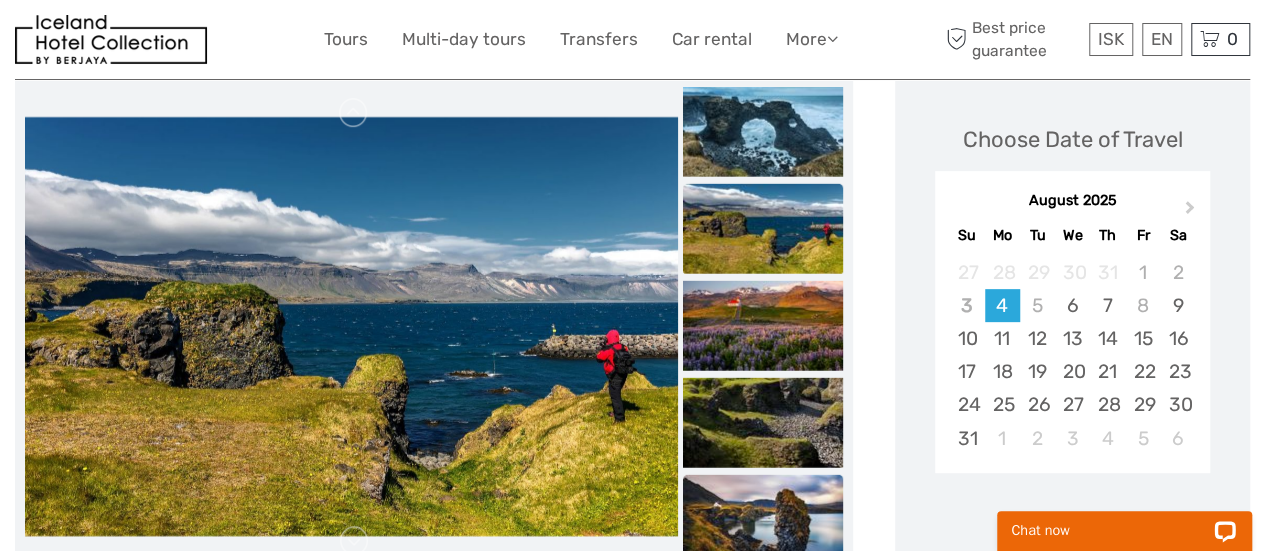 click at bounding box center (763, 519) 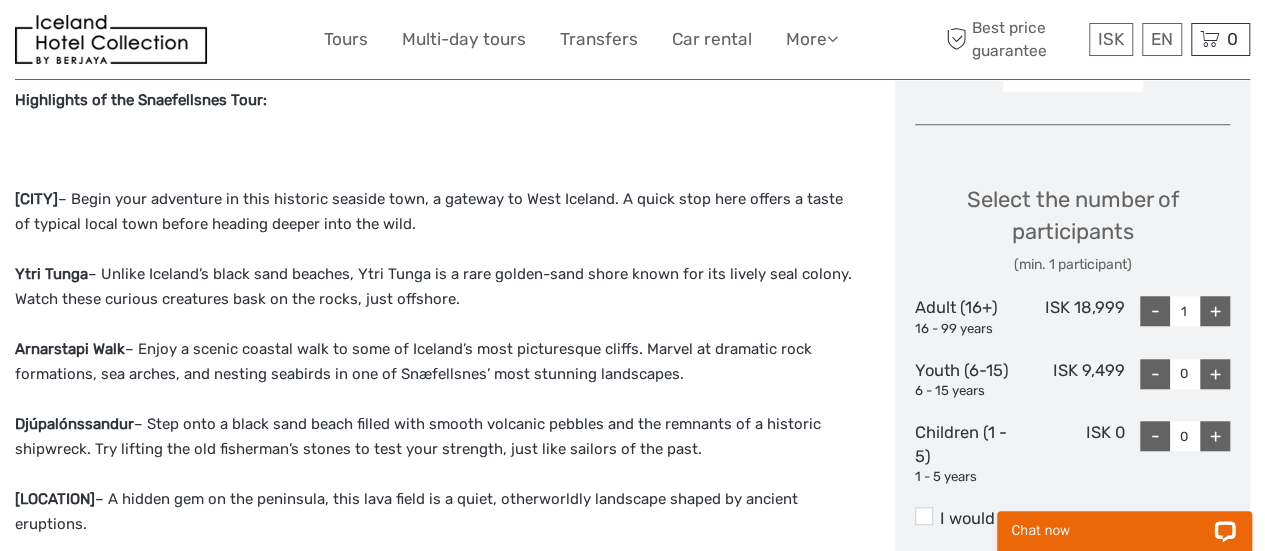 scroll, scrollTop: 768, scrollLeft: 0, axis: vertical 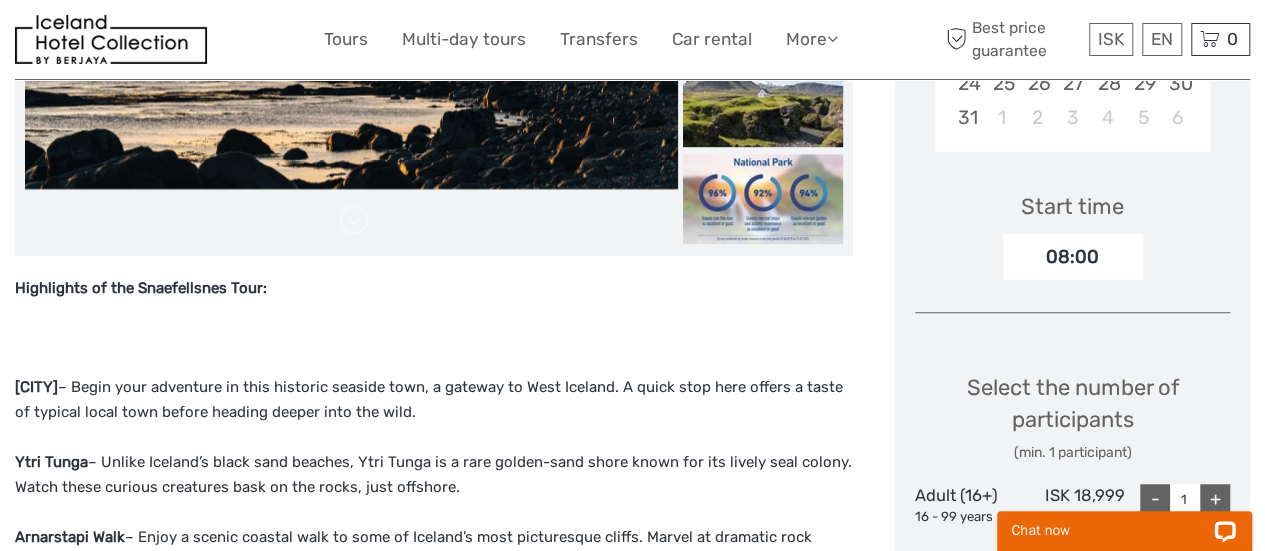 click on "Borgarnes" at bounding box center [36, 387] 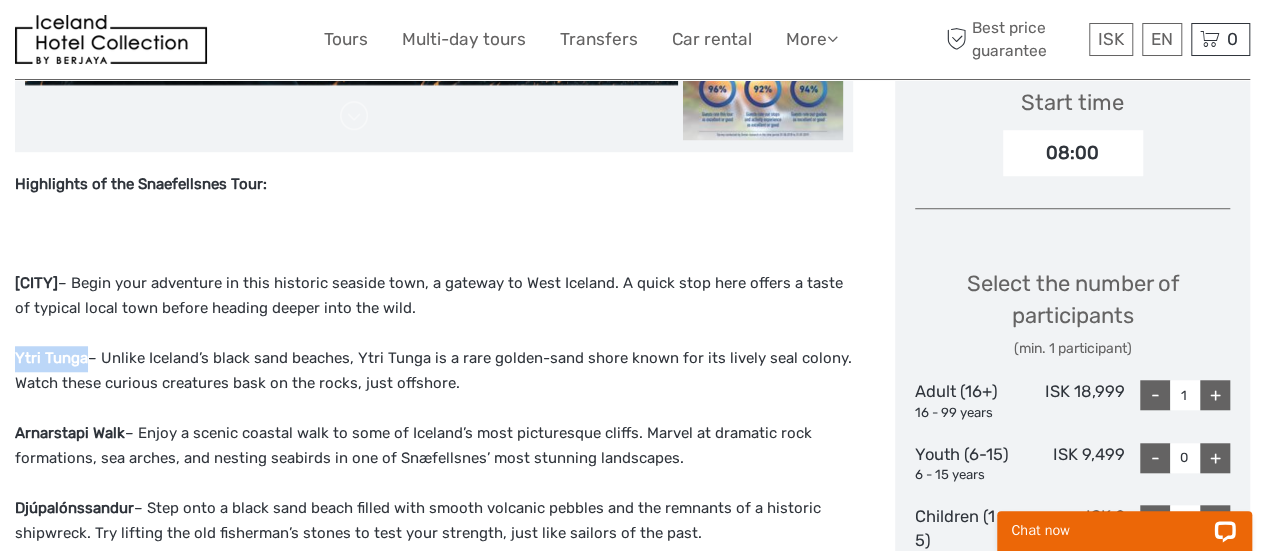 drag, startPoint x: 86, startPoint y: 358, endPoint x: 12, endPoint y: 357, distance: 74.00676 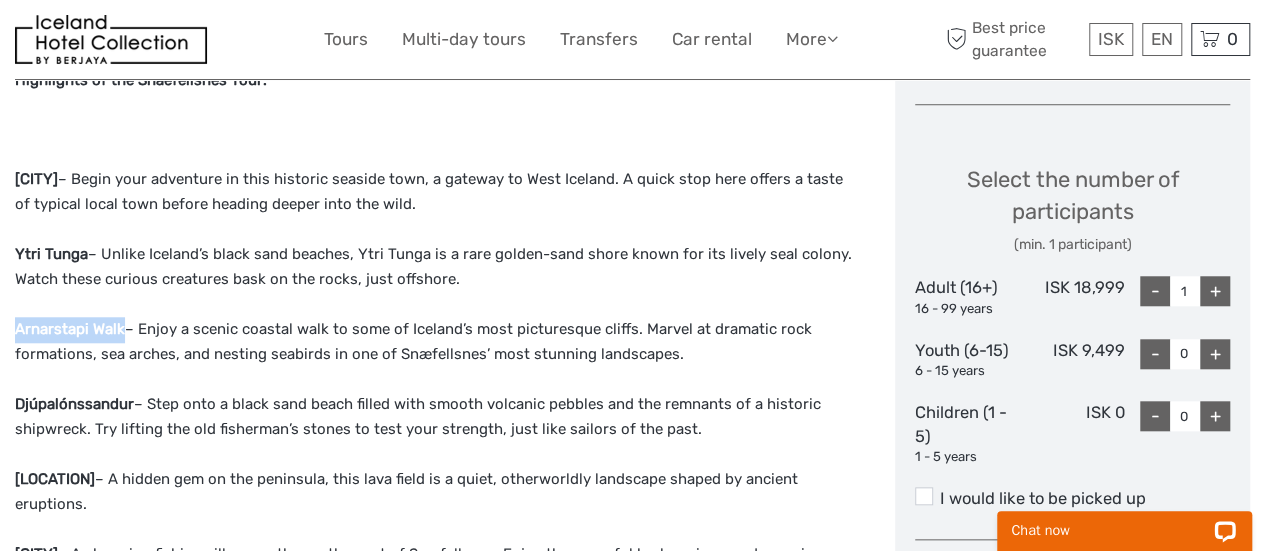 drag, startPoint x: 122, startPoint y: 332, endPoint x: 11, endPoint y: 325, distance: 111.220505 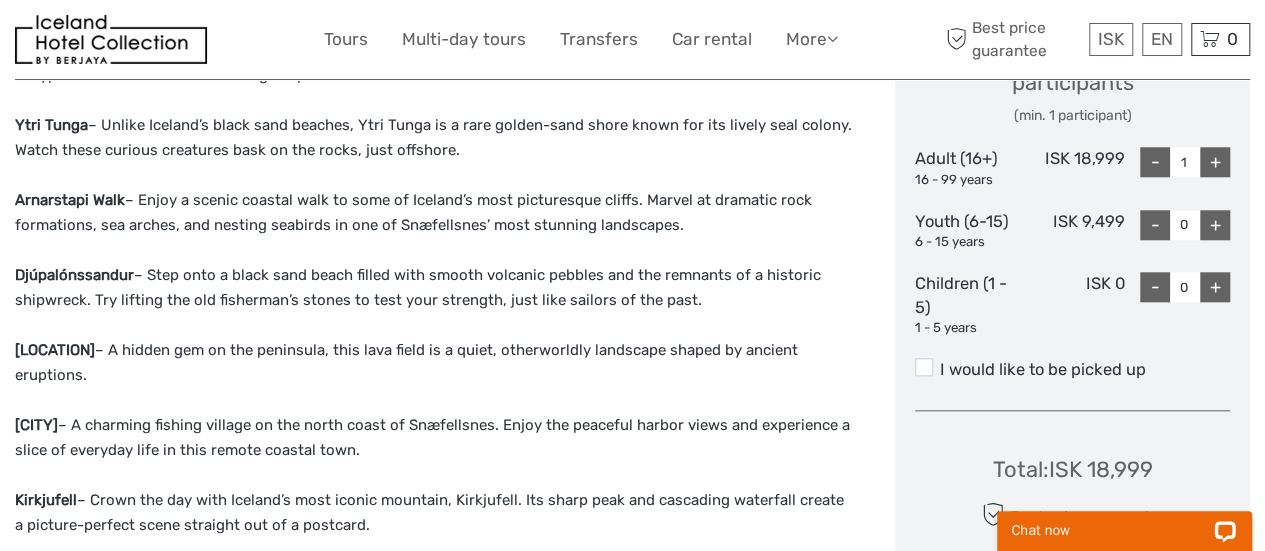click on "Djúpalónssandur" at bounding box center (74, 275) 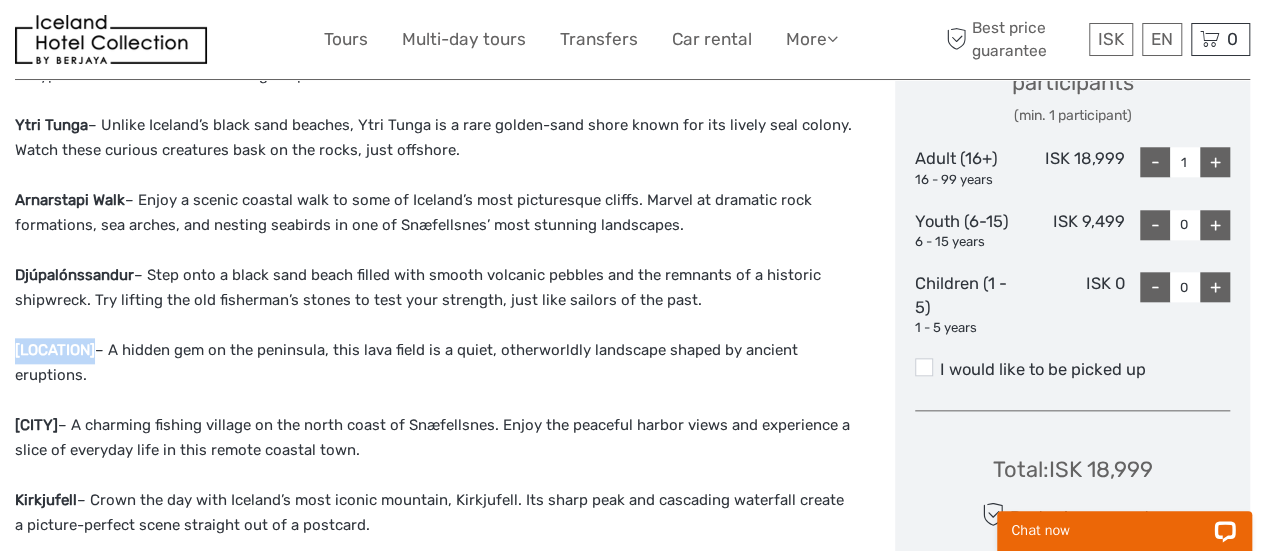 click on "Hólahólar" at bounding box center [55, 350] 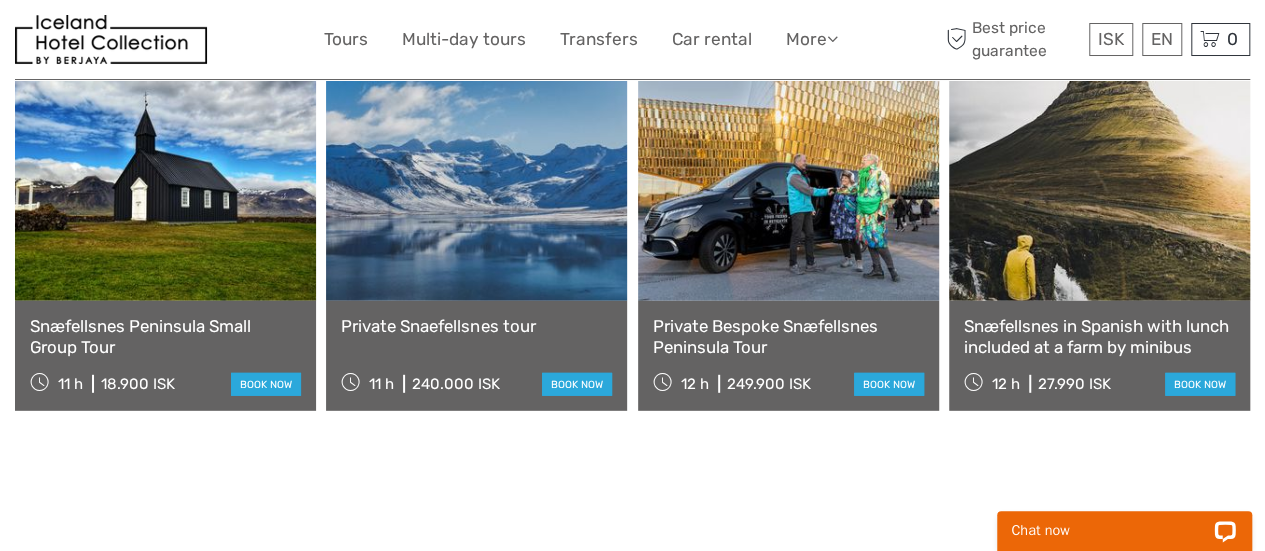 scroll, scrollTop: 2668, scrollLeft: 0, axis: vertical 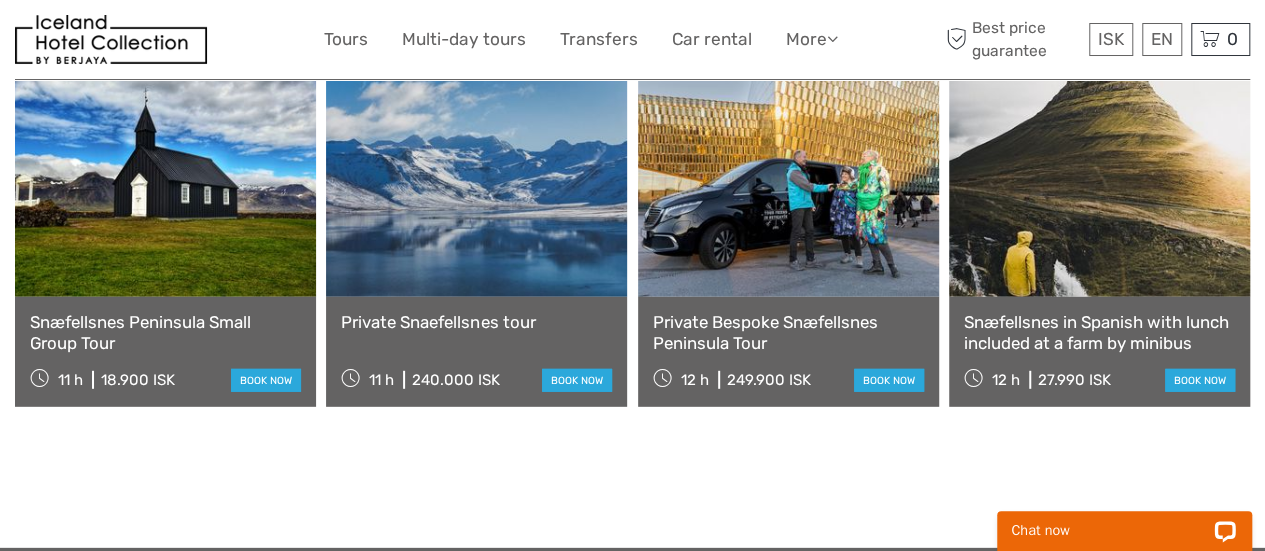 click at bounding box center (476, 187) 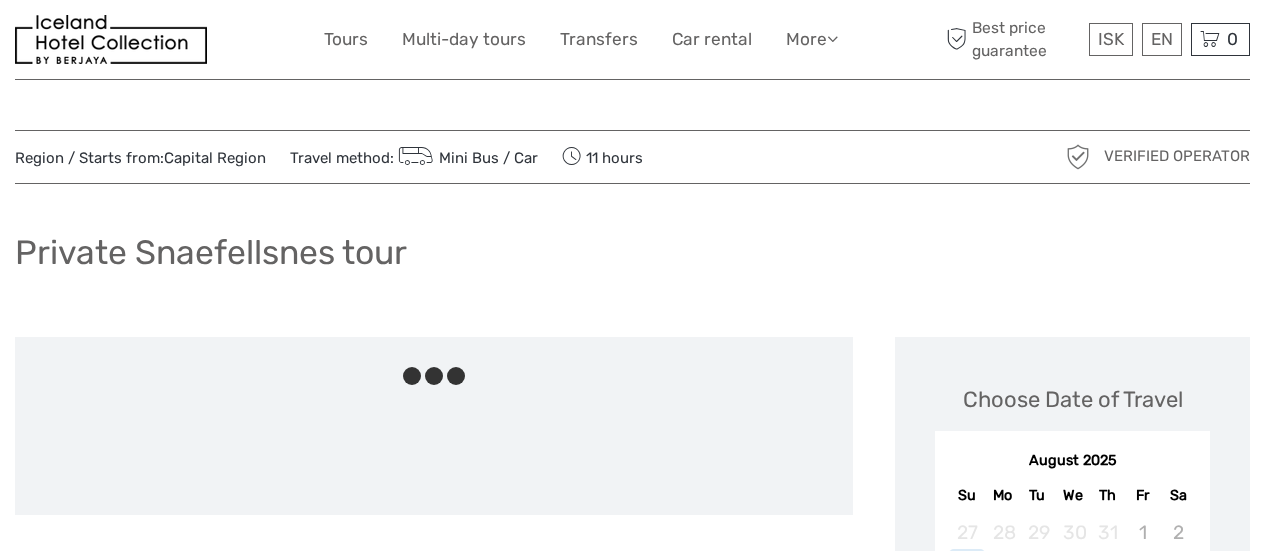 scroll, scrollTop: 0, scrollLeft: 0, axis: both 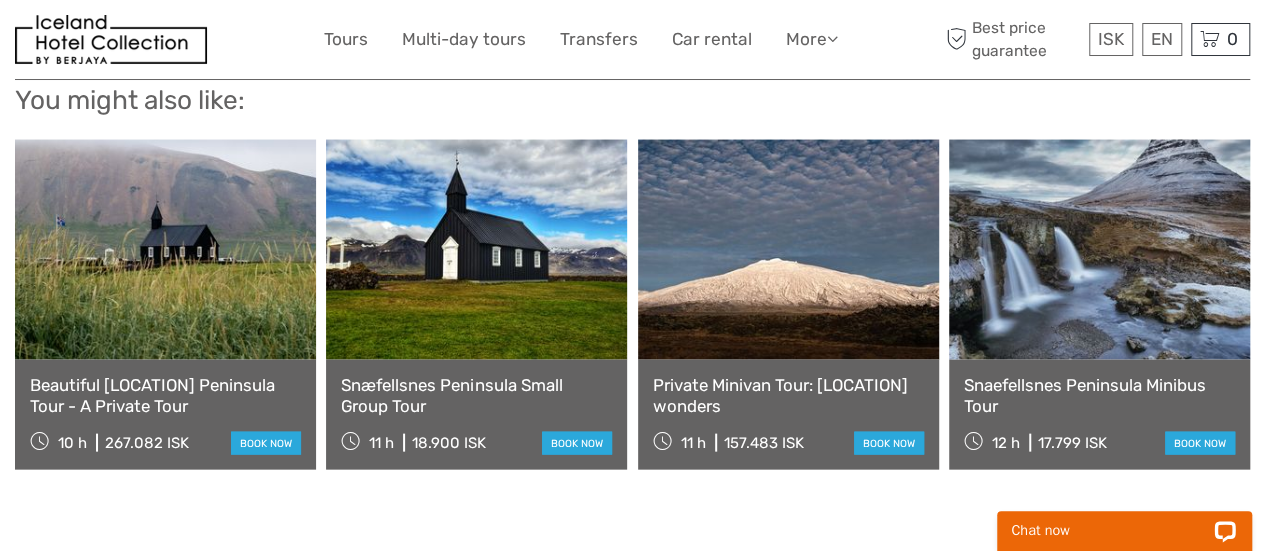 click at bounding box center [476, 250] 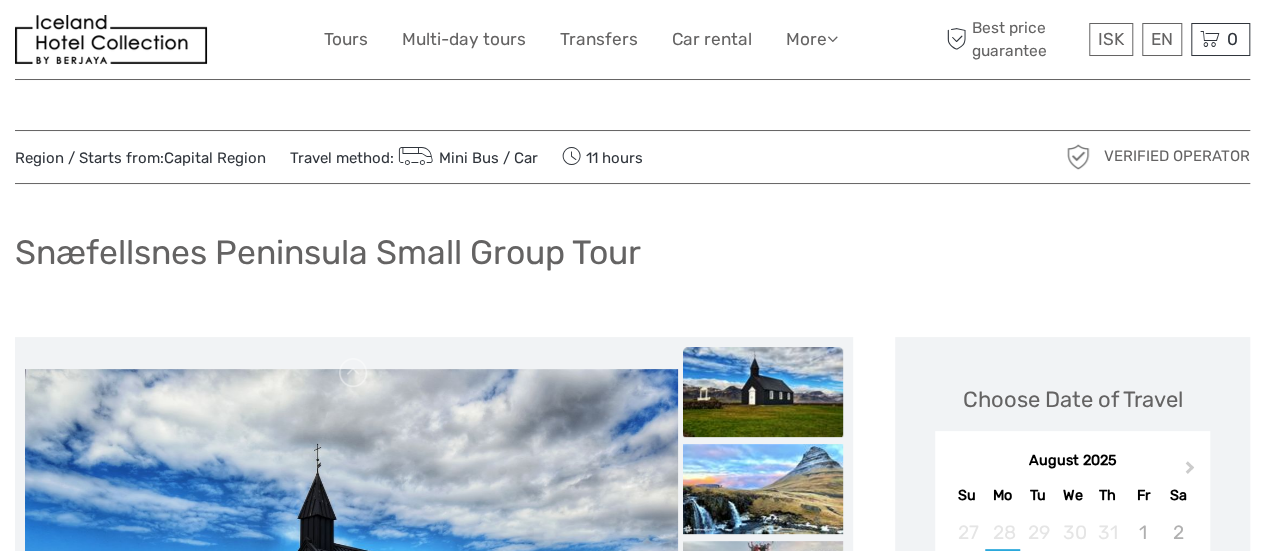 scroll, scrollTop: 245, scrollLeft: 0, axis: vertical 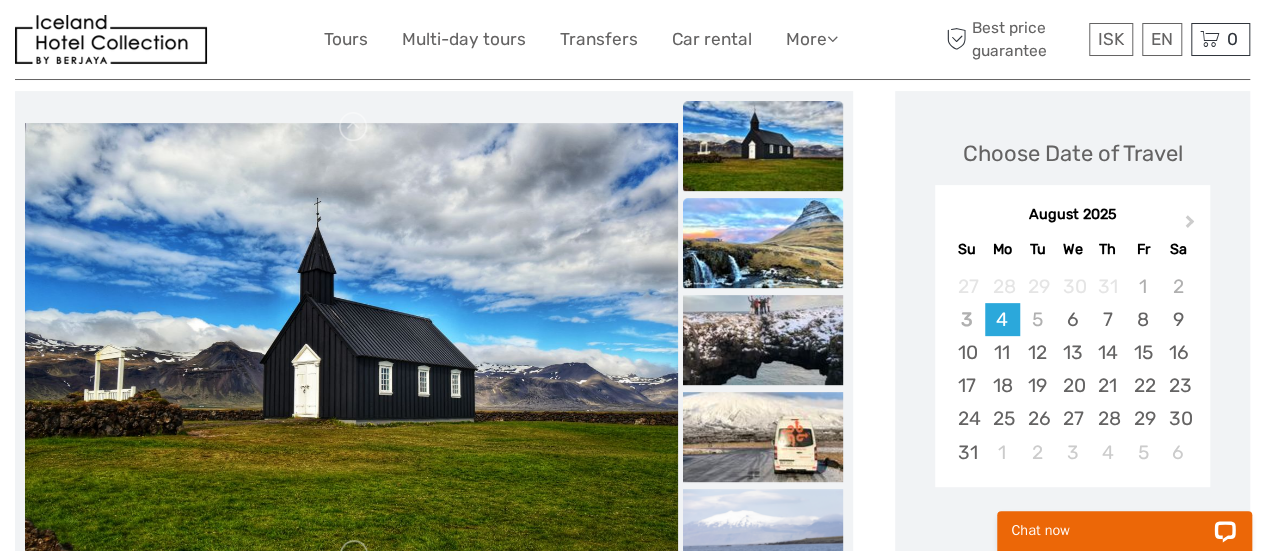 click at bounding box center [763, 243] 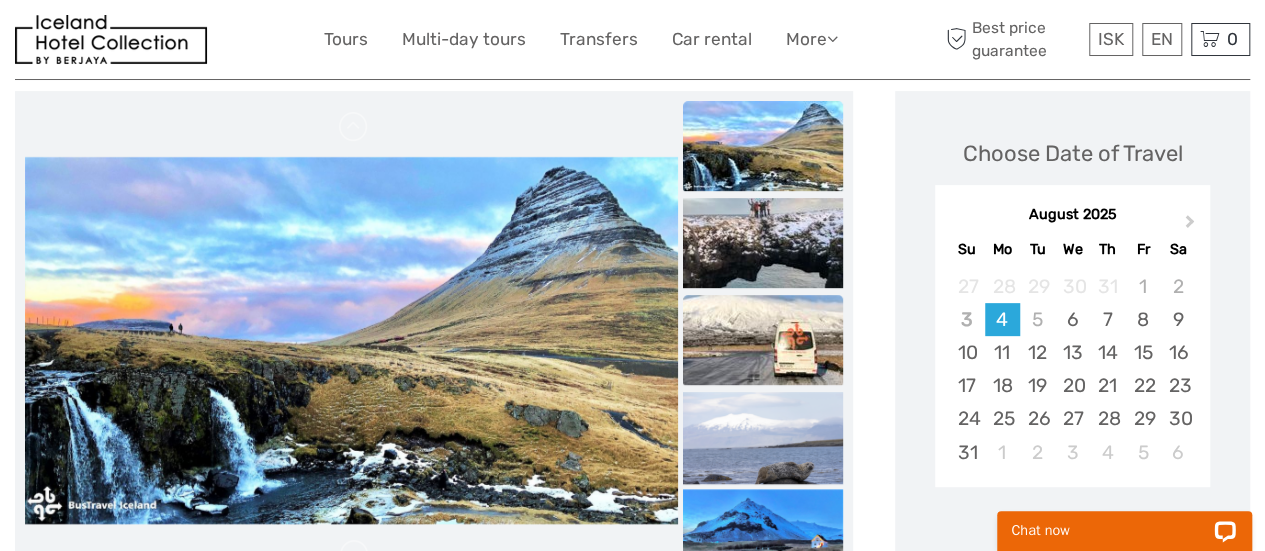 click at bounding box center [763, 340] 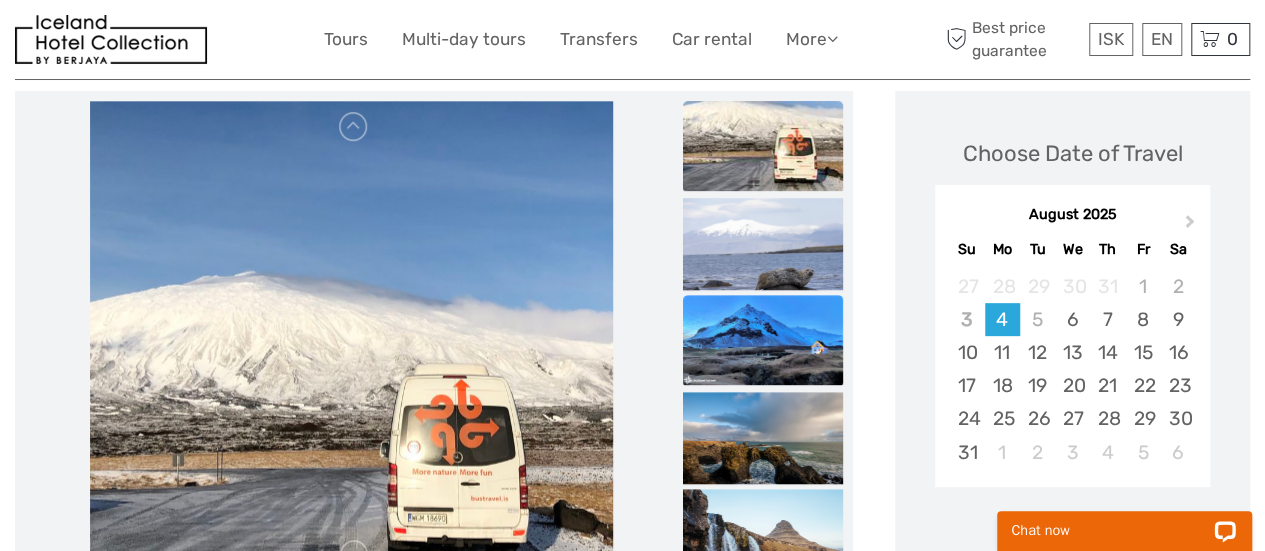 click at bounding box center (763, 340) 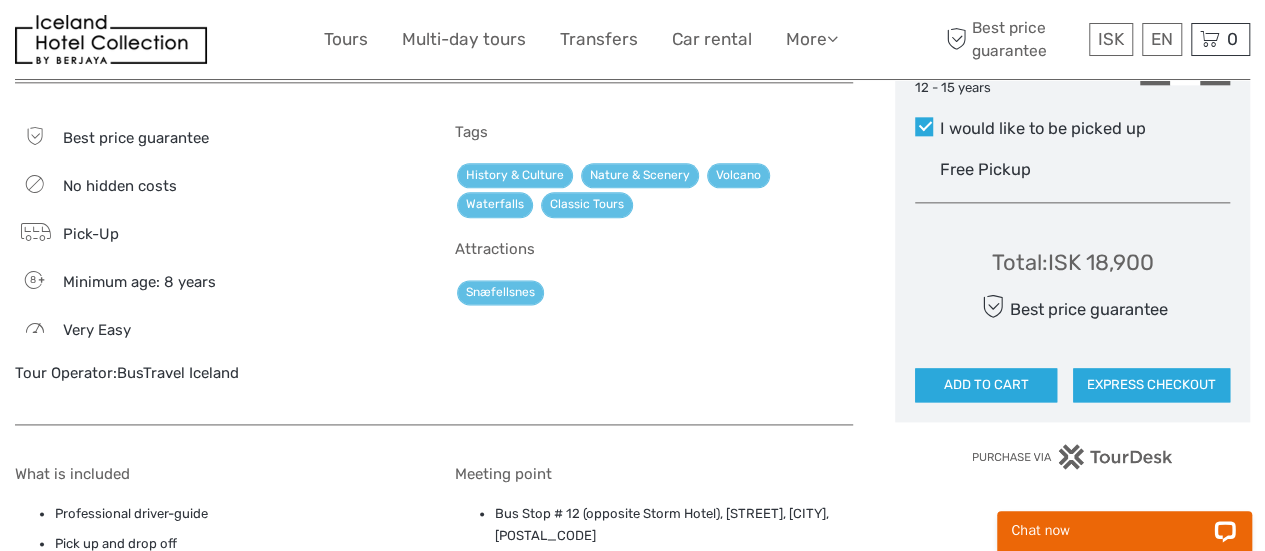 scroll, scrollTop: 878, scrollLeft: 0, axis: vertical 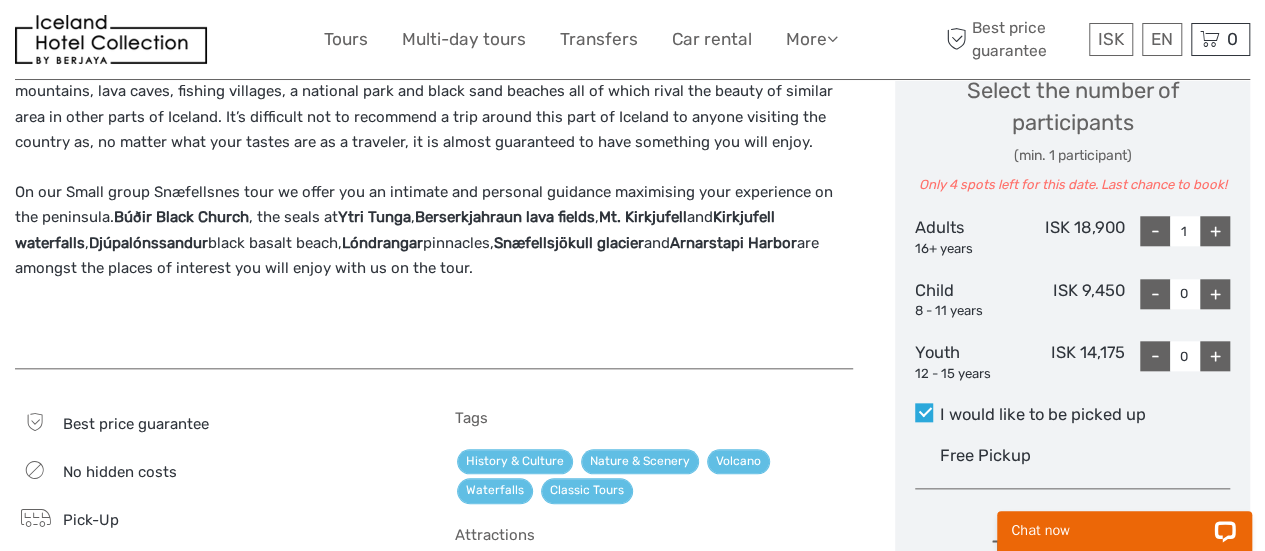 drag, startPoint x: 694, startPoint y: 213, endPoint x: 838, endPoint y: 207, distance: 144.12494 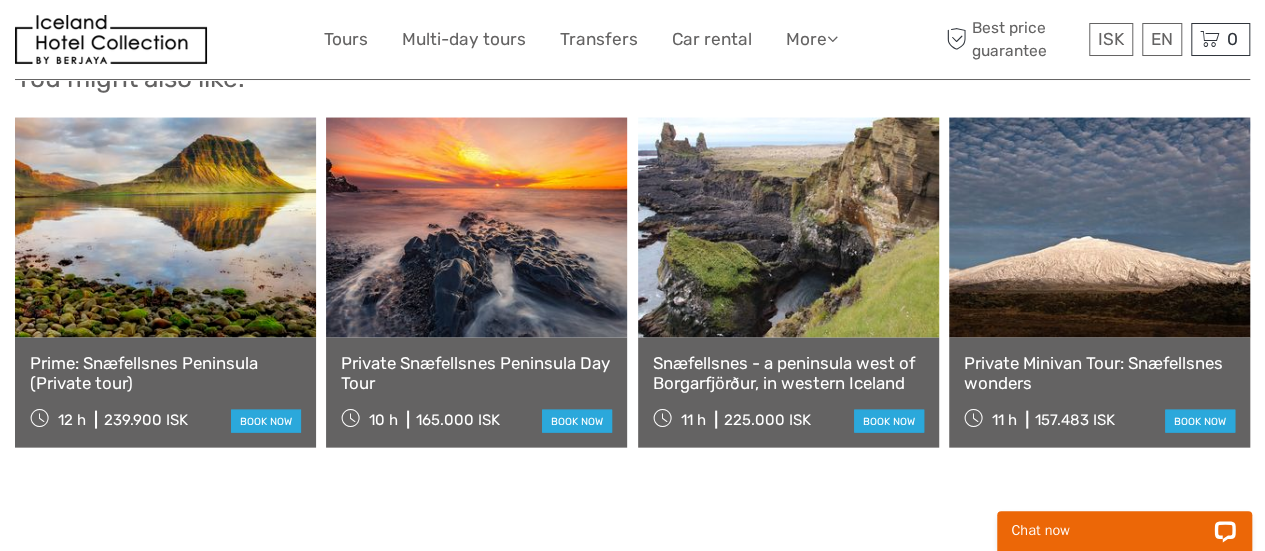 scroll, scrollTop: 1971, scrollLeft: 0, axis: vertical 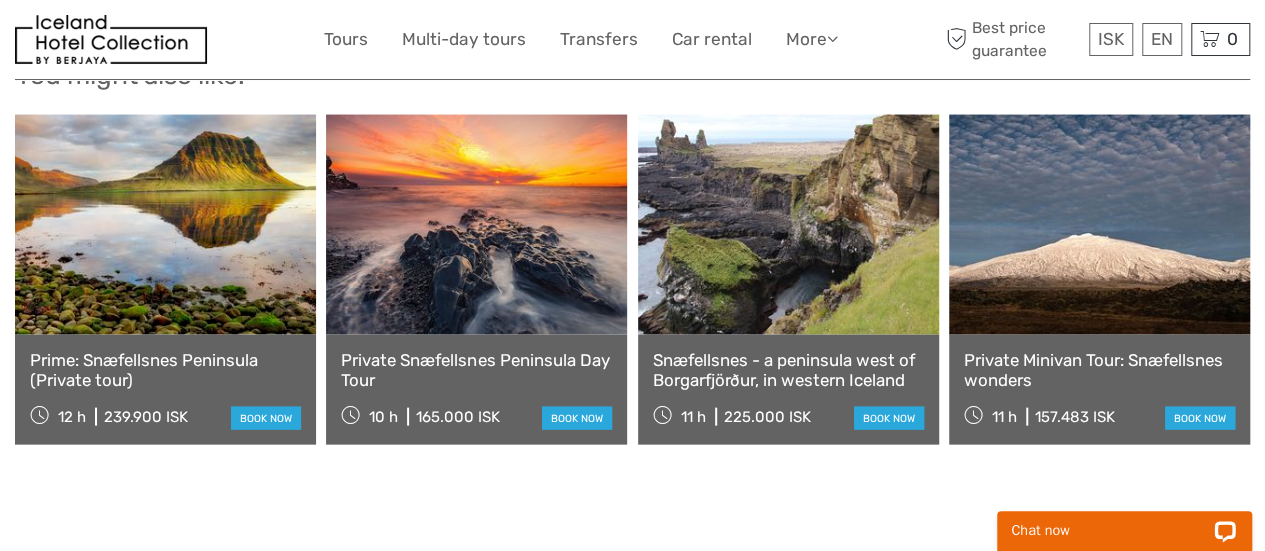 click at bounding box center [476, 225] 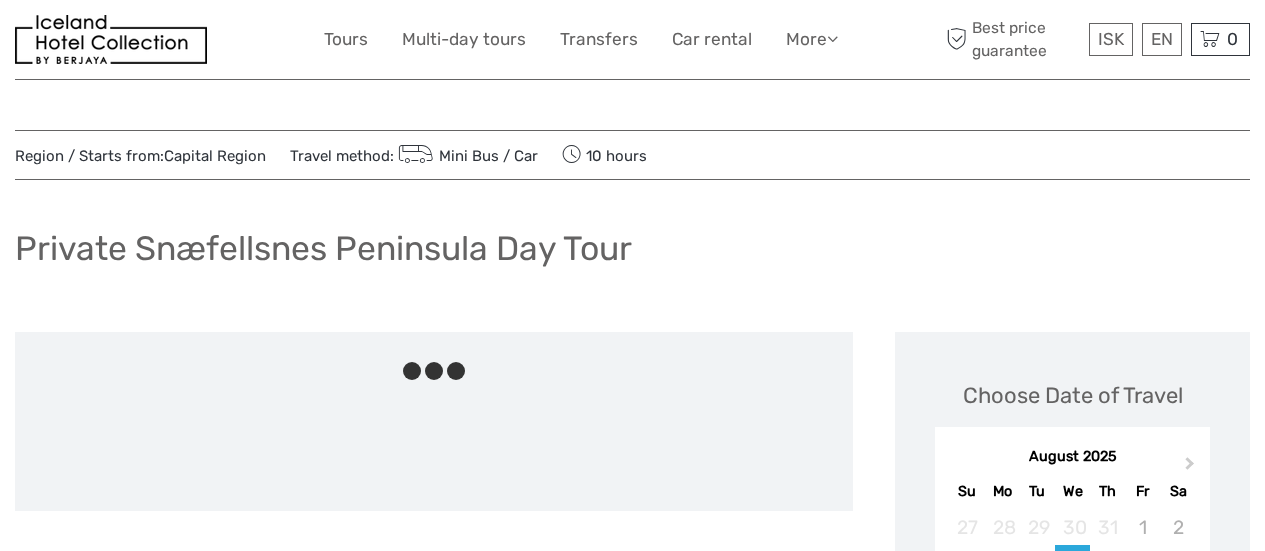 scroll, scrollTop: 0, scrollLeft: 0, axis: both 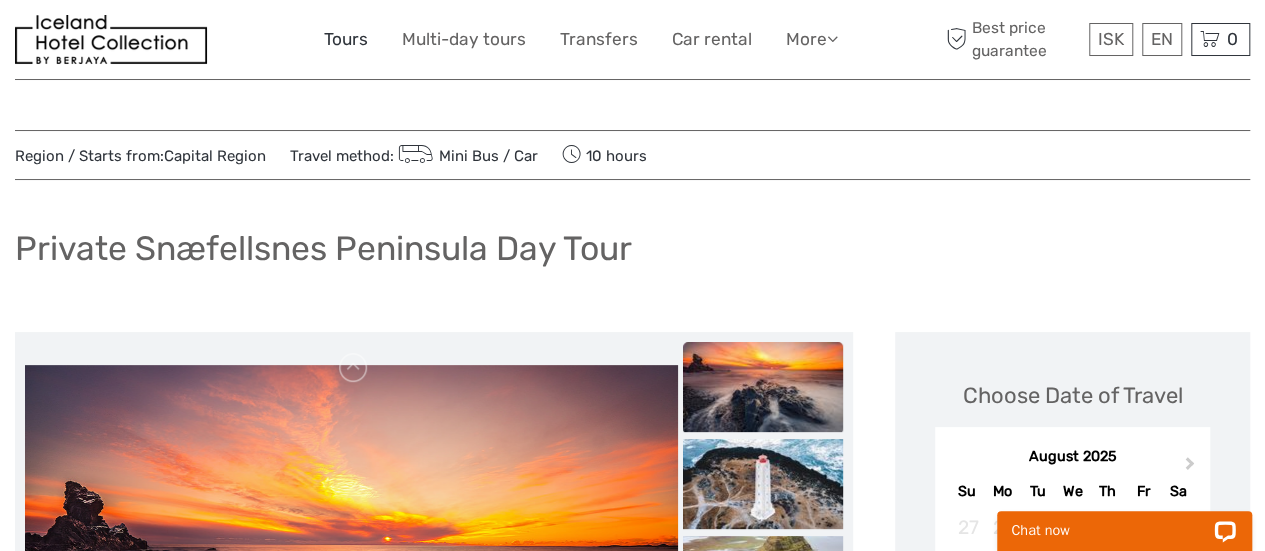 click on "Tours" at bounding box center (346, 39) 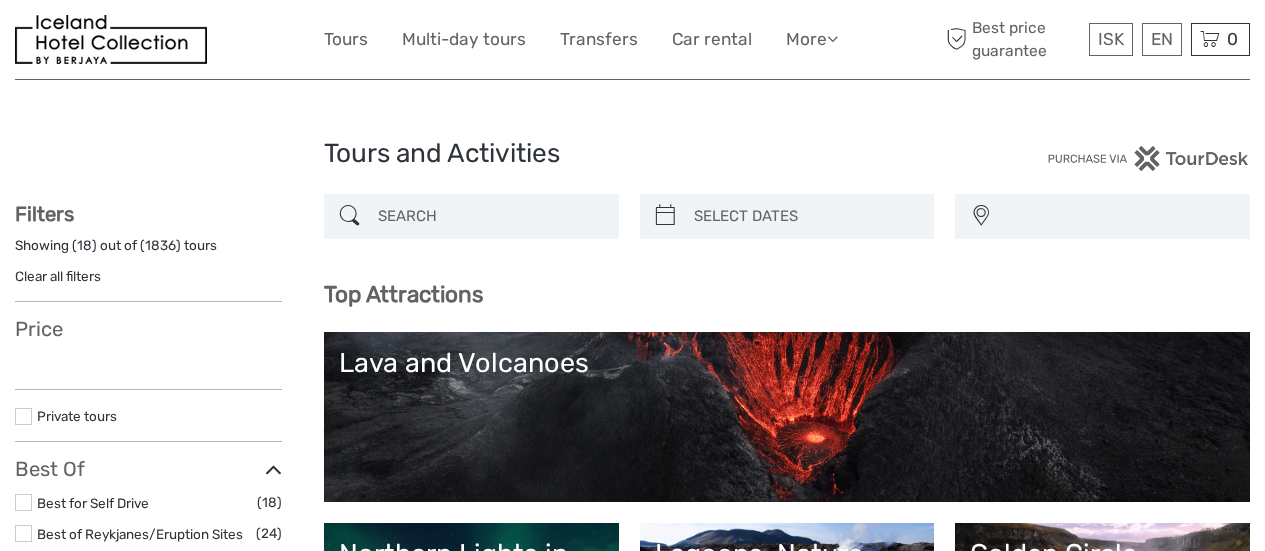 select 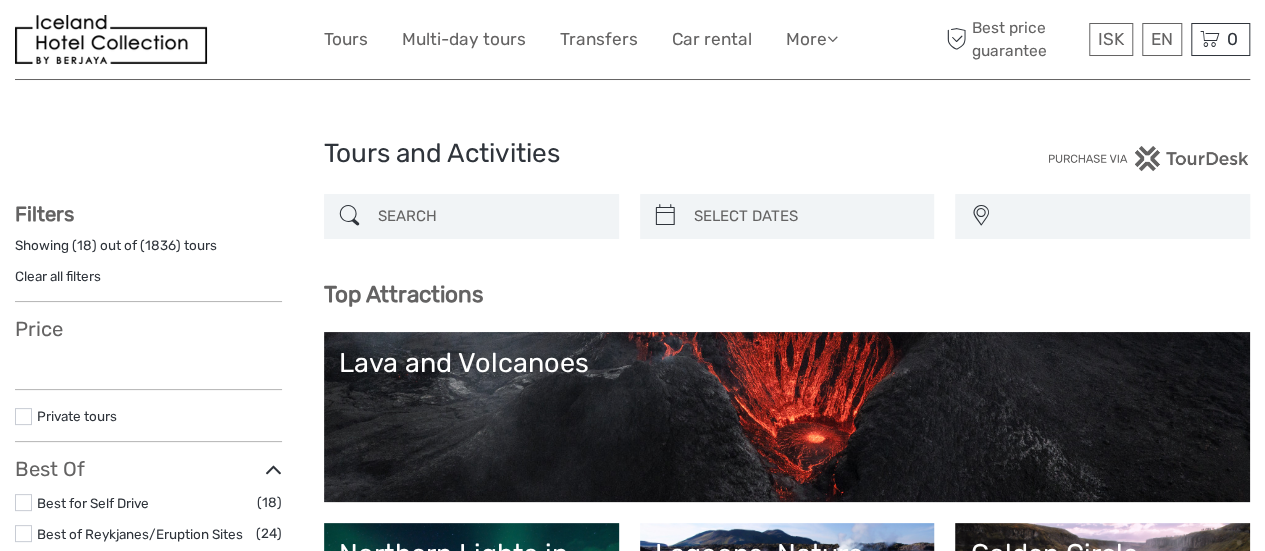 select 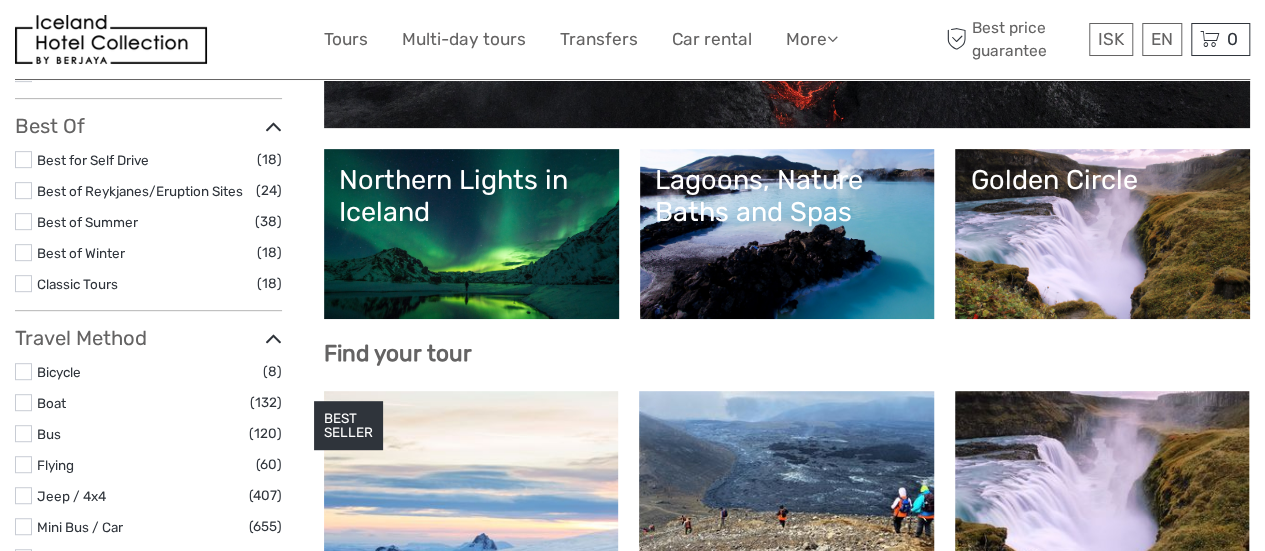scroll, scrollTop: 394, scrollLeft: 0, axis: vertical 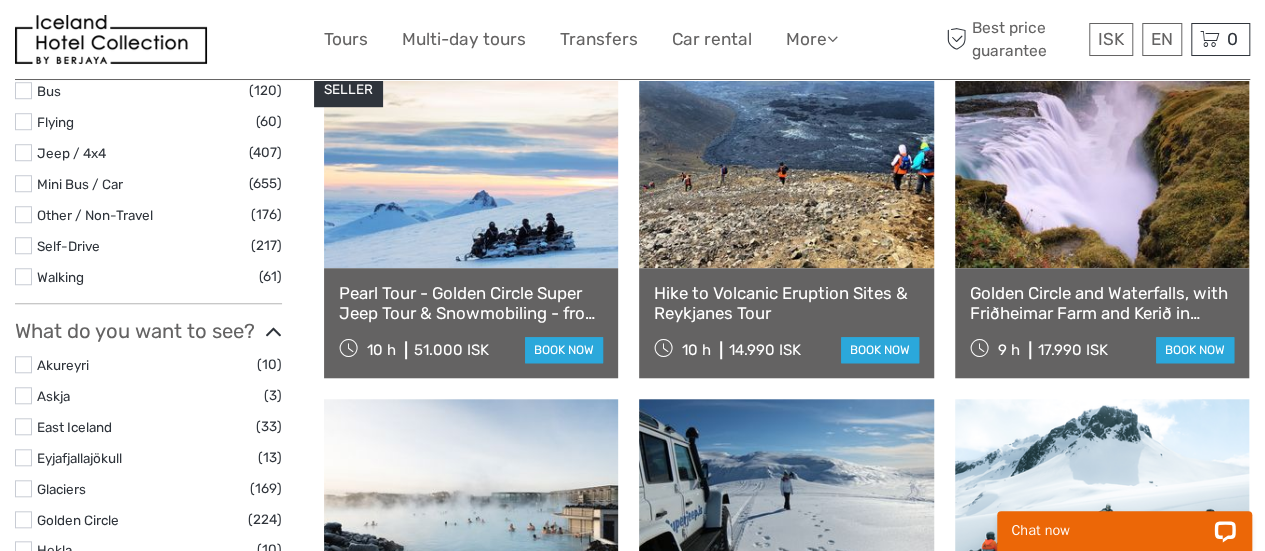 click at bounding box center [1102, 158] 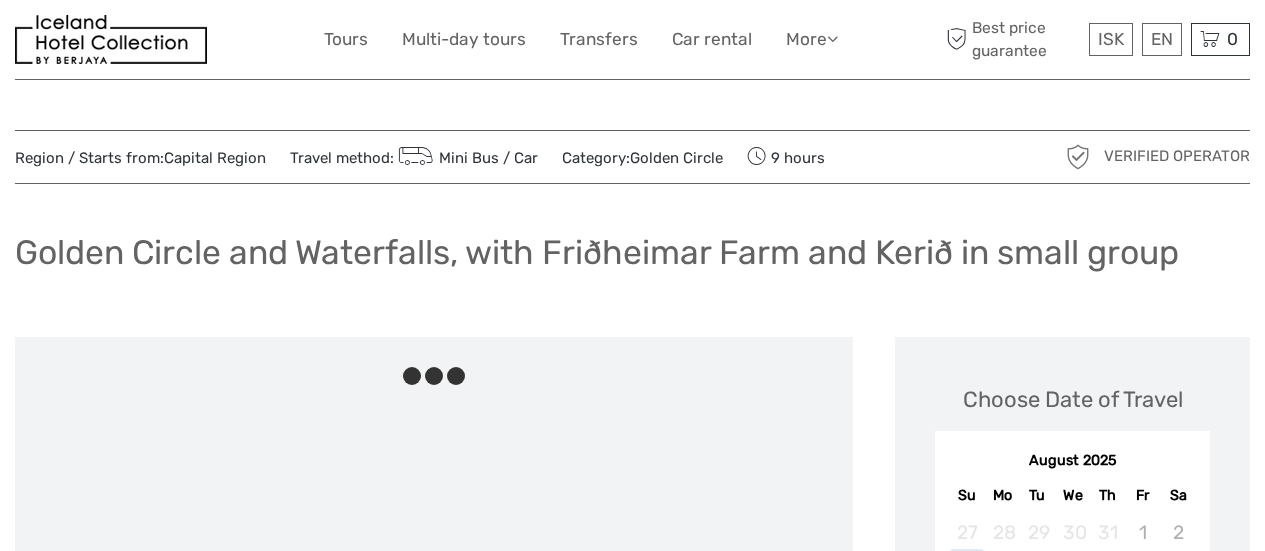 scroll, scrollTop: 0, scrollLeft: 0, axis: both 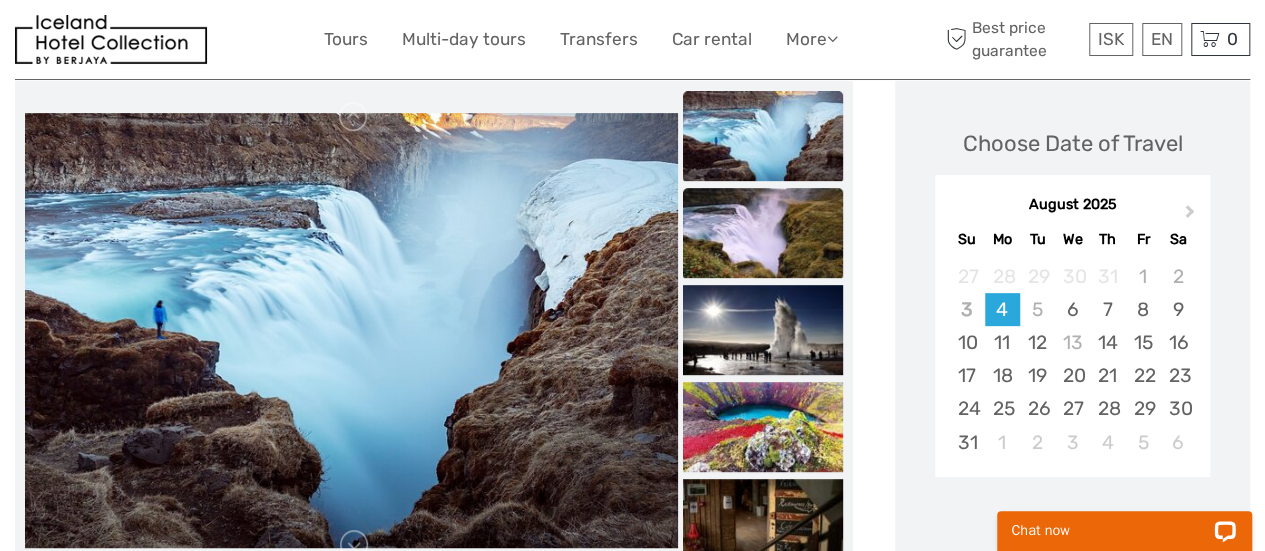 click at bounding box center (763, 233) 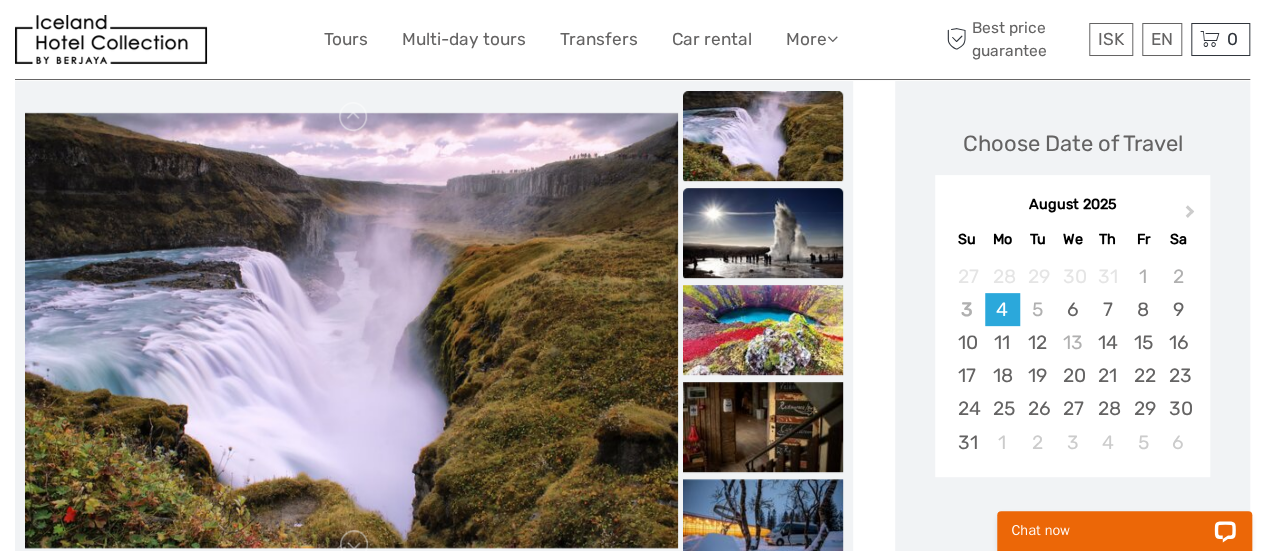 click at bounding box center (763, 233) 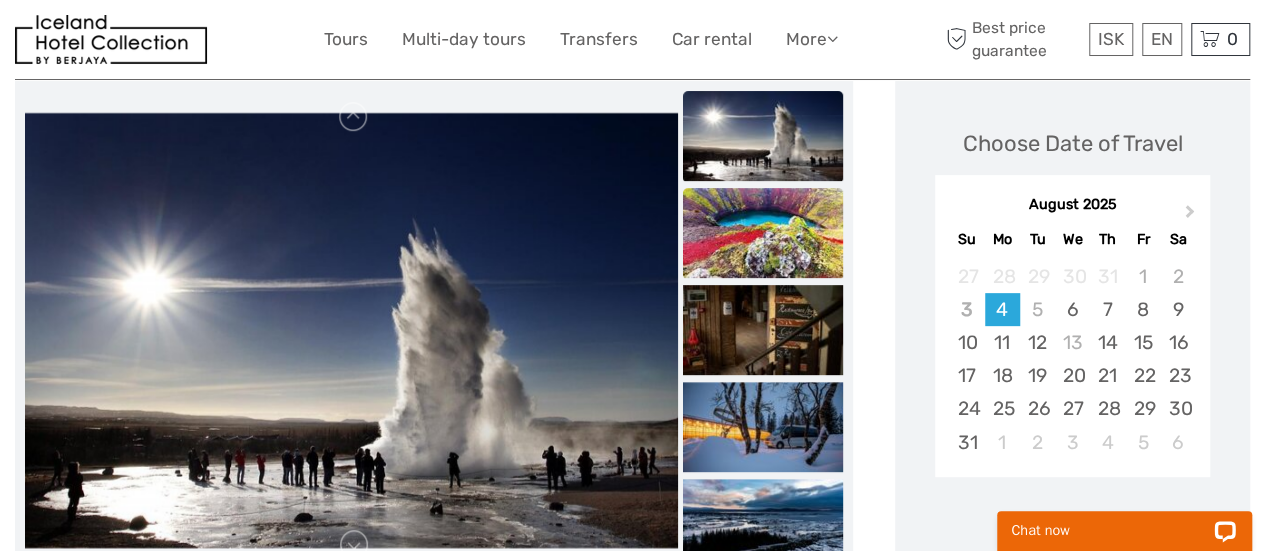 click at bounding box center (763, 233) 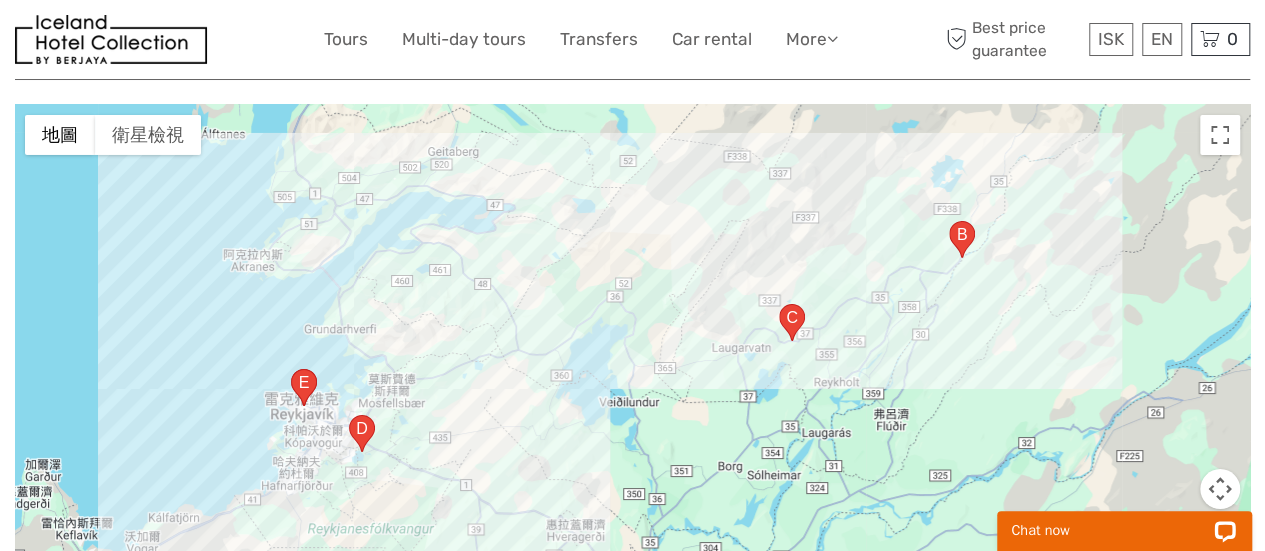 scroll, scrollTop: 3472, scrollLeft: 0, axis: vertical 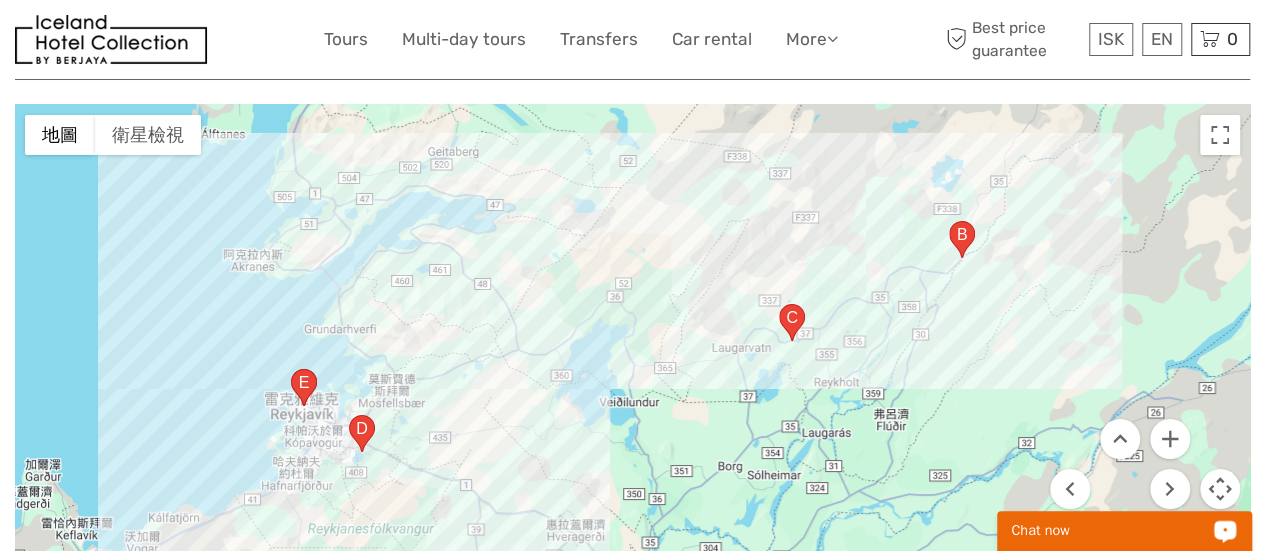 drag, startPoint x: 1118, startPoint y: 500, endPoint x: 1085, endPoint y: 417, distance: 89.31965 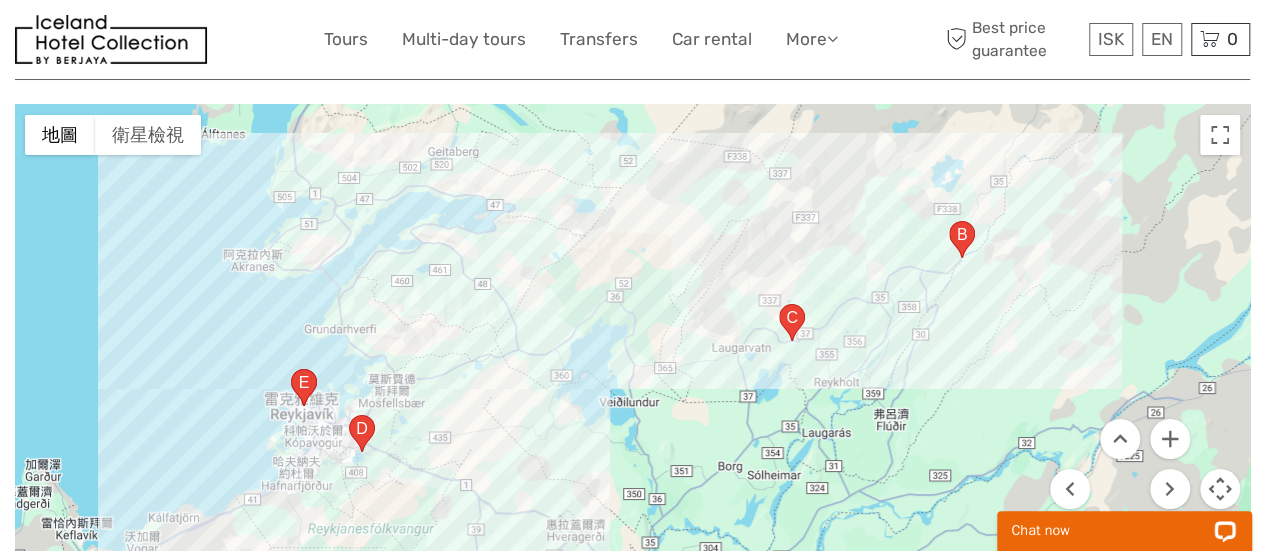scroll, scrollTop: 3564, scrollLeft: 0, axis: vertical 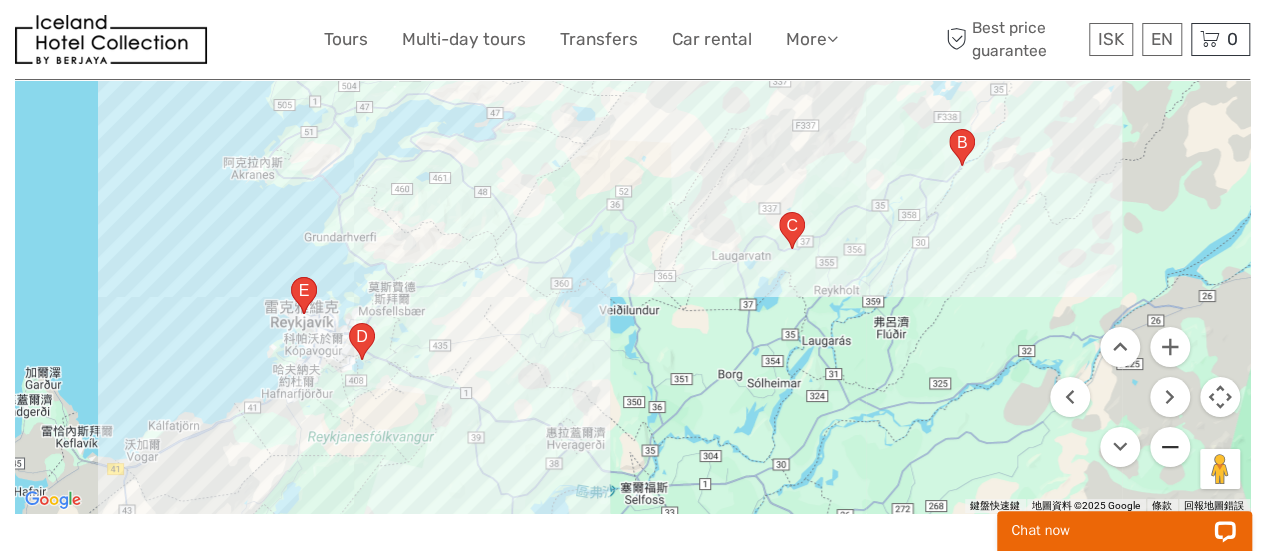 click at bounding box center (1170, 447) 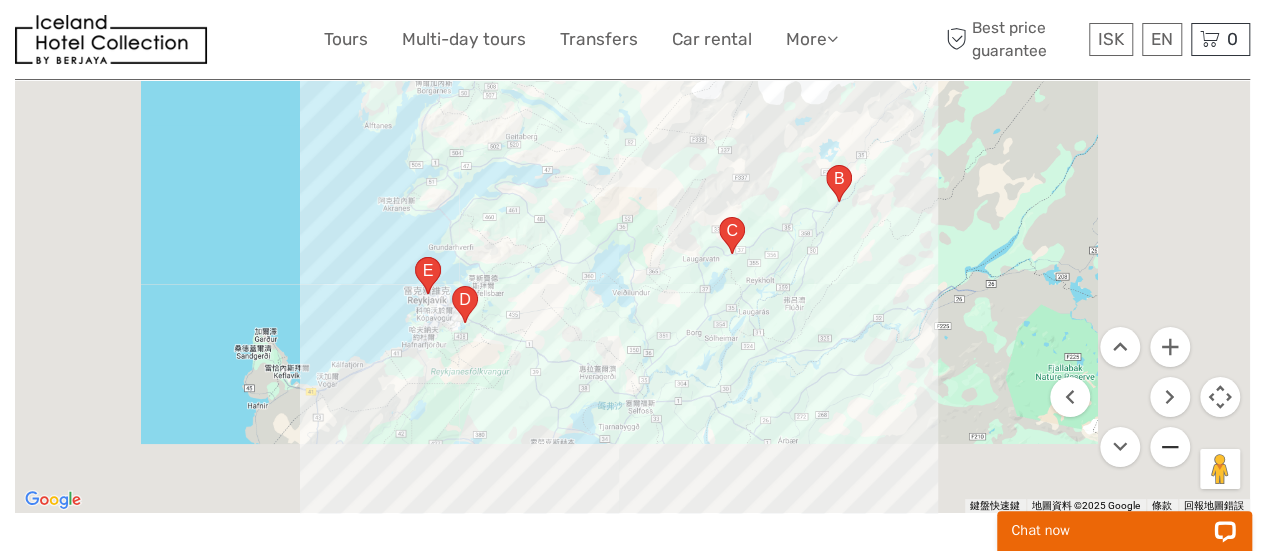 click at bounding box center [1170, 447] 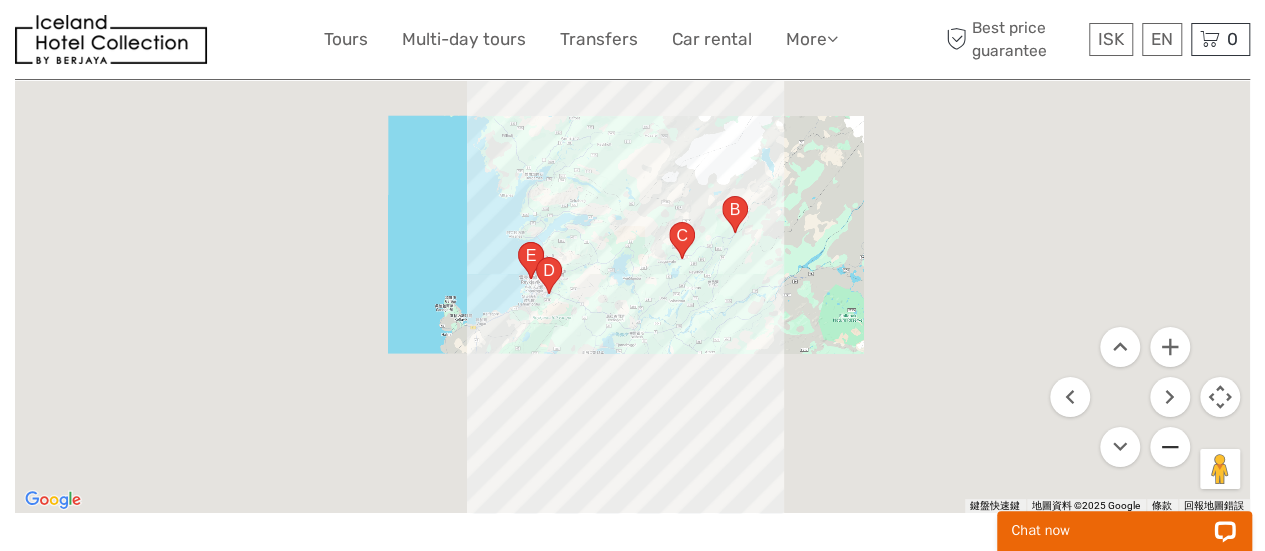 click at bounding box center [1170, 447] 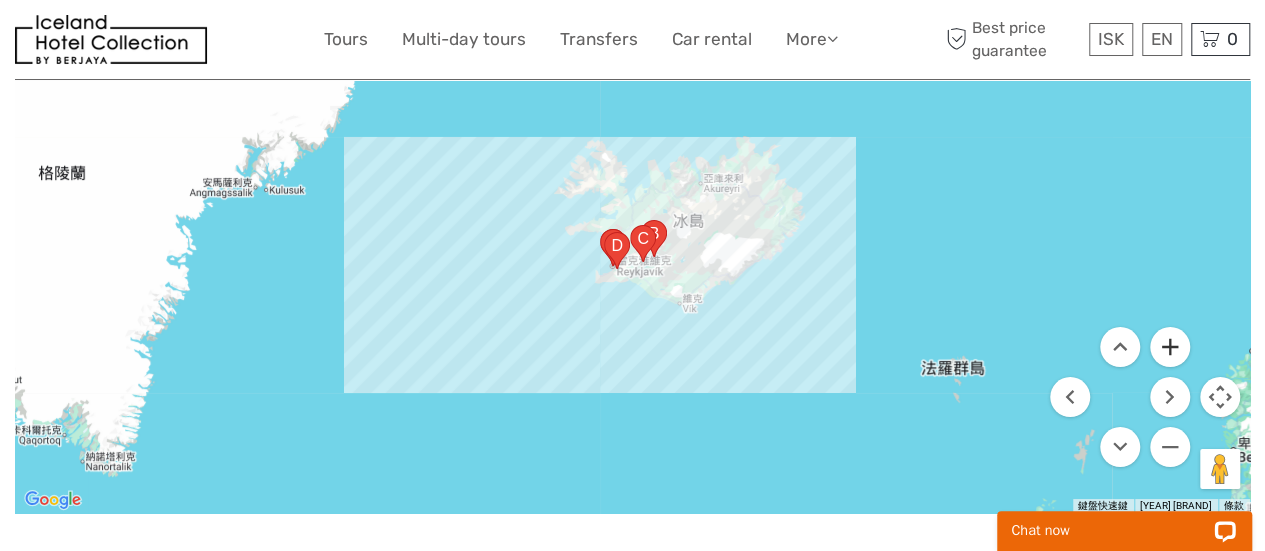 click at bounding box center [1170, 347] 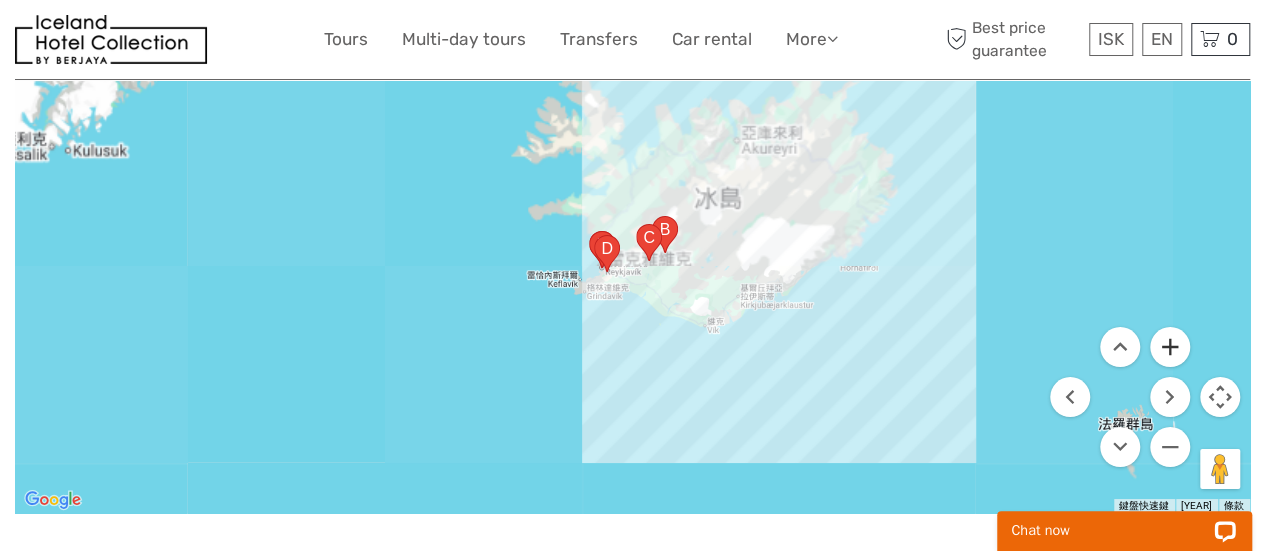 click at bounding box center [1170, 347] 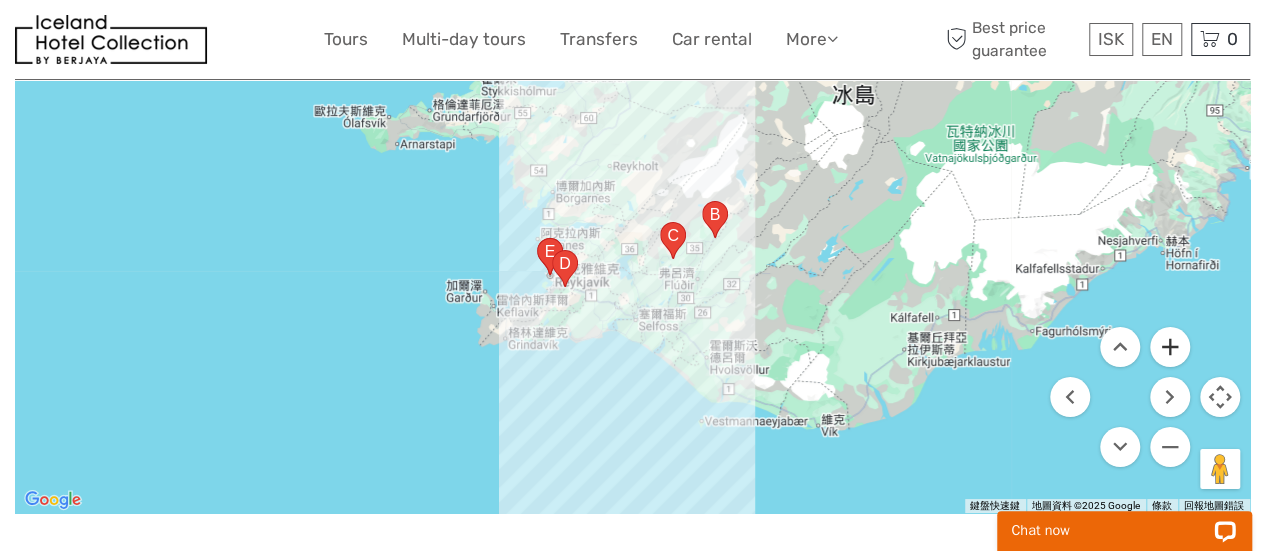 click at bounding box center [1170, 347] 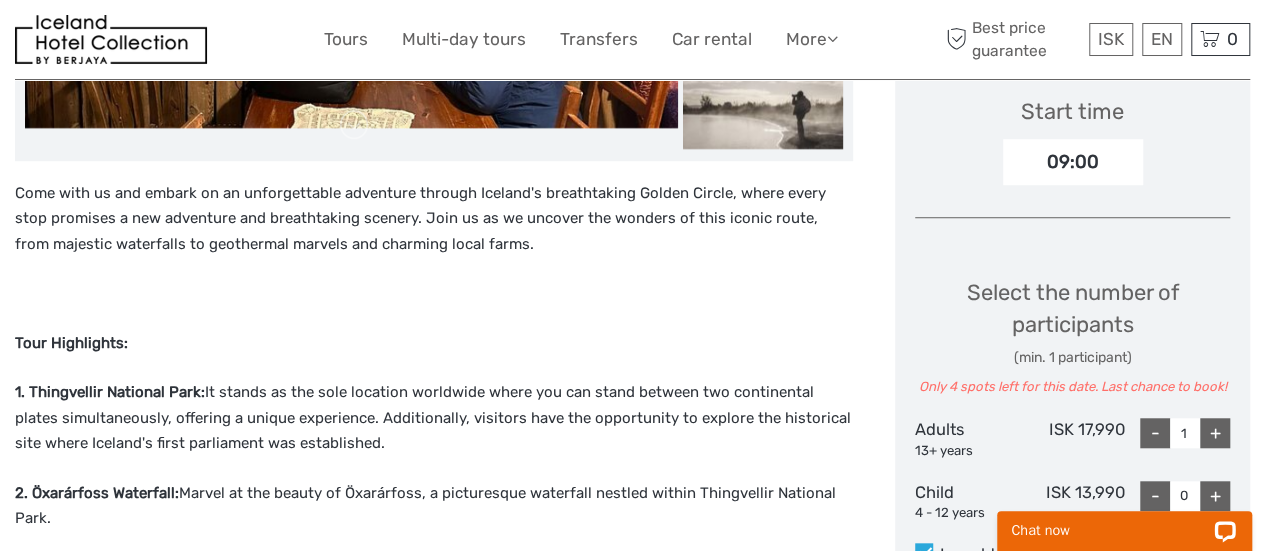 scroll, scrollTop: 374, scrollLeft: 0, axis: vertical 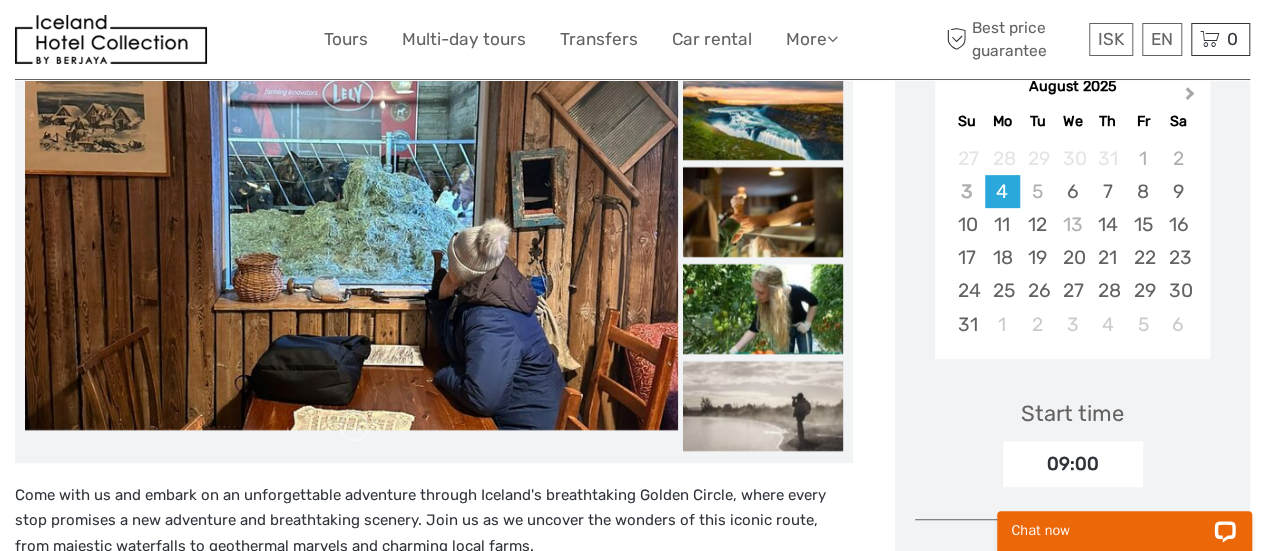 click on "Next Month" at bounding box center [1190, 97] 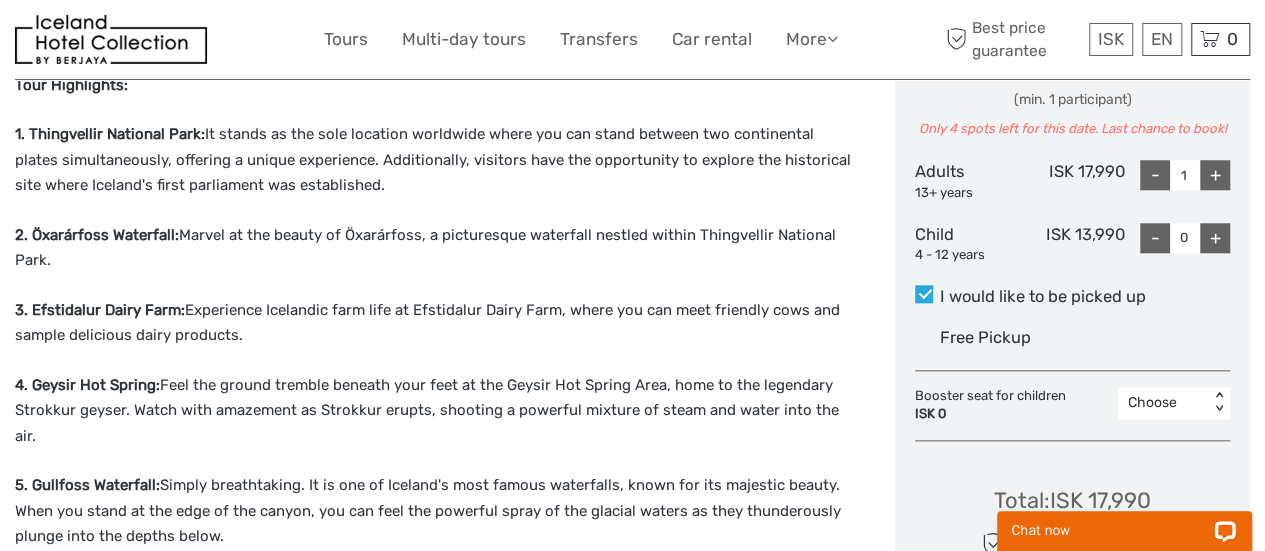 scroll, scrollTop: 1185, scrollLeft: 0, axis: vertical 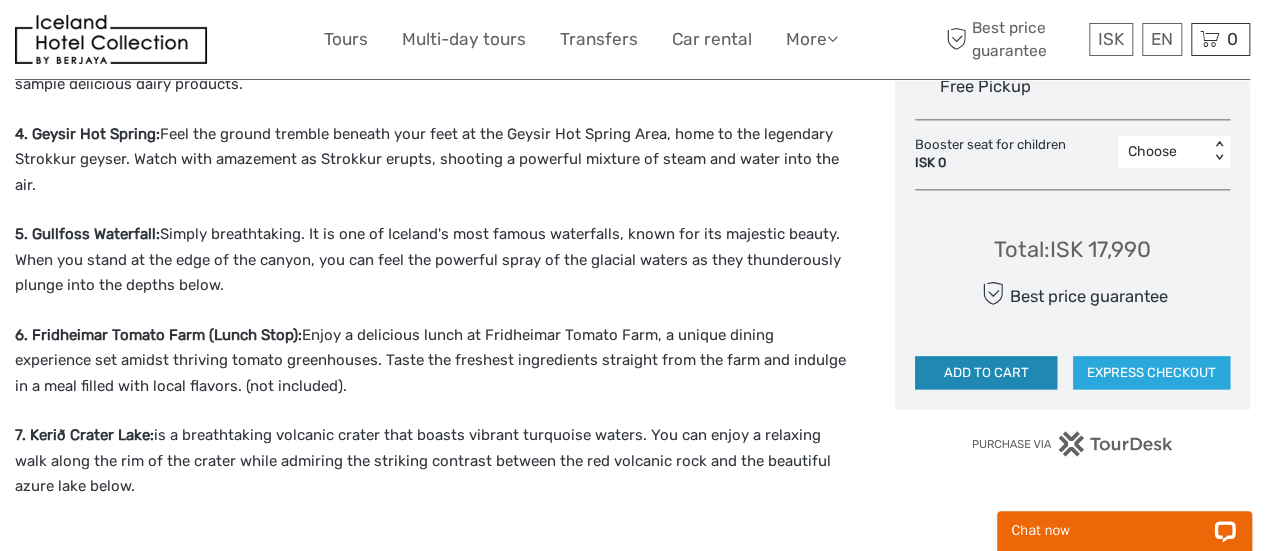 click on "ADD TO CART" at bounding box center [986, 373] 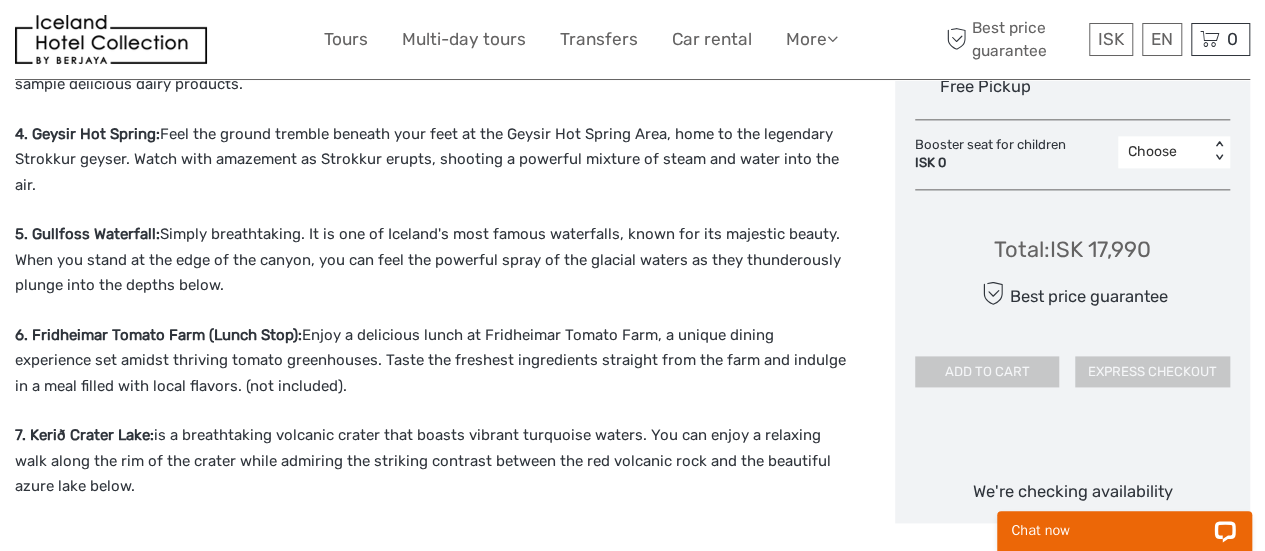 scroll, scrollTop: 1021, scrollLeft: 0, axis: vertical 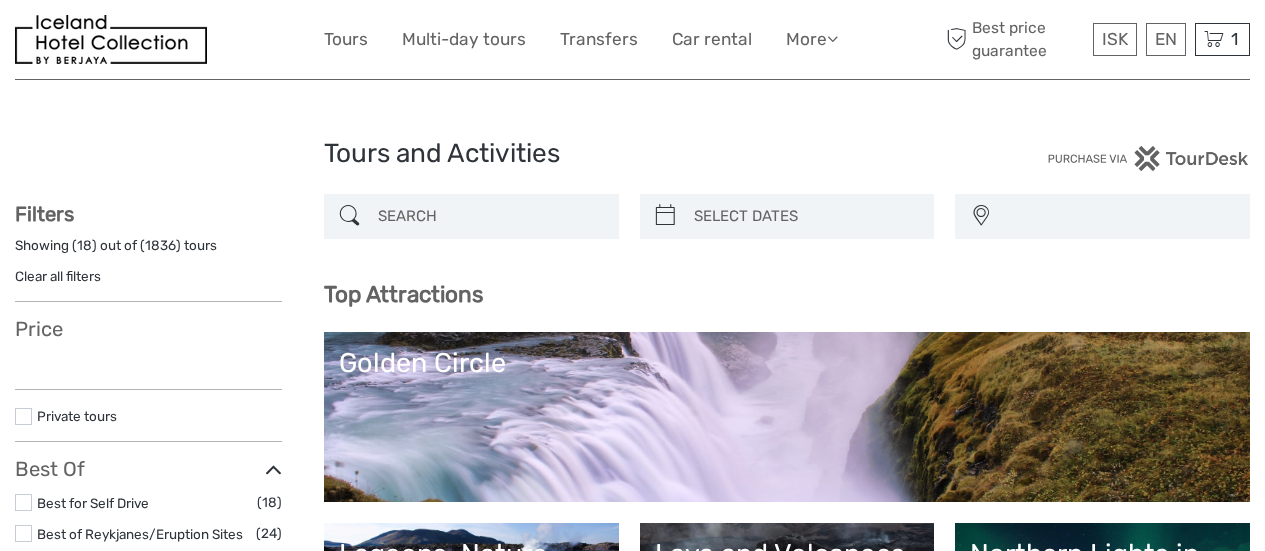 select 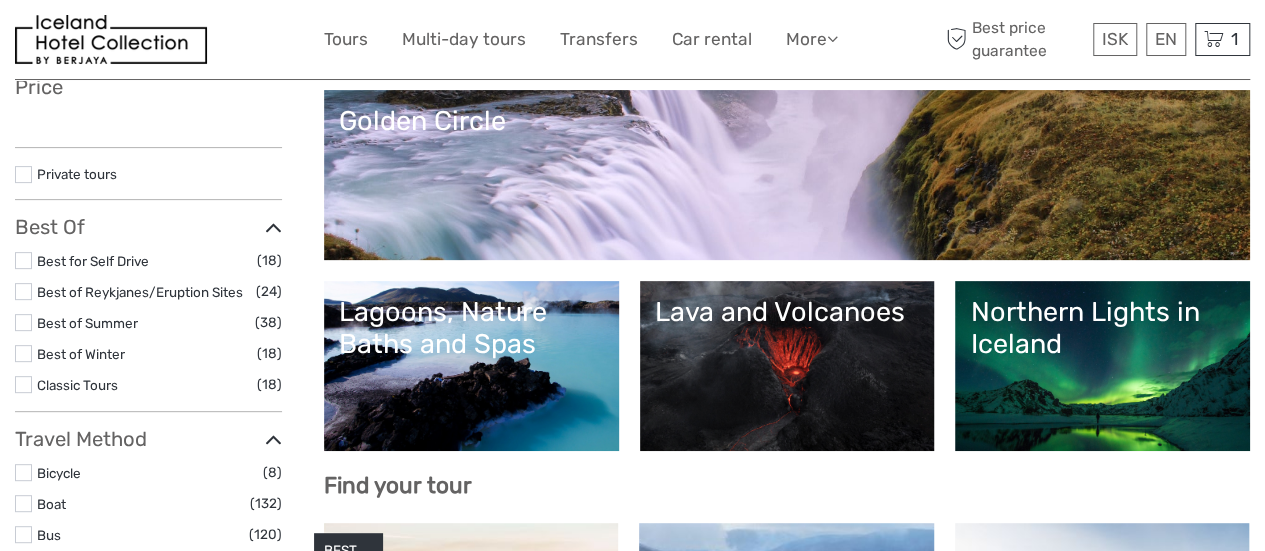 select 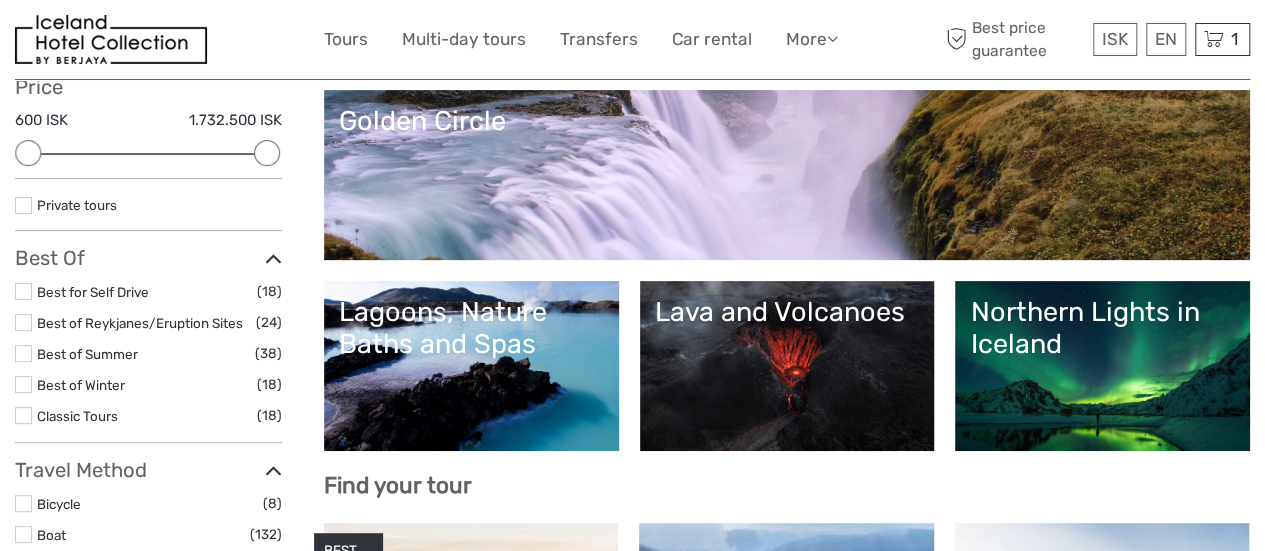 scroll, scrollTop: 323, scrollLeft: 0, axis: vertical 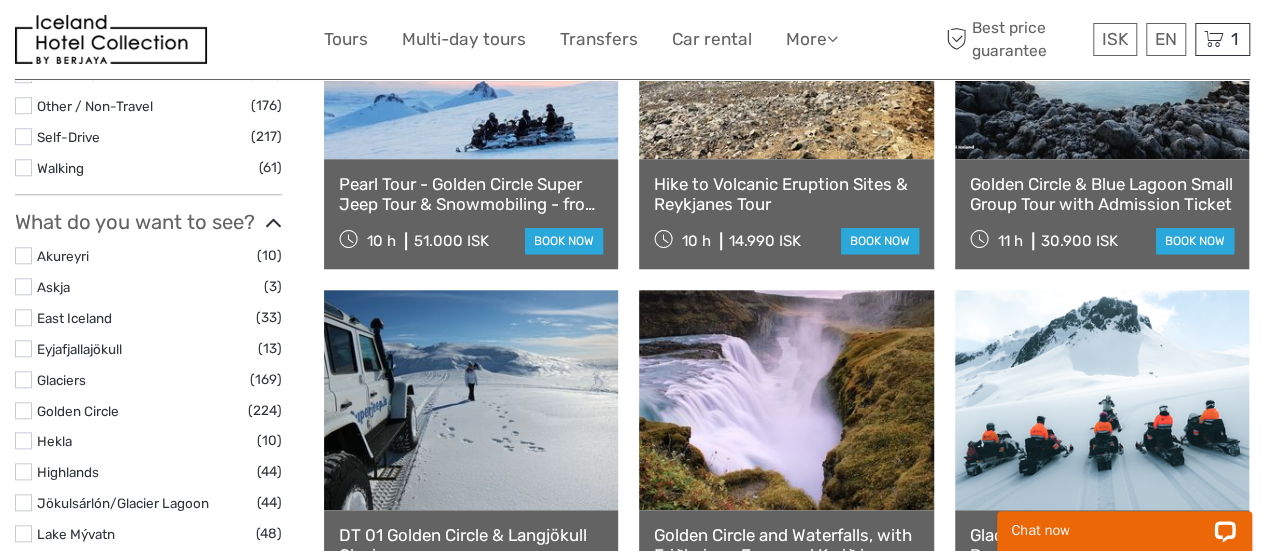click at bounding box center (786, 49) 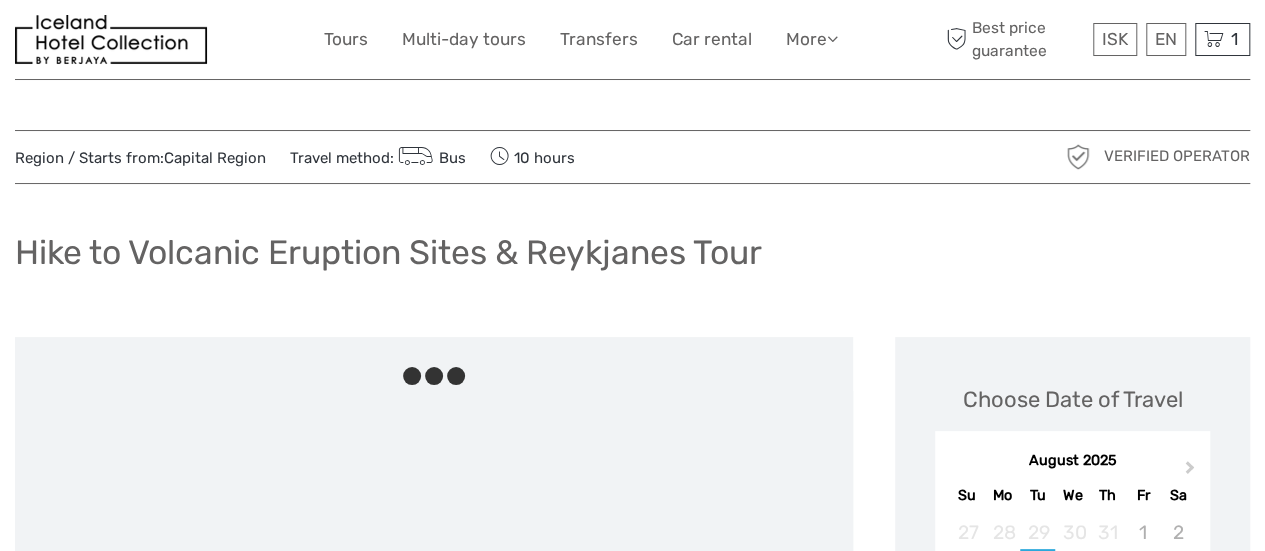 scroll, scrollTop: 81, scrollLeft: 0, axis: vertical 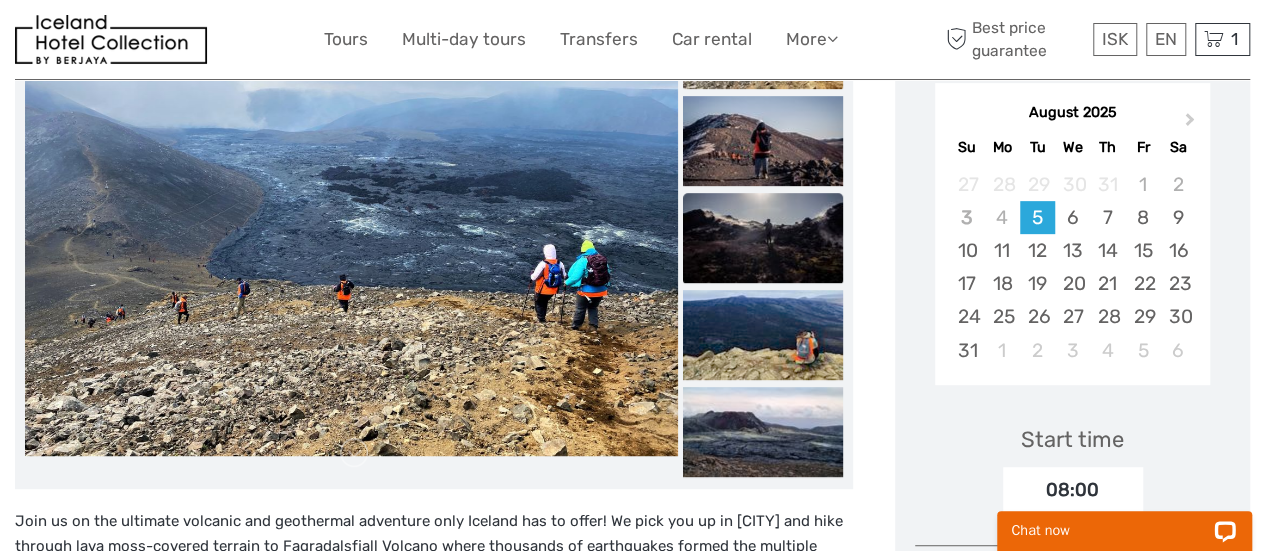 click at bounding box center [763, 238] 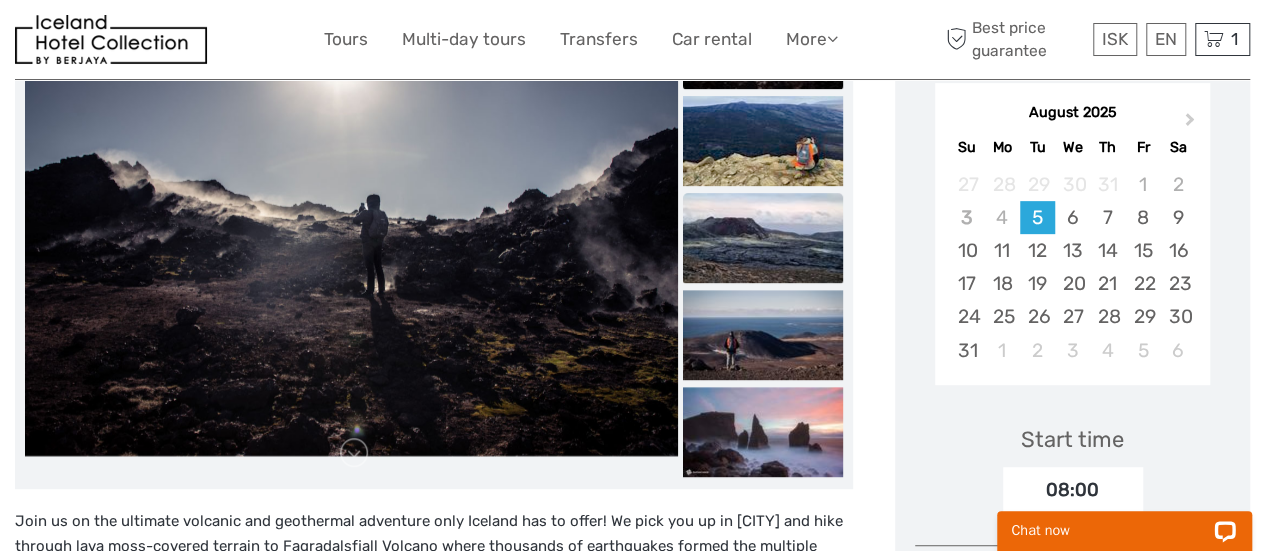 click at bounding box center (763, 238) 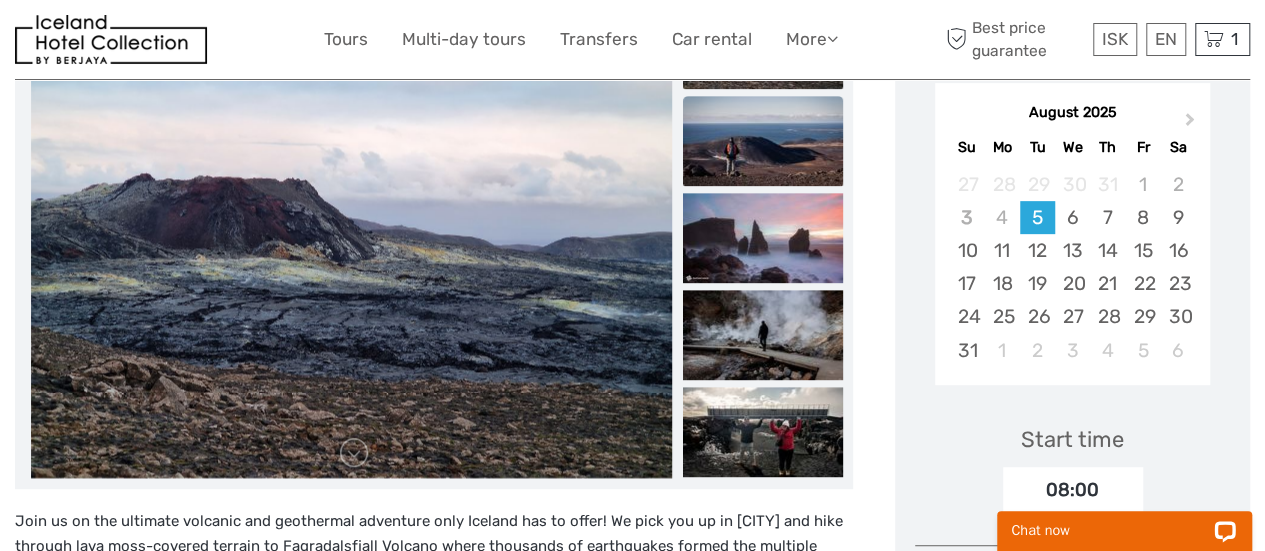 click at bounding box center (763, 142) 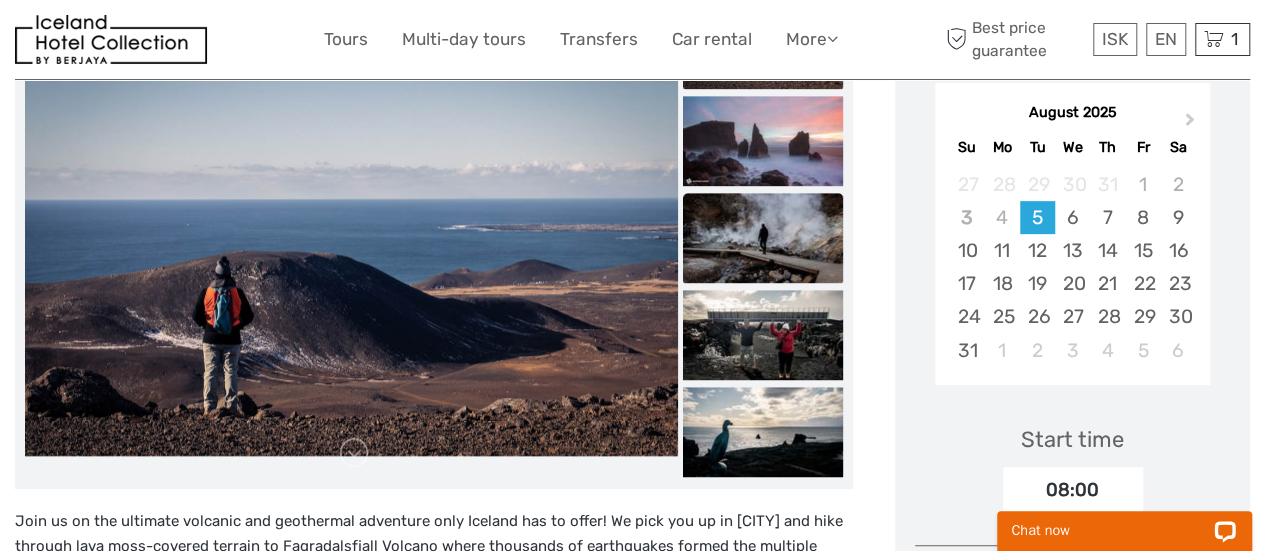 click at bounding box center (763, 238) 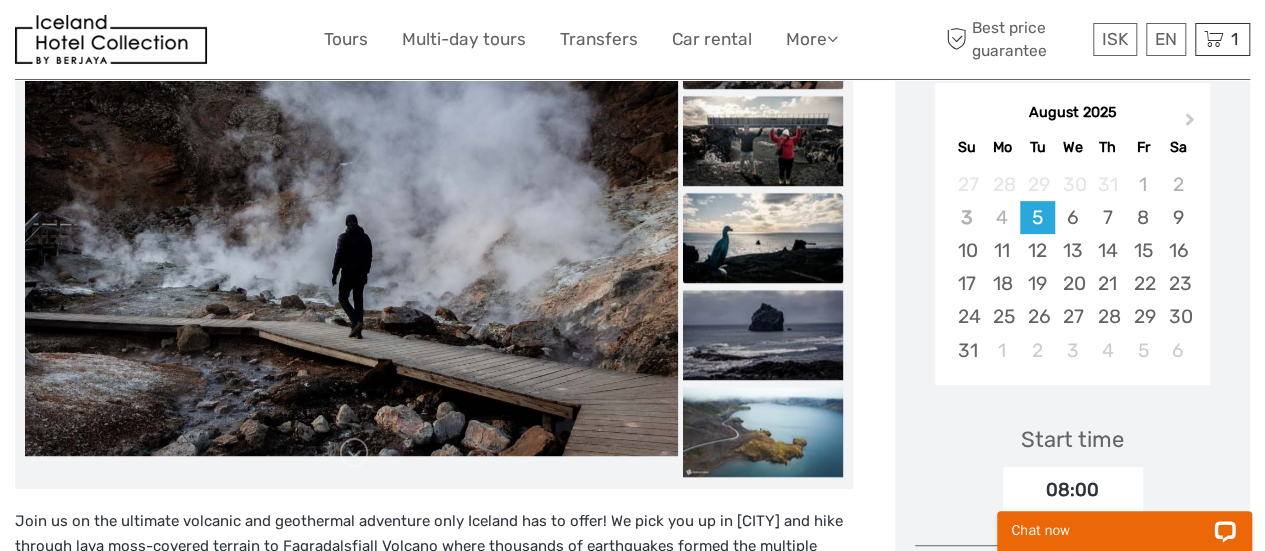 click at bounding box center [763, 238] 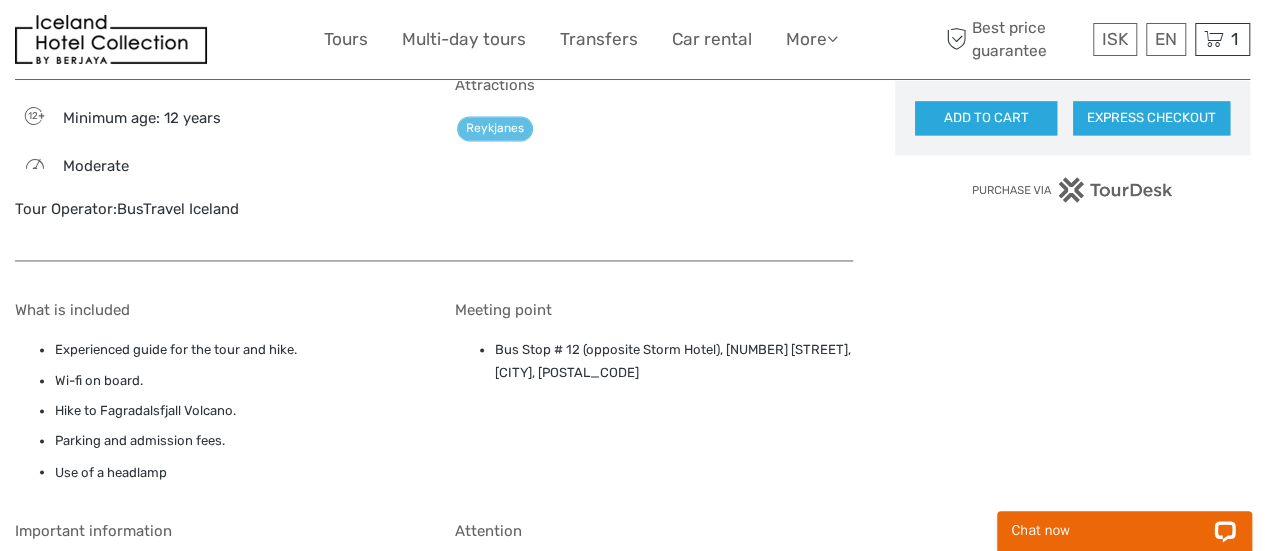 scroll, scrollTop: 1637, scrollLeft: 0, axis: vertical 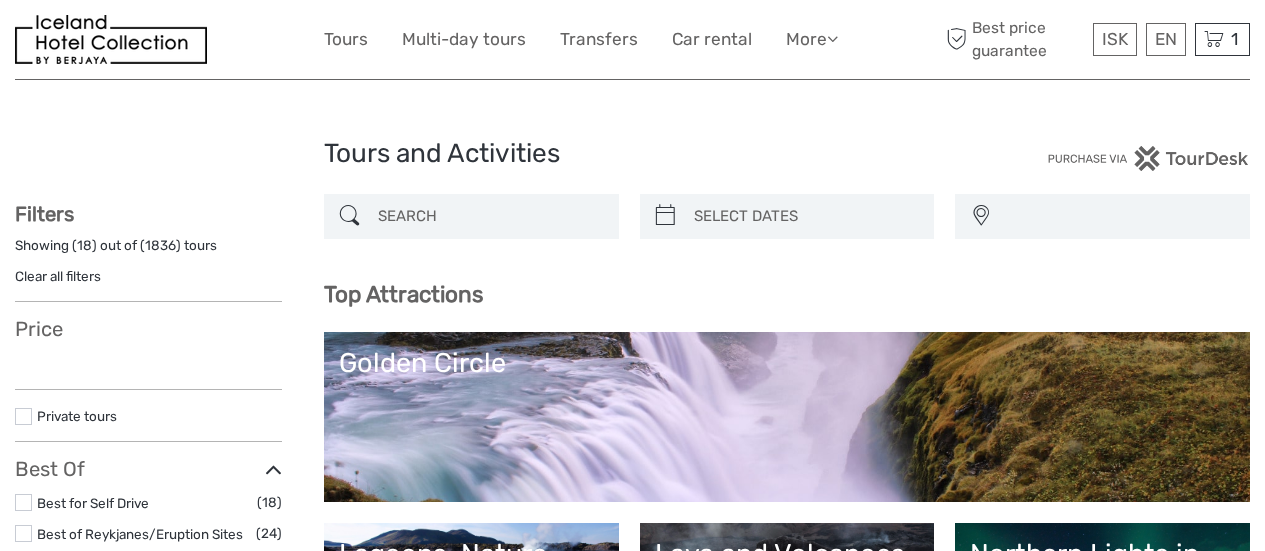 select 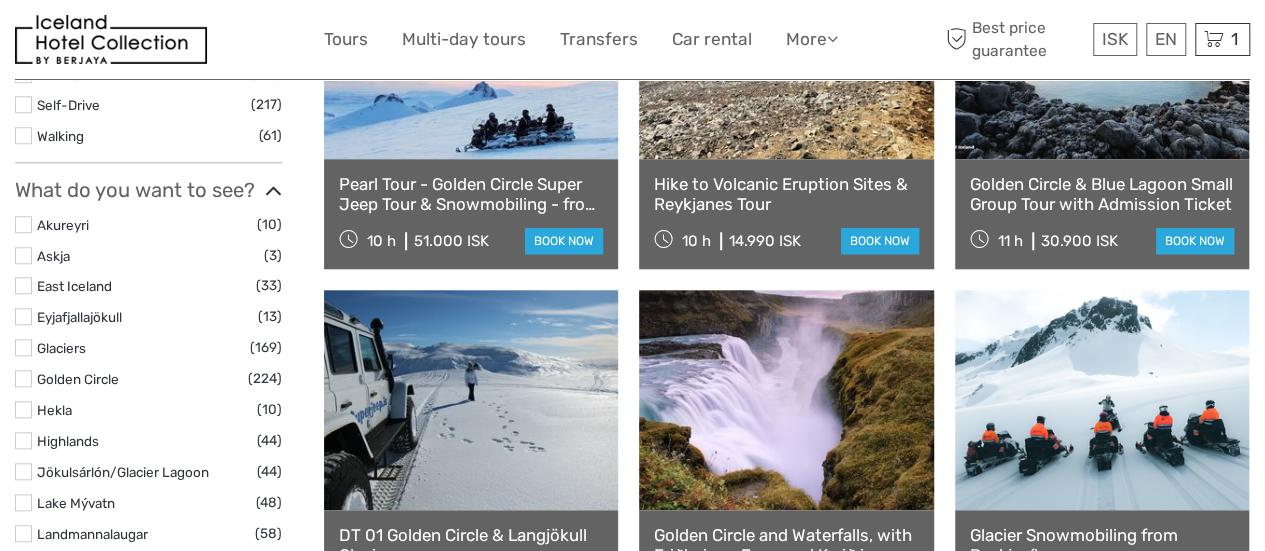 select 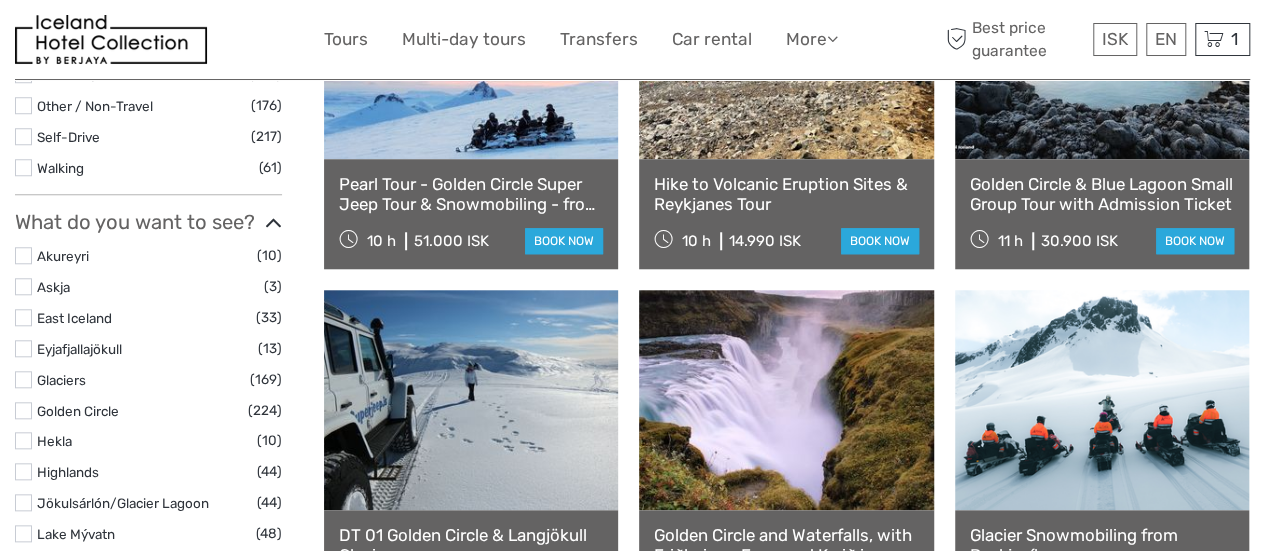 scroll, scrollTop: 1069, scrollLeft: 0, axis: vertical 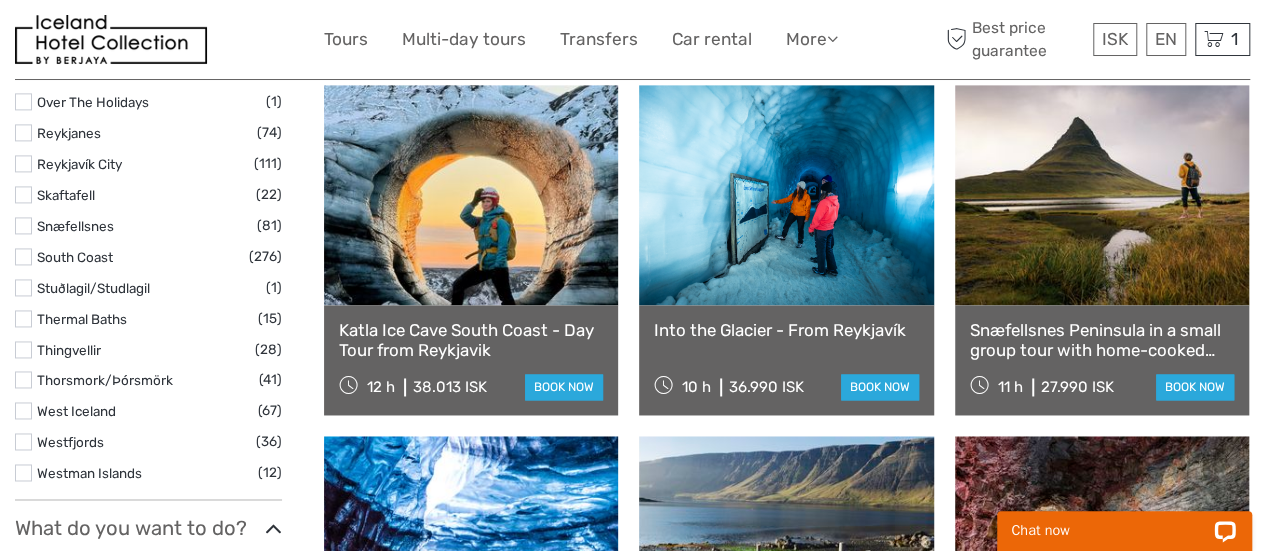 click at bounding box center (471, 195) 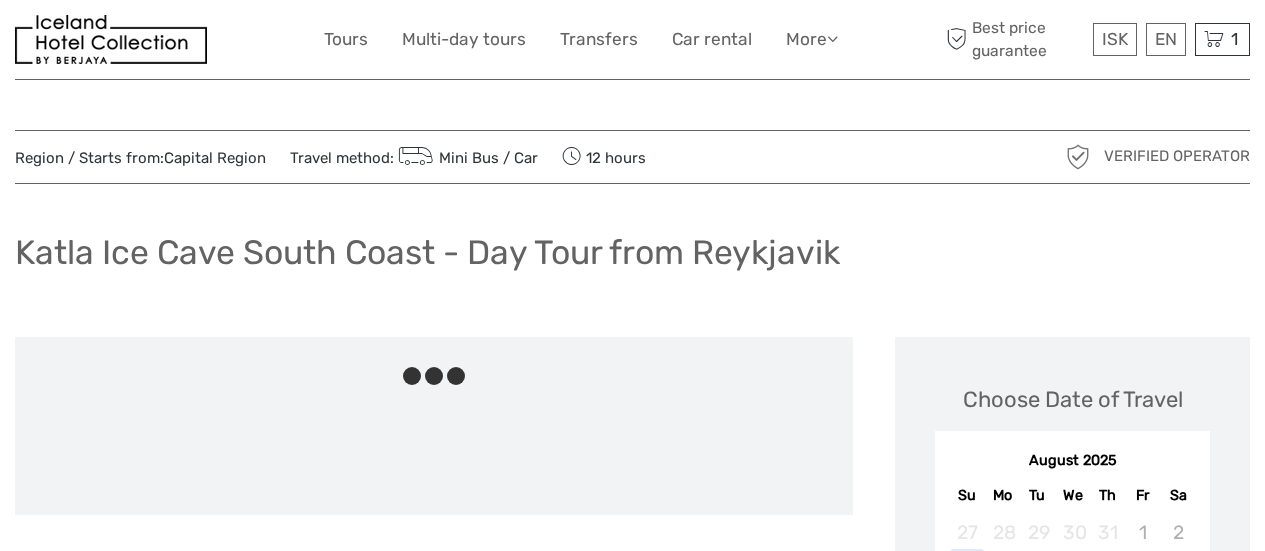 scroll, scrollTop: 0, scrollLeft: 0, axis: both 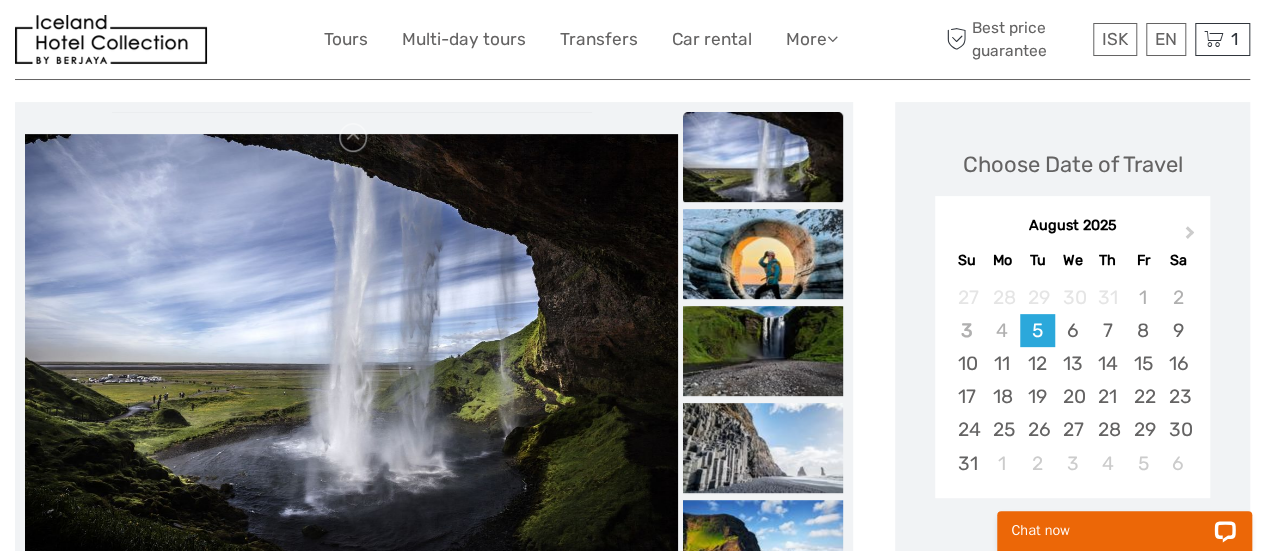 click at bounding box center (763, 743) 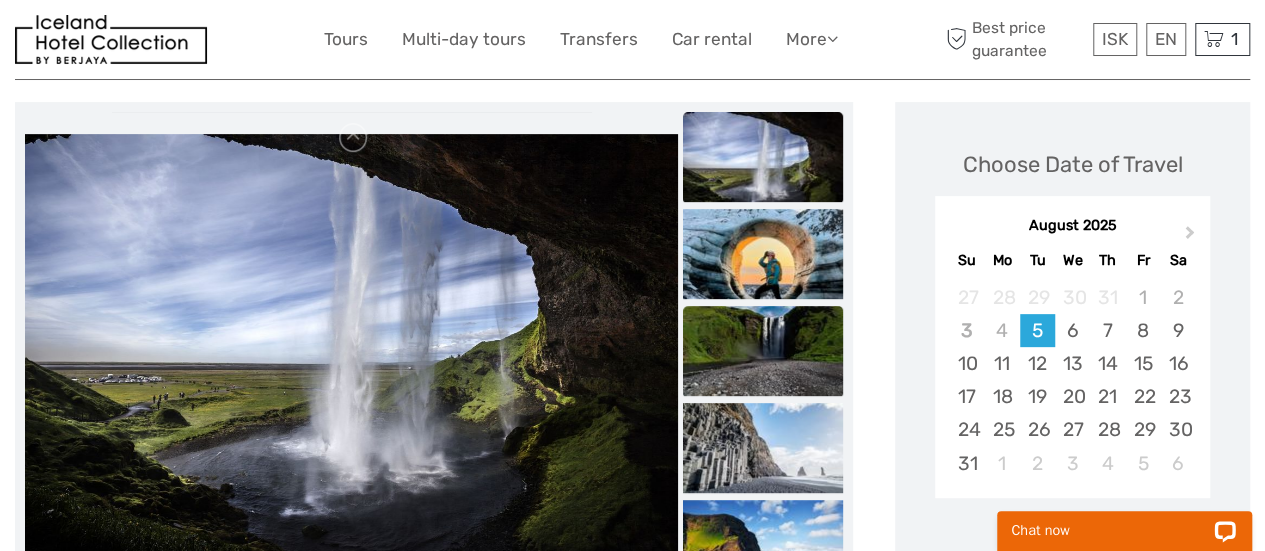 click at bounding box center (763, 351) 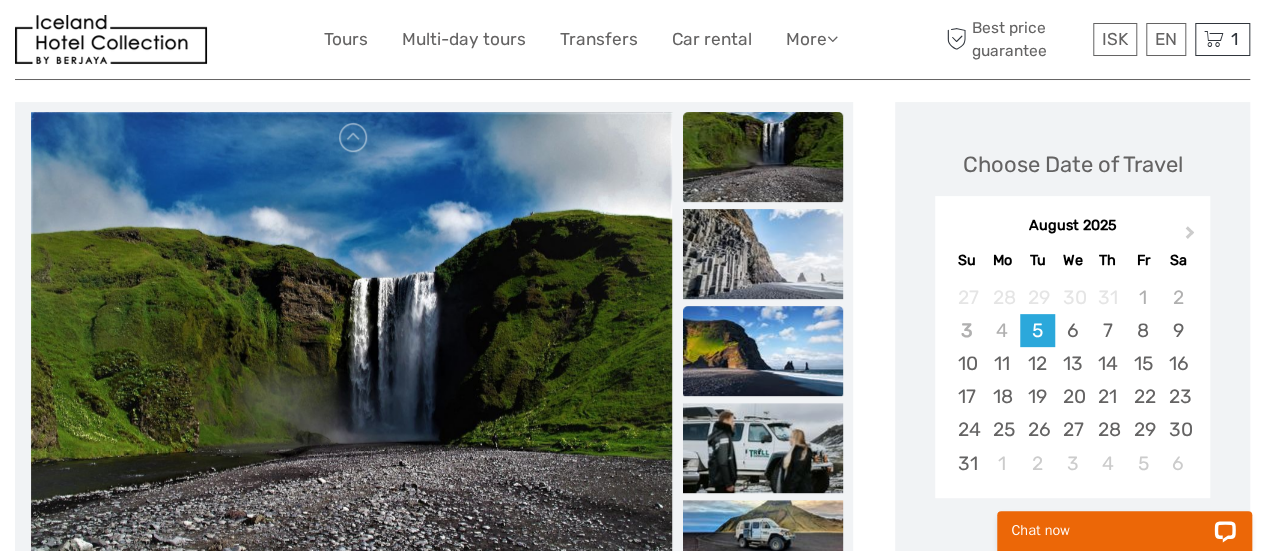 click at bounding box center [763, 351] 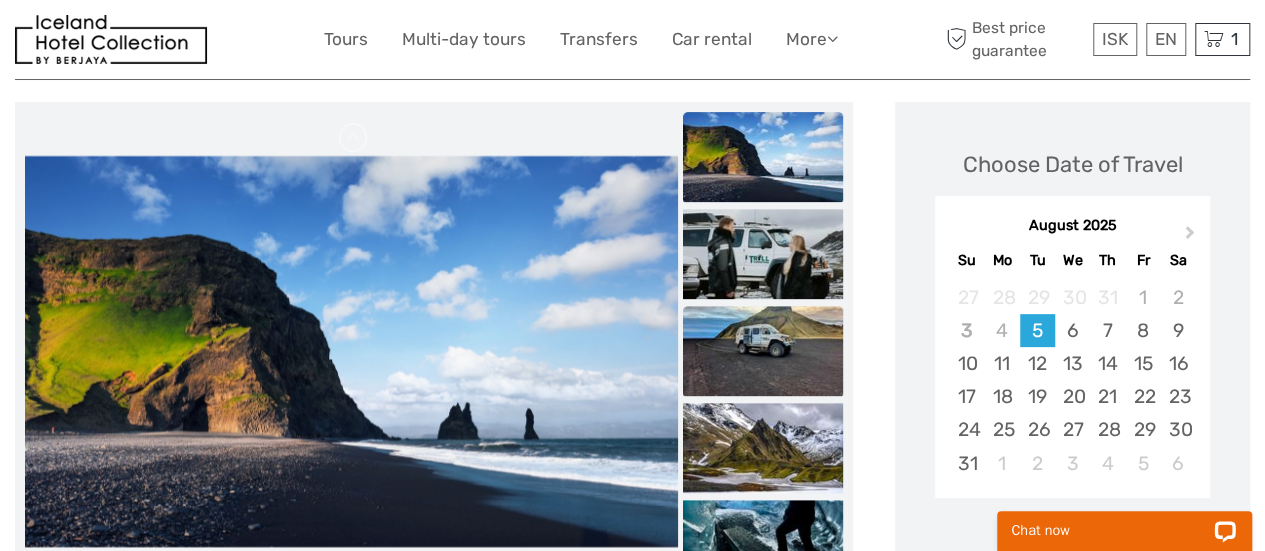 click at bounding box center [763, 351] 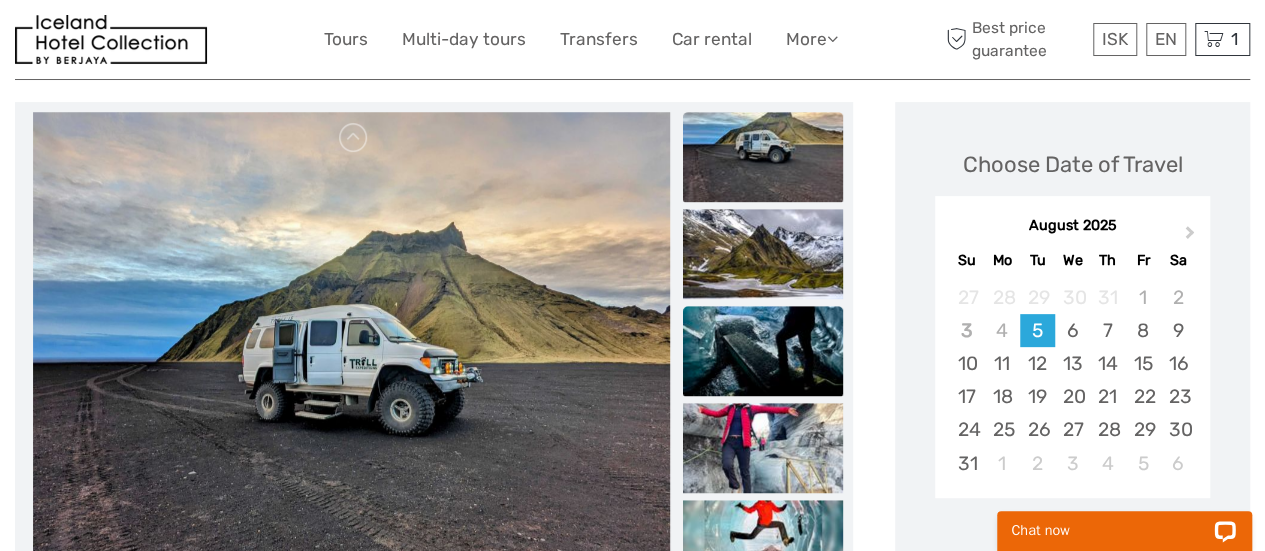 click at bounding box center [763, 351] 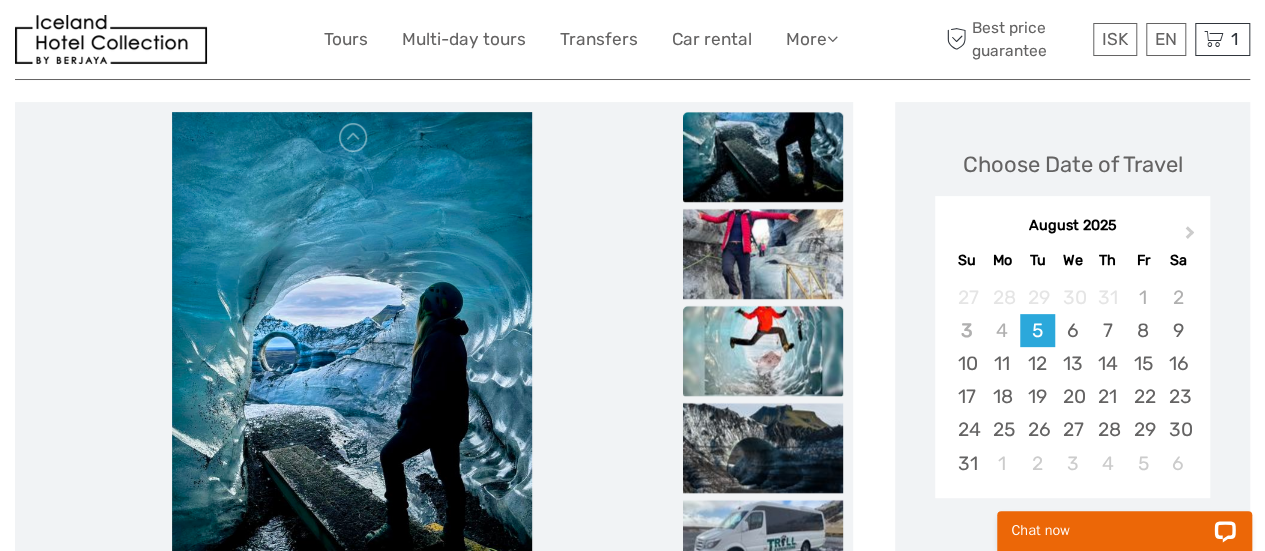 click at bounding box center [763, 448] 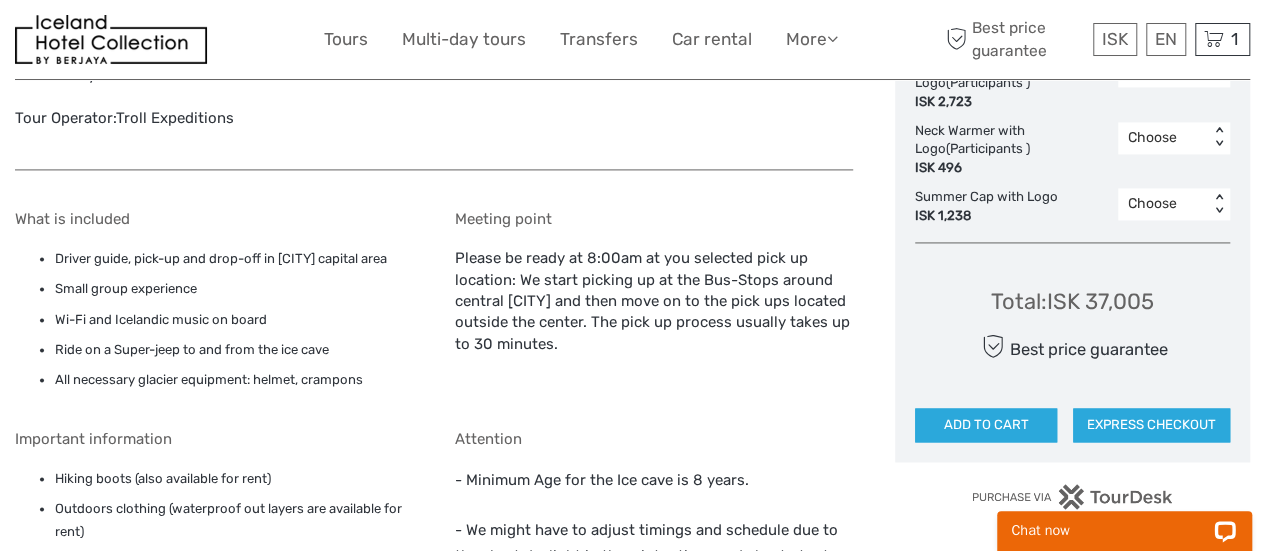 scroll, scrollTop: 1373, scrollLeft: 0, axis: vertical 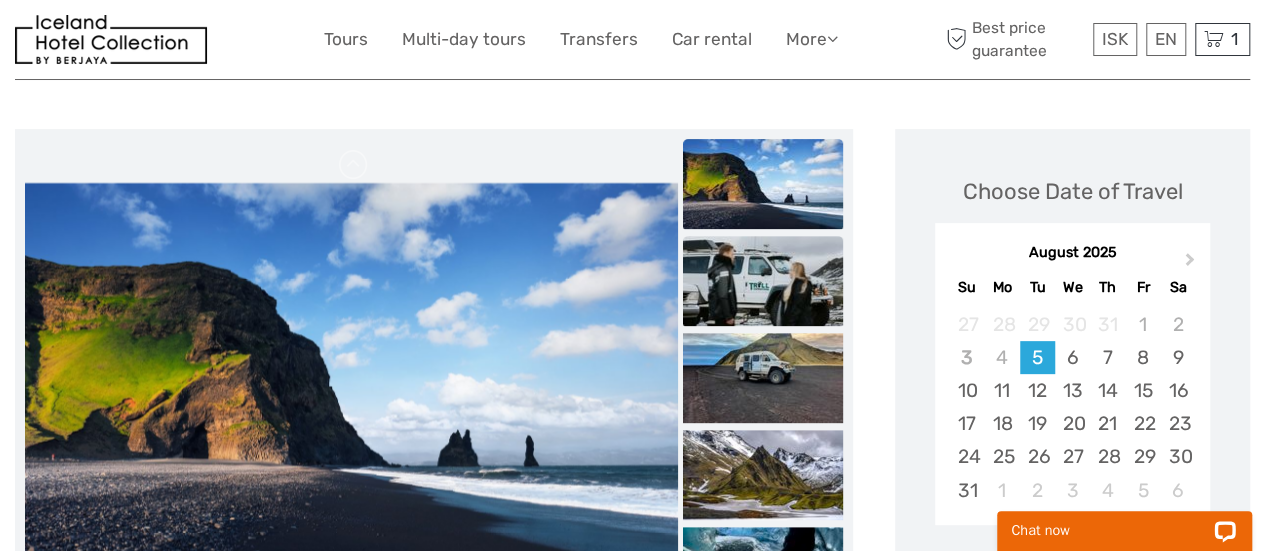 click at bounding box center (763, 281) 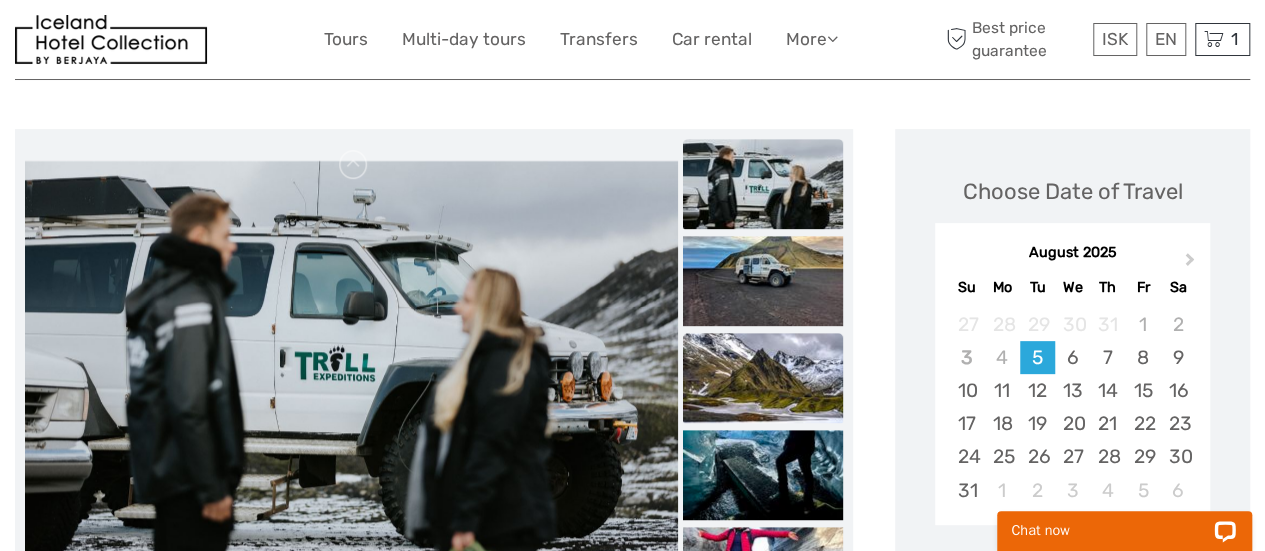 click at bounding box center [763, 378] 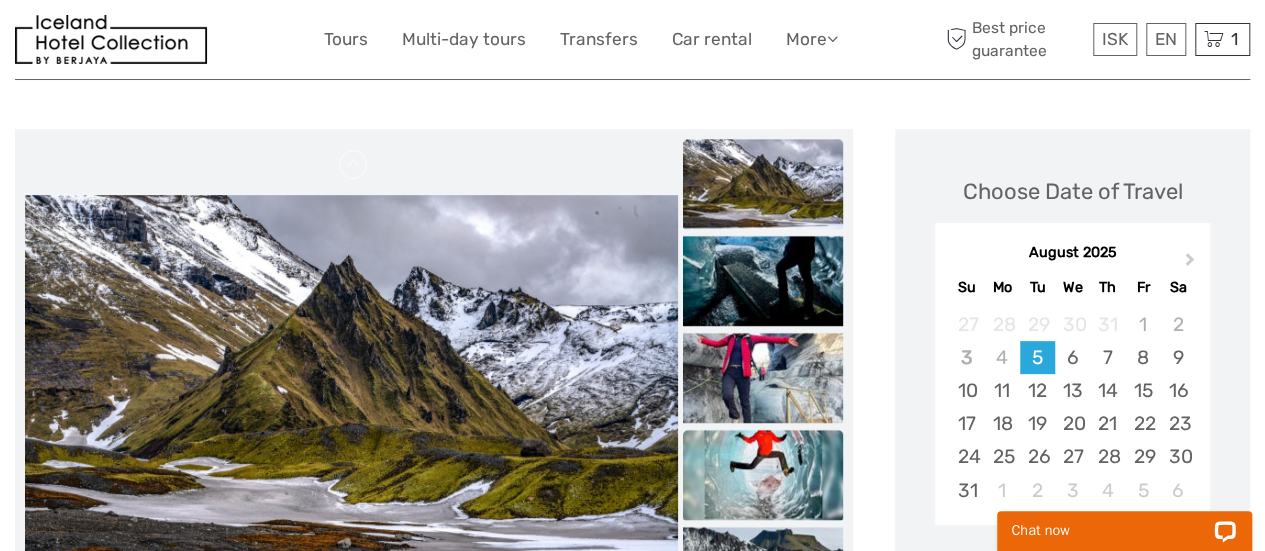 click at bounding box center (763, 475) 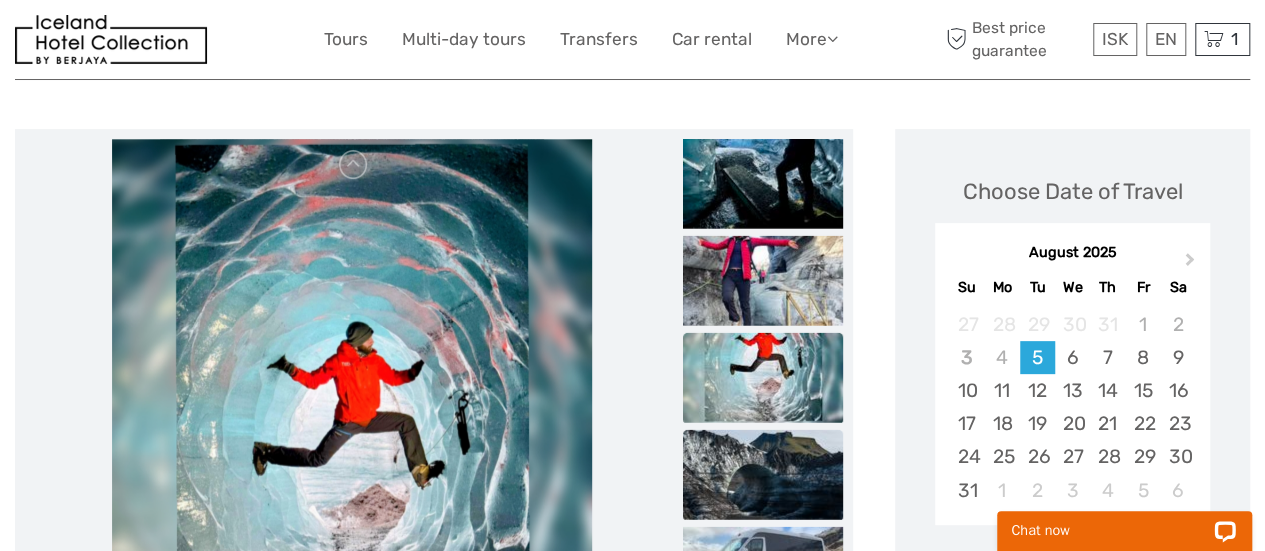 click at bounding box center (763, 474) 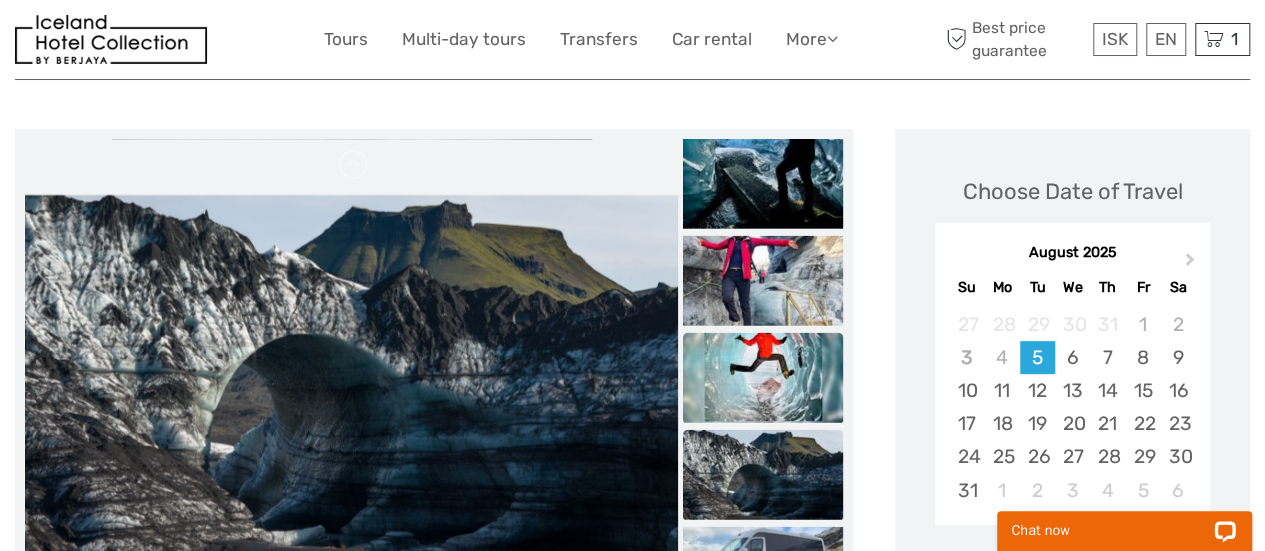 scroll, scrollTop: 321, scrollLeft: 0, axis: vertical 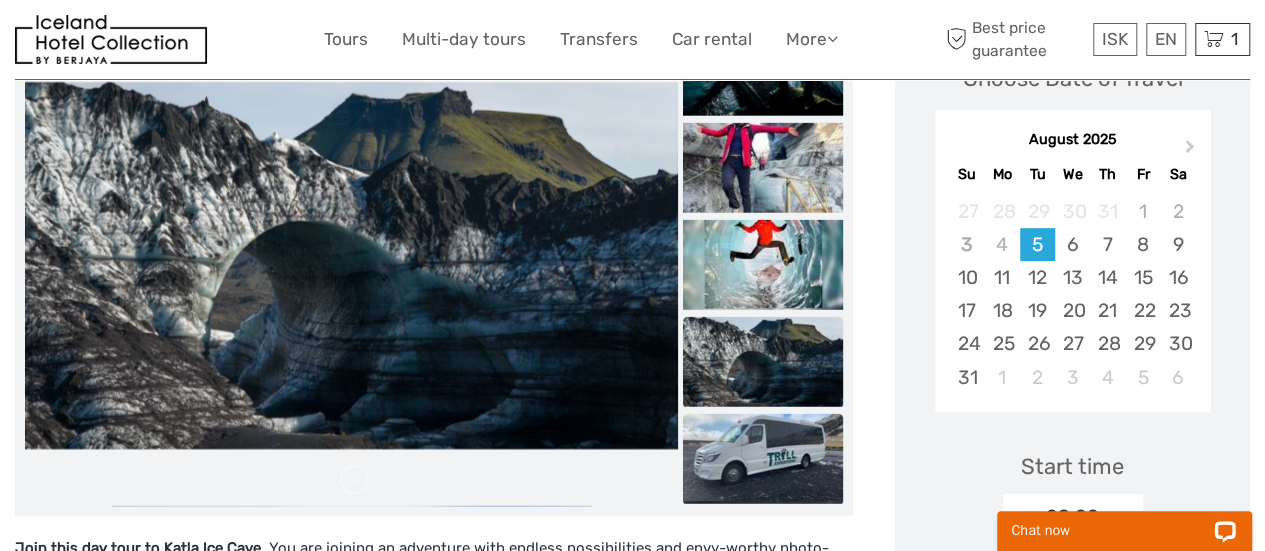 click at bounding box center [763, 458] 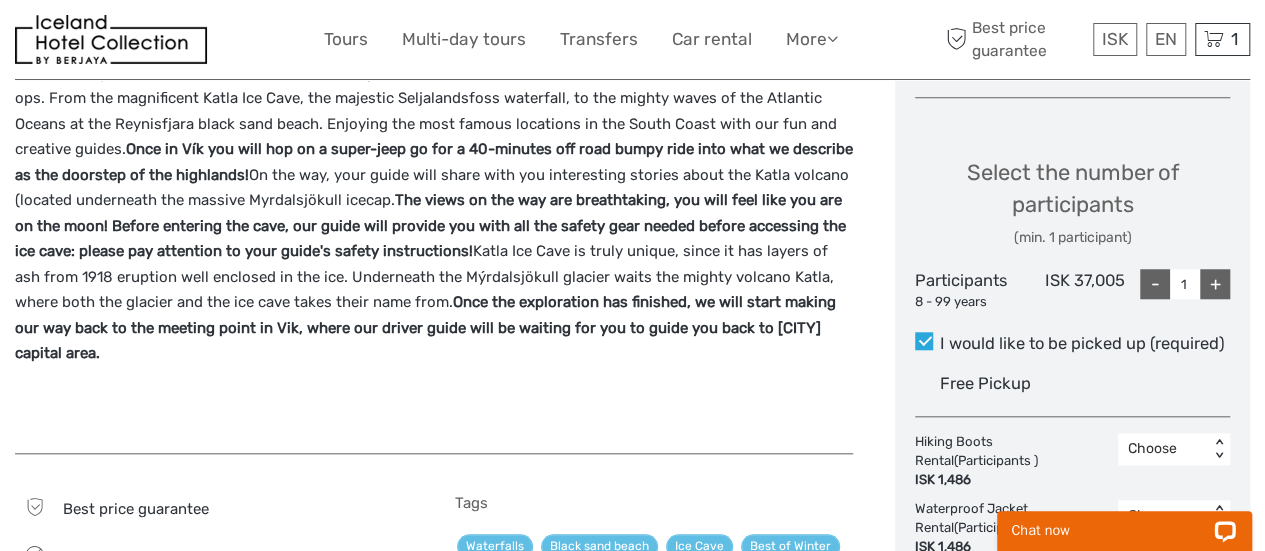 scroll, scrollTop: 791, scrollLeft: 0, axis: vertical 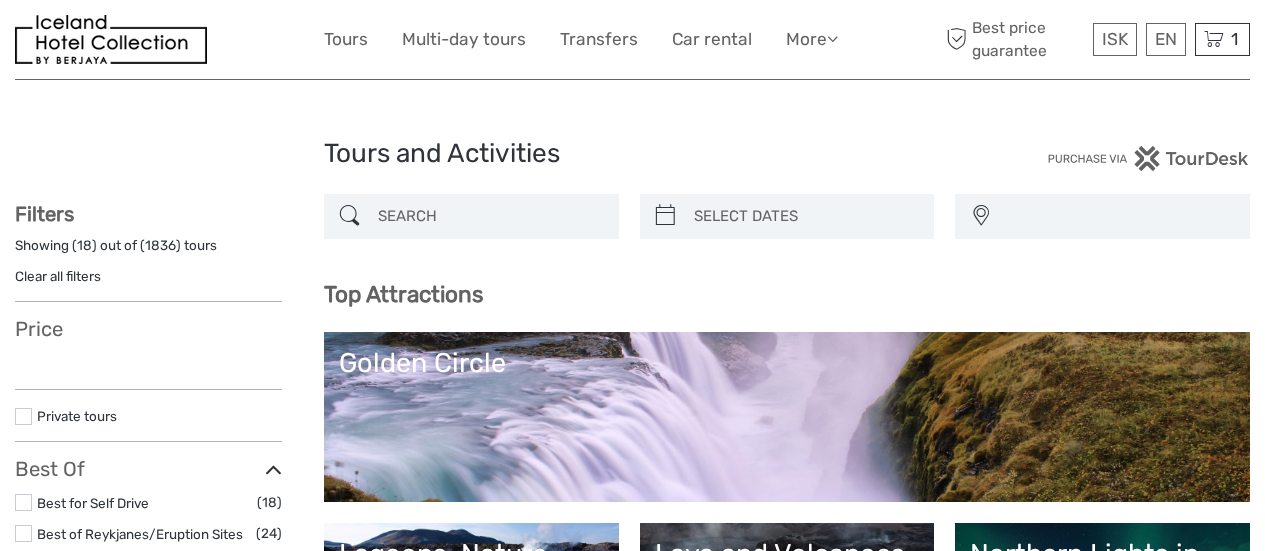 select 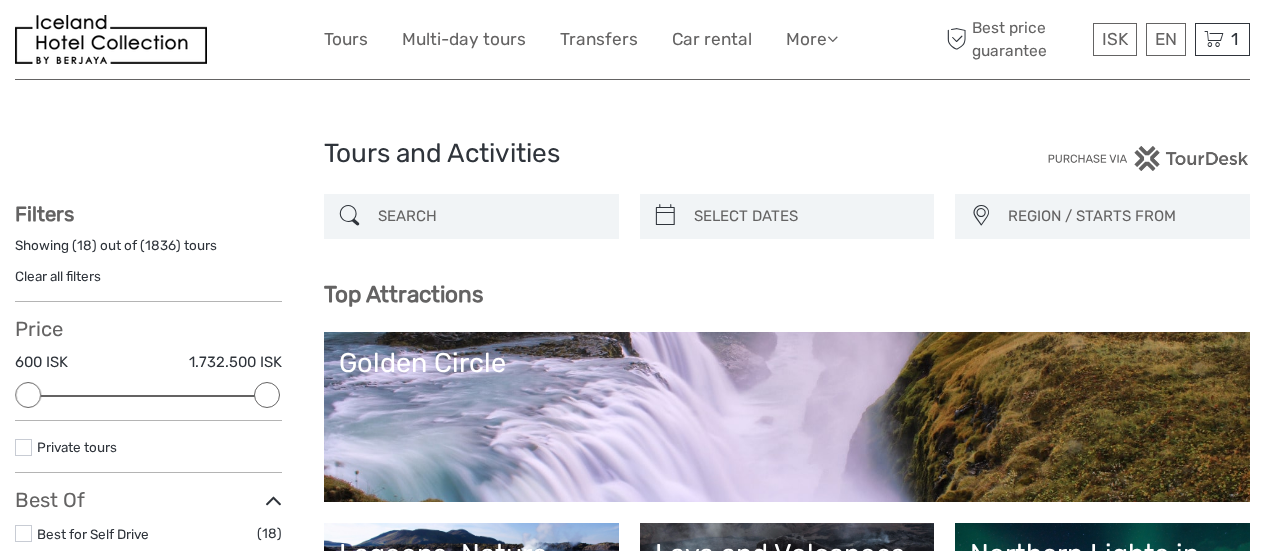 scroll, scrollTop: 1604, scrollLeft: 0, axis: vertical 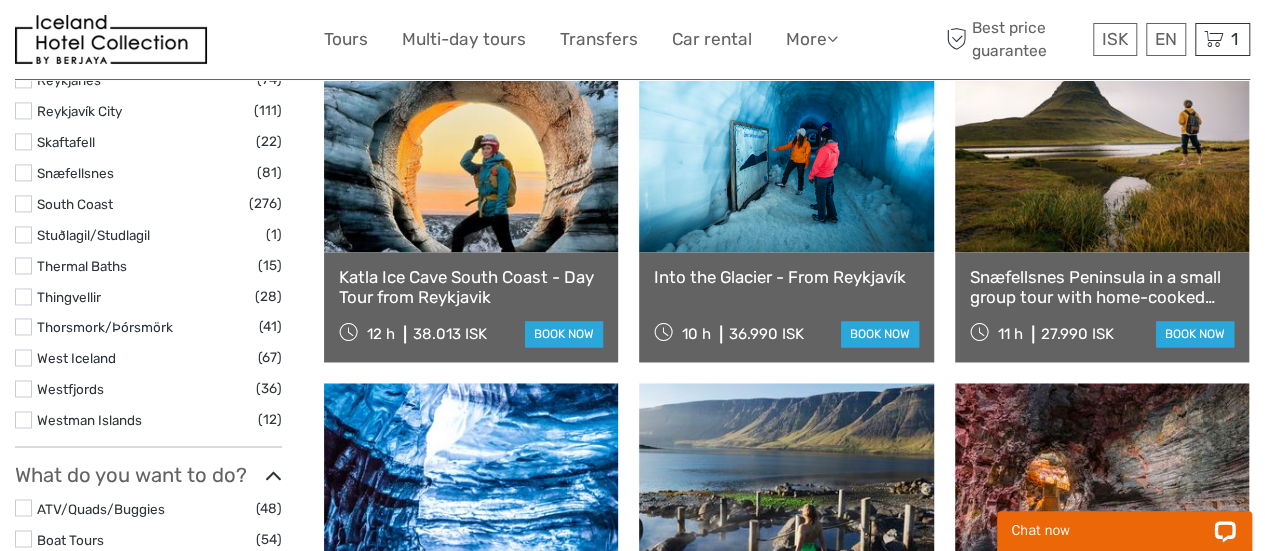 click at bounding box center [1102, 142] 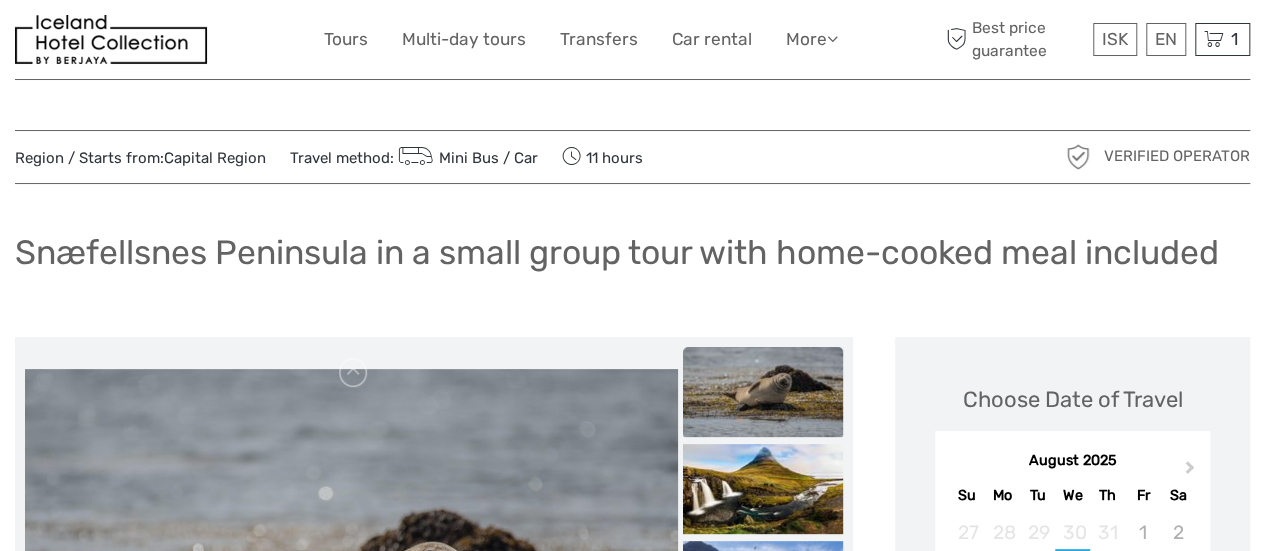 scroll, scrollTop: 266, scrollLeft: 0, axis: vertical 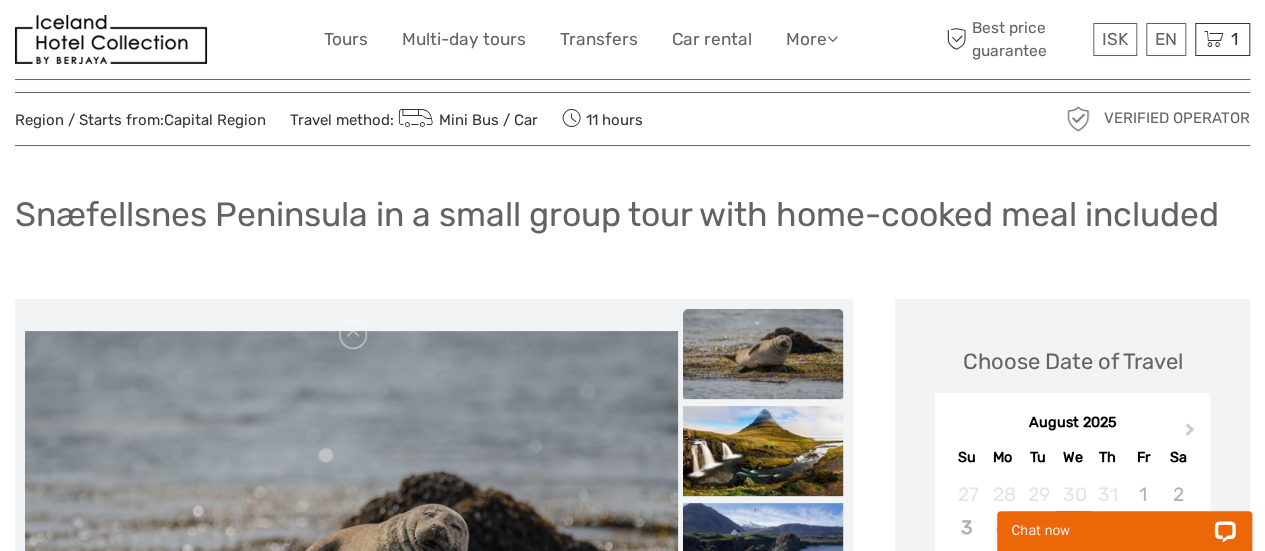 click at bounding box center (763, 354) 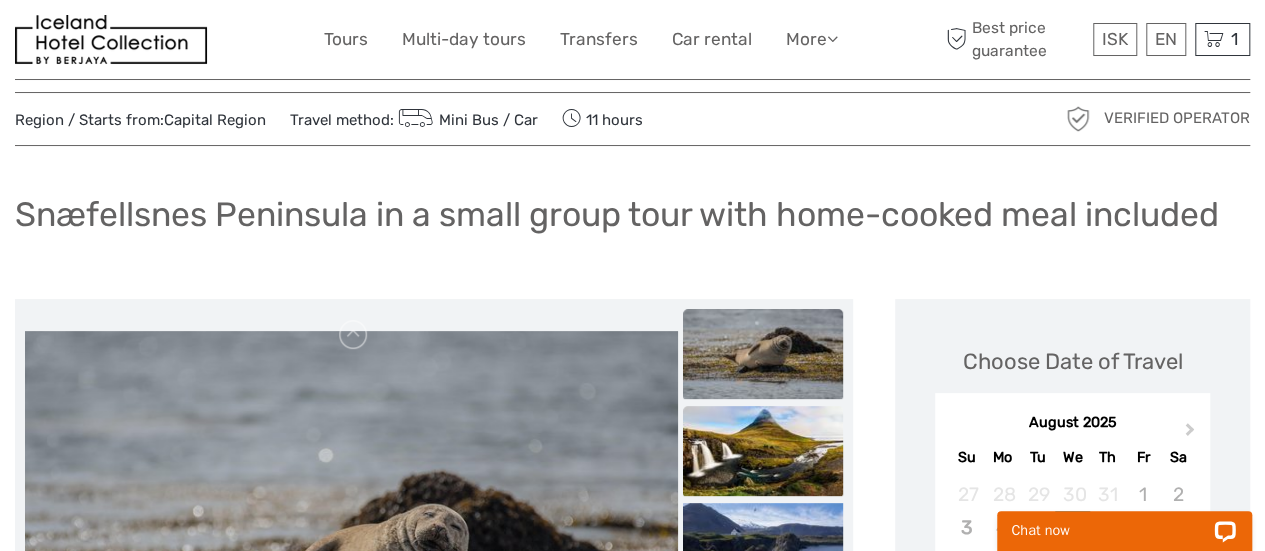 click at bounding box center [763, 451] 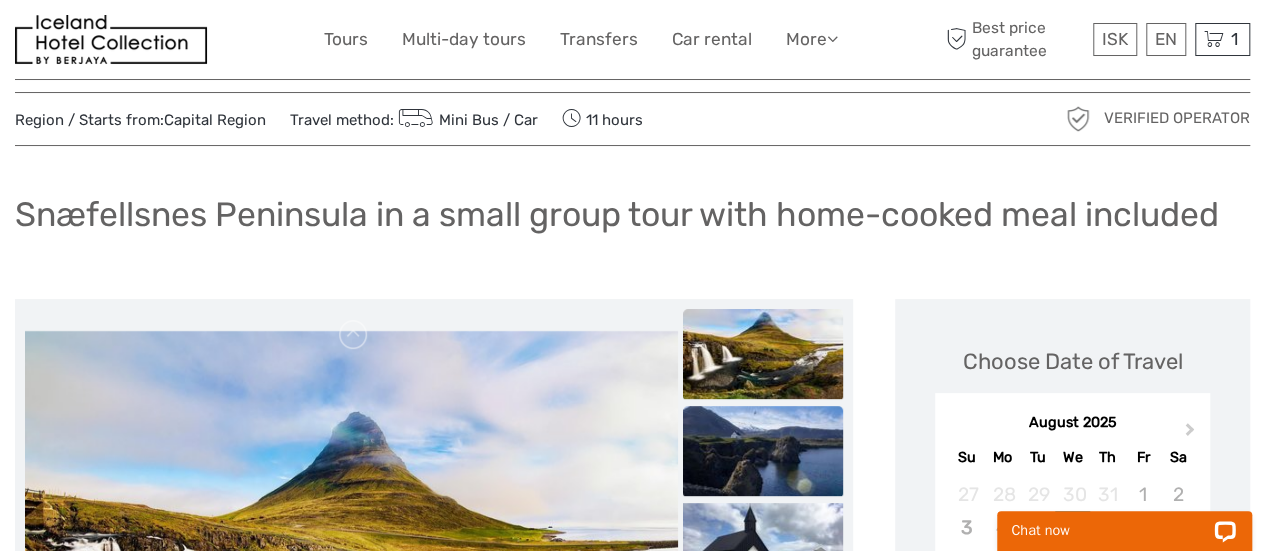 click at bounding box center (763, 451) 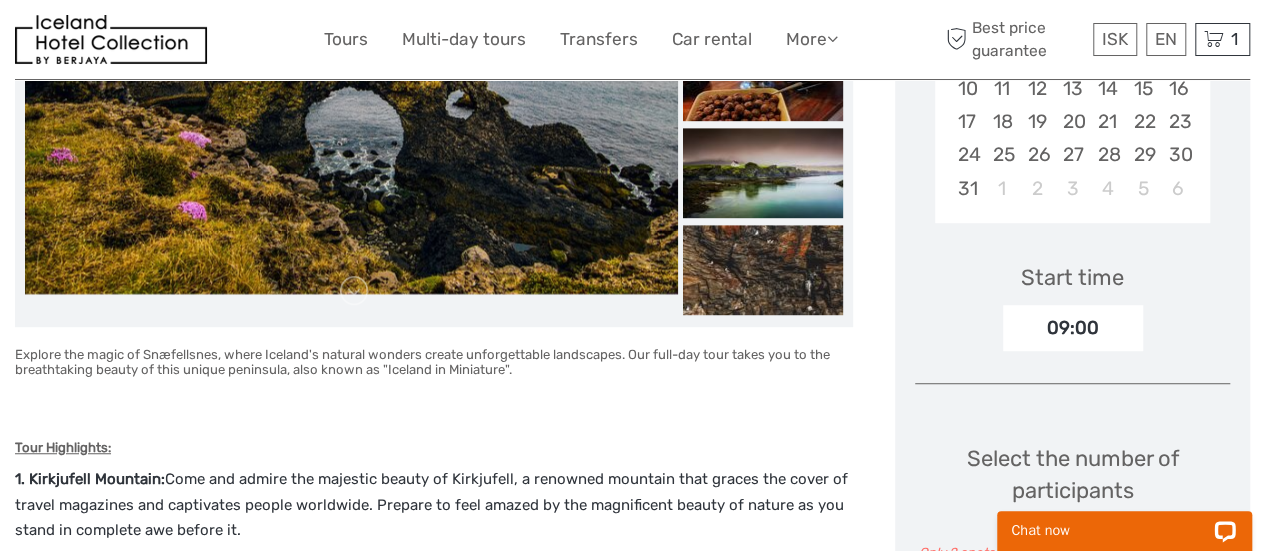scroll, scrollTop: 283, scrollLeft: 0, axis: vertical 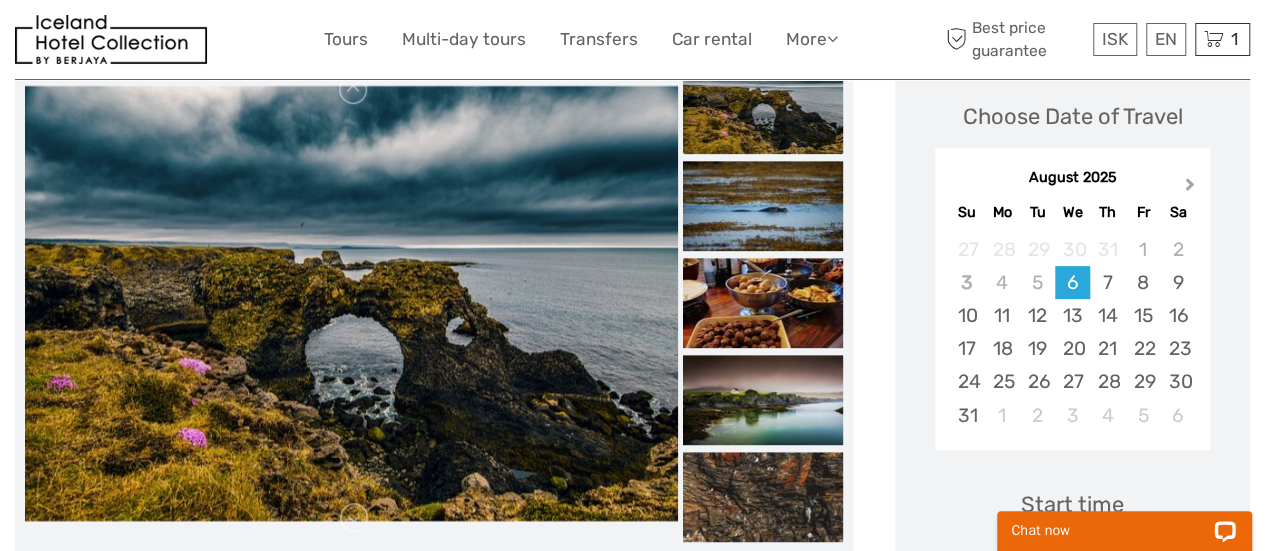 click on "Next Month" at bounding box center [1192, 189] 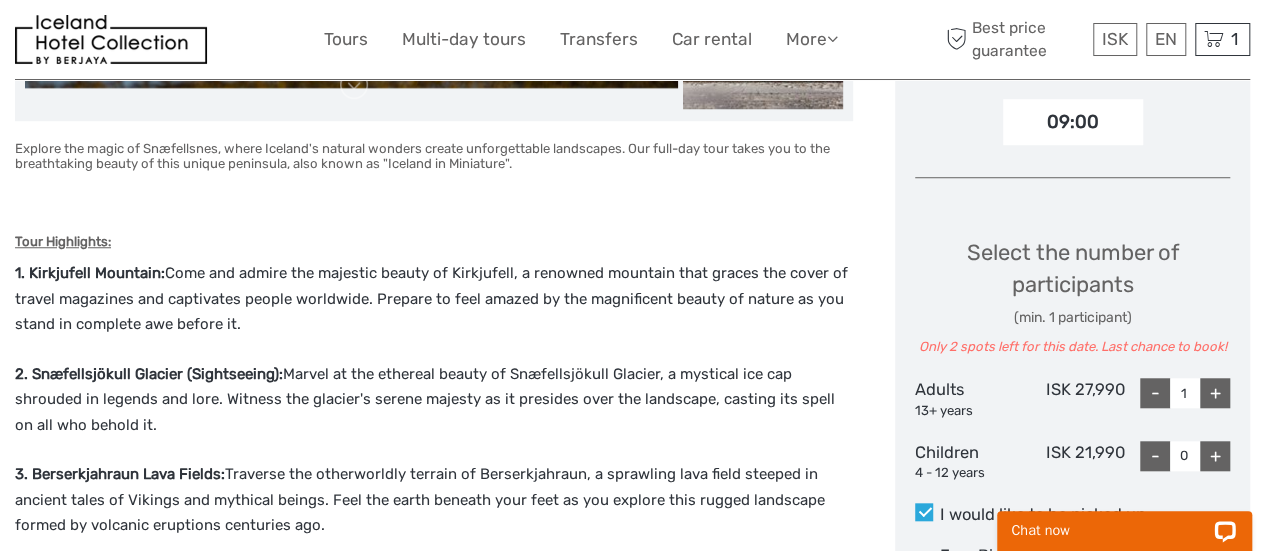 scroll, scrollTop: 718, scrollLeft: 0, axis: vertical 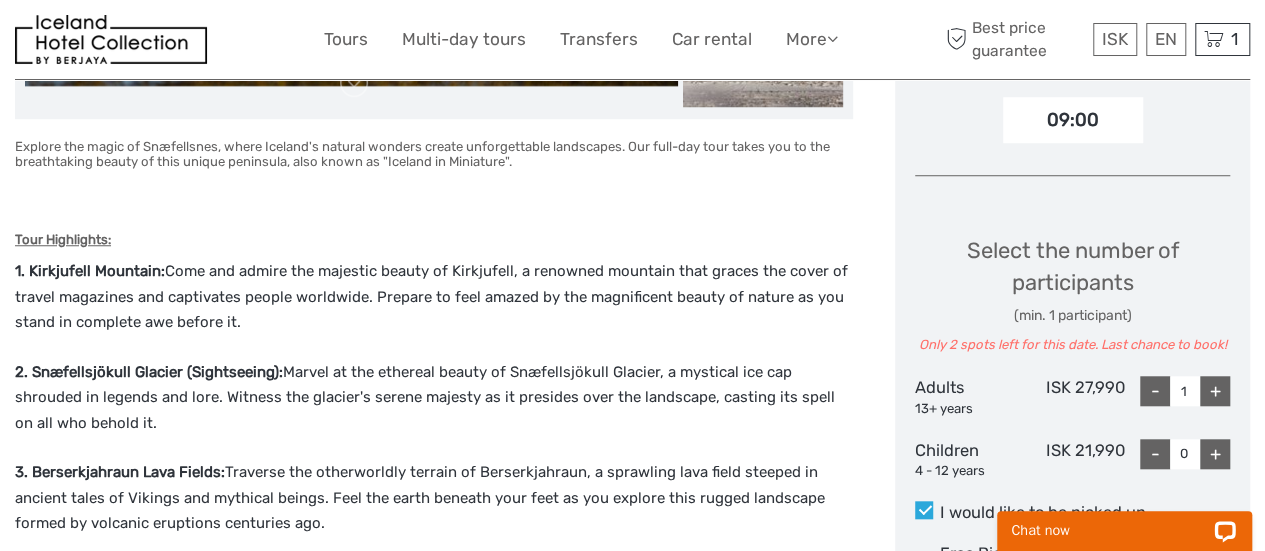 click on "+" at bounding box center [1215, 391] 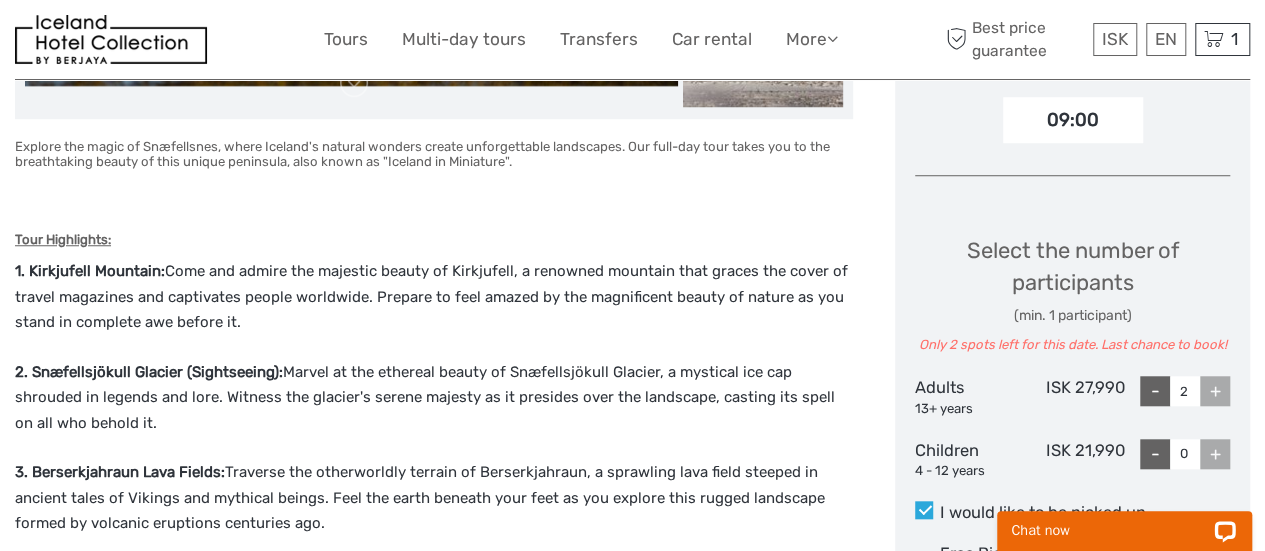 click on "-" at bounding box center (1155, 391) 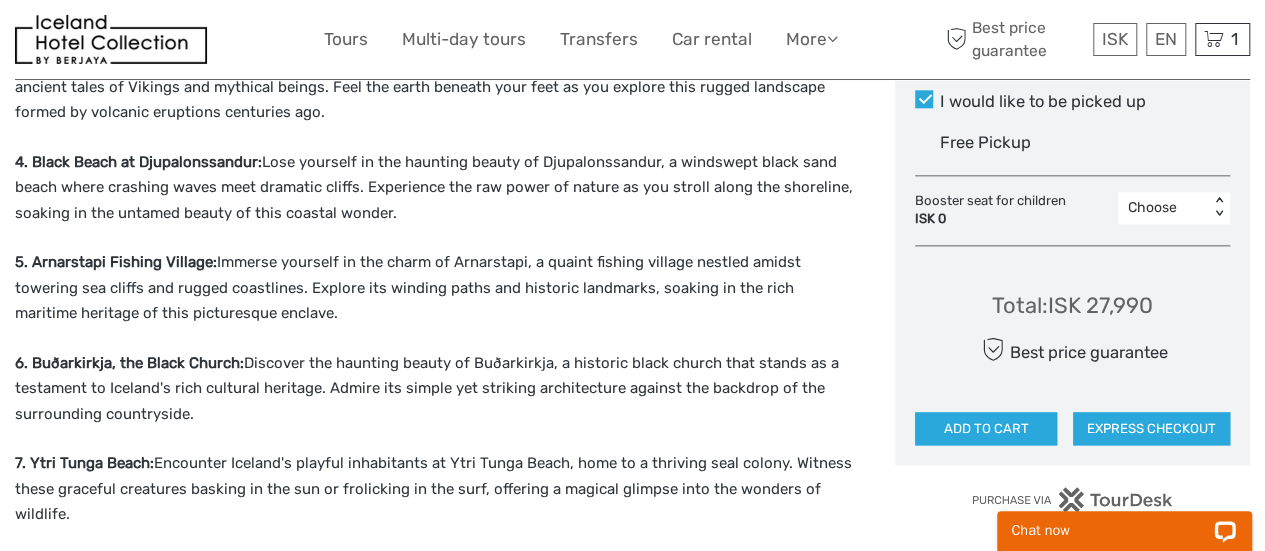 scroll, scrollTop: 1130, scrollLeft: 0, axis: vertical 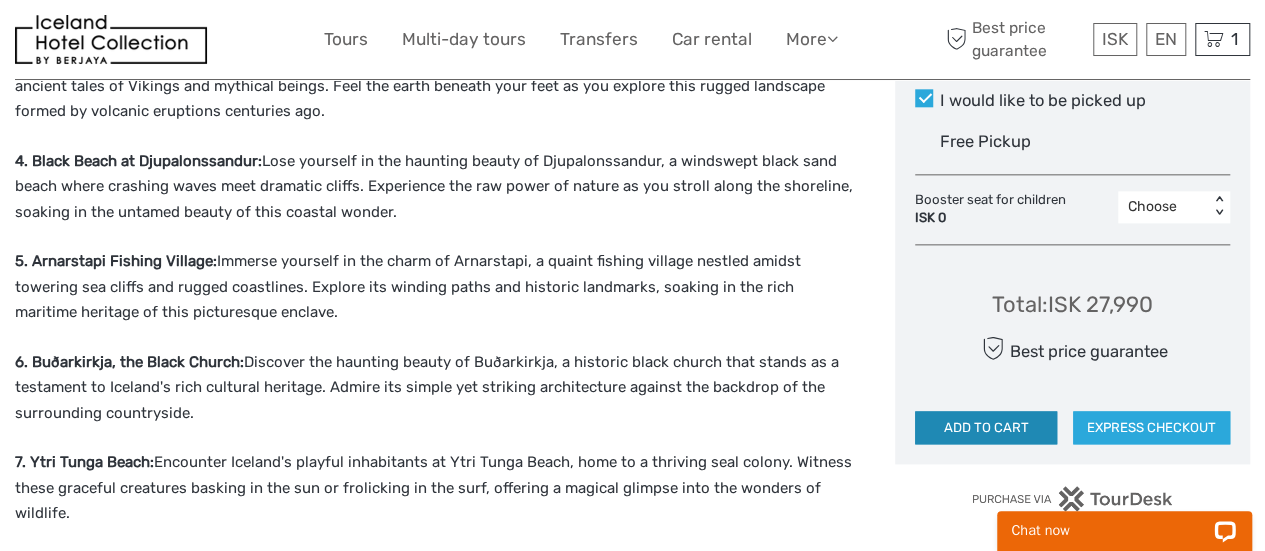 click on "ADD TO CART" at bounding box center (986, 428) 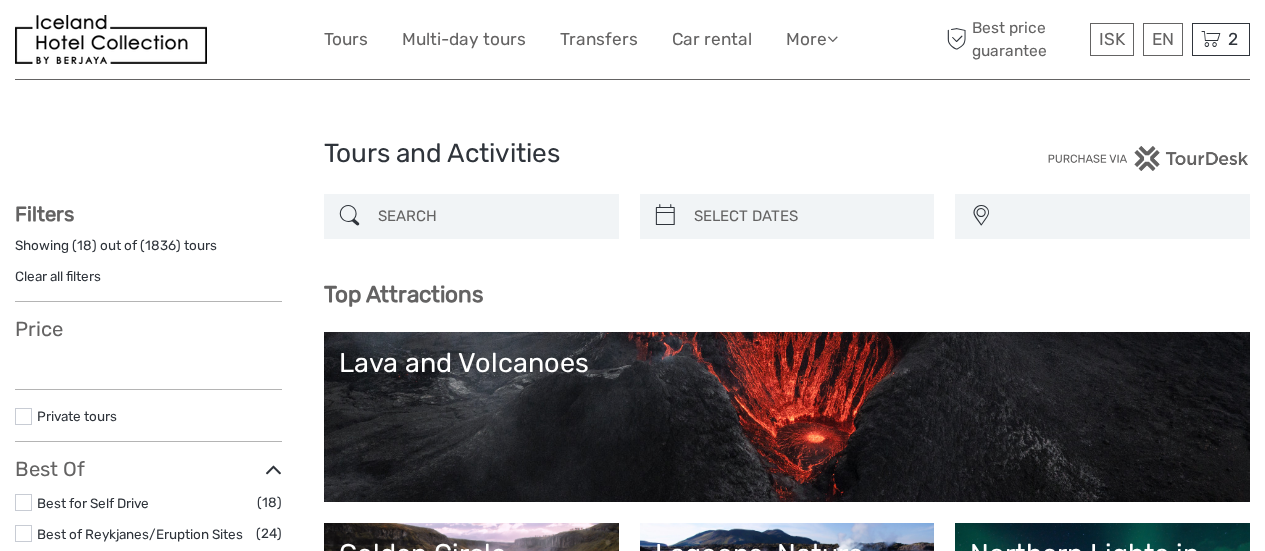 select 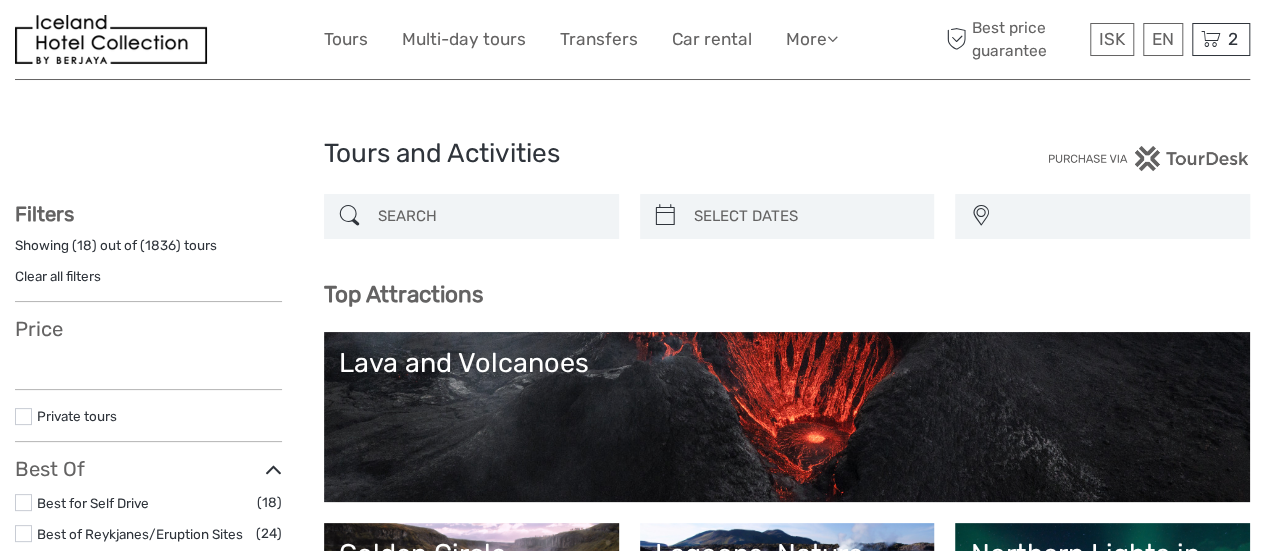 select 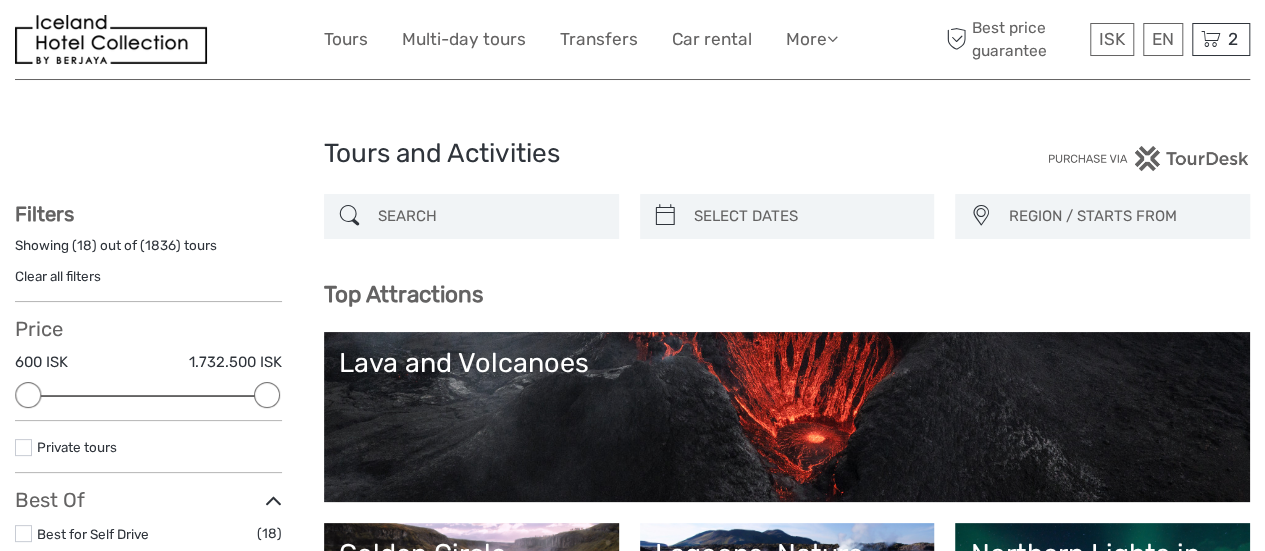 scroll, scrollTop: 0, scrollLeft: 0, axis: both 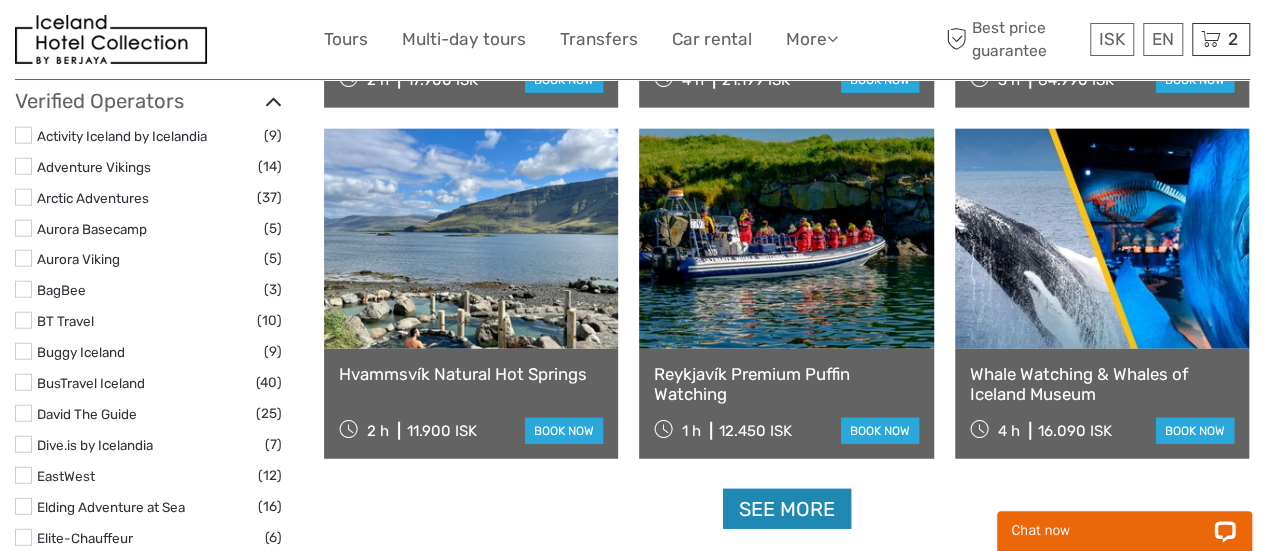 click on "See more" at bounding box center (787, 509) 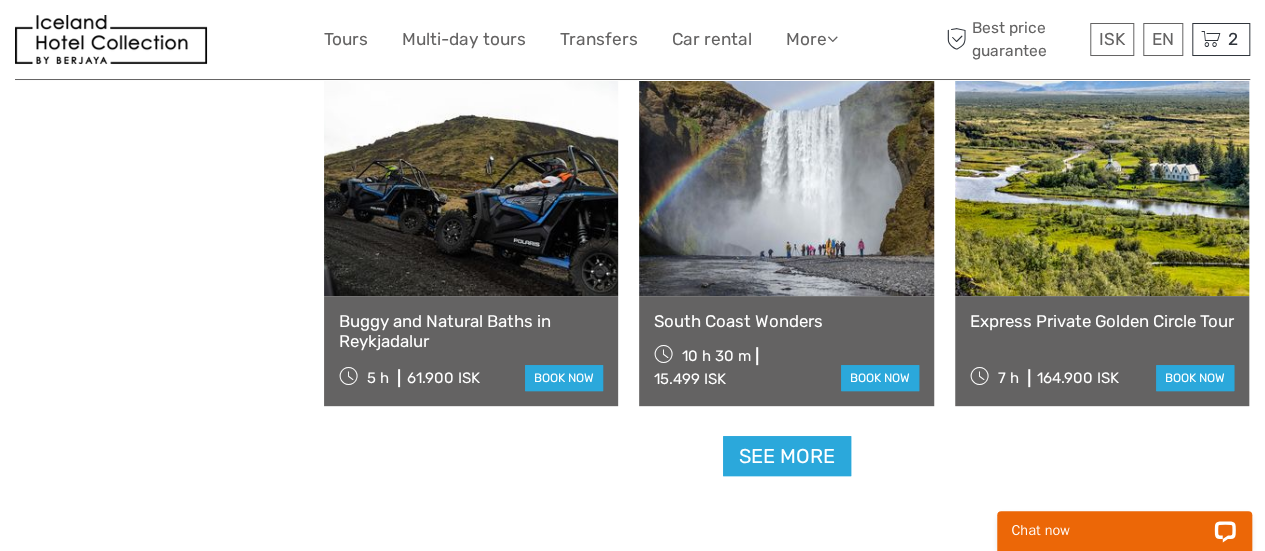 scroll, scrollTop: 4065, scrollLeft: 0, axis: vertical 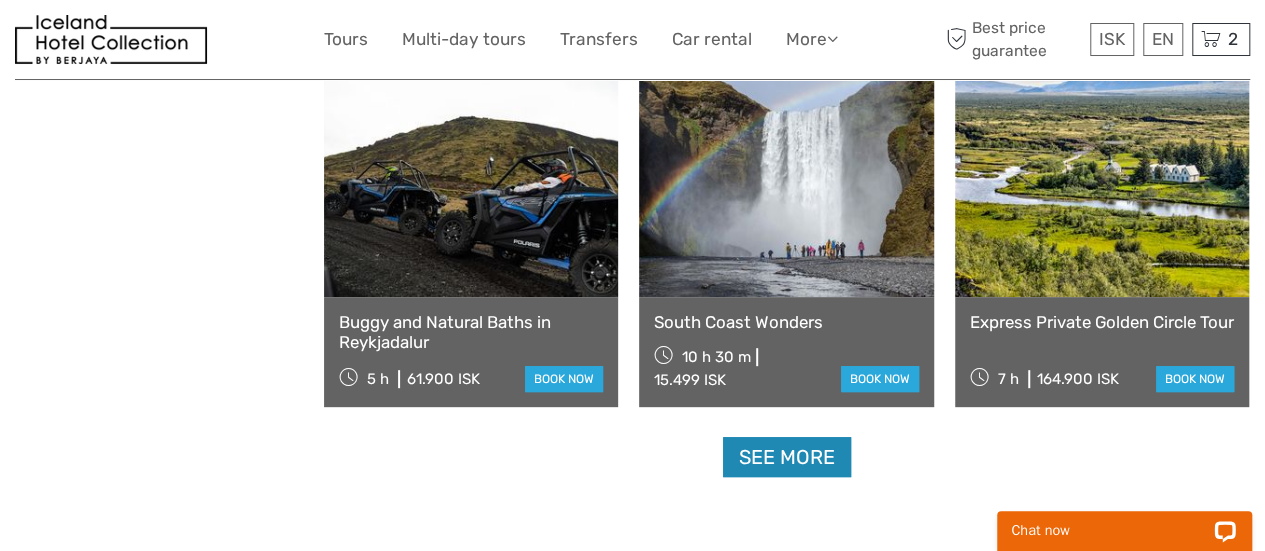 click on "See more" at bounding box center [787, 457] 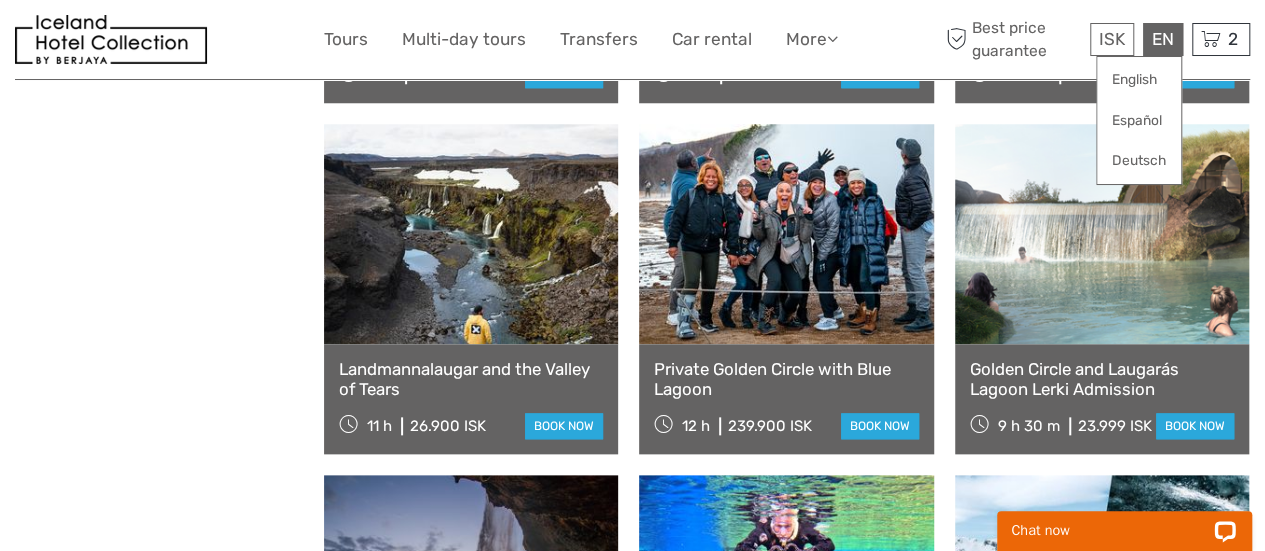 scroll, scrollTop: 4719, scrollLeft: 0, axis: vertical 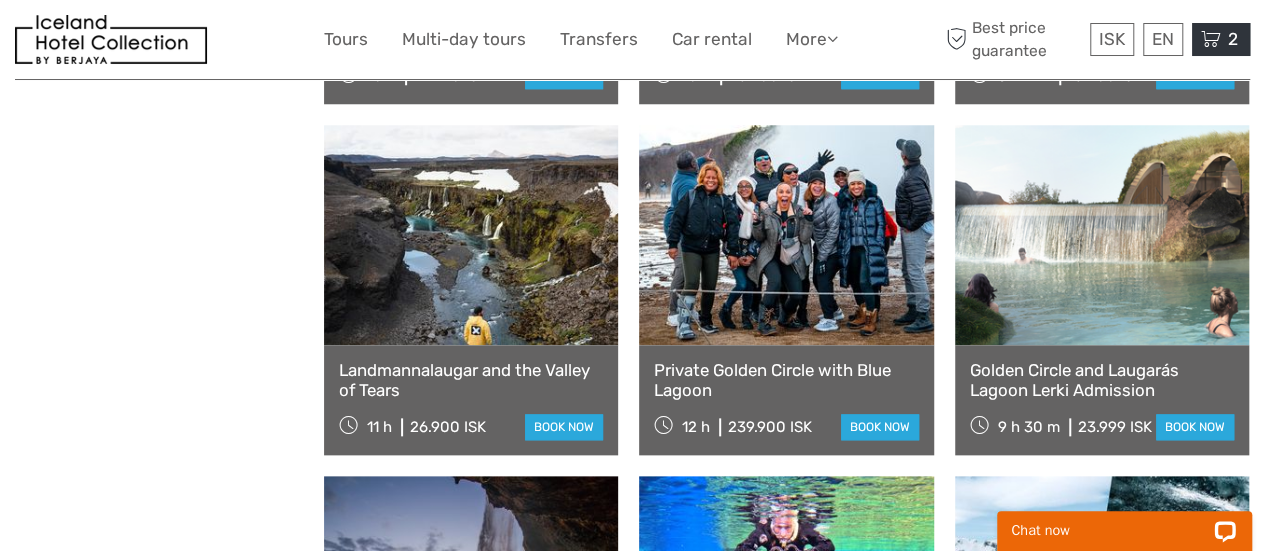 click on "2
Items
Golden Circle and Waterfalls, with Friðheimar Farm and Kerið in small group
1x Adults
[DAY], [NUMBER] [MONTH] [YEAR] - [TIME]
17.990 ISK
Snæfellsnes Peninsula in a small group tour with home-cooked meal included
1x Adults
[DAY], [NUMBER] [MONTH] [YEAR] - [TIME]
27.990 ISK
Total
45.980 ISK
Checkout" at bounding box center (1221, 39) 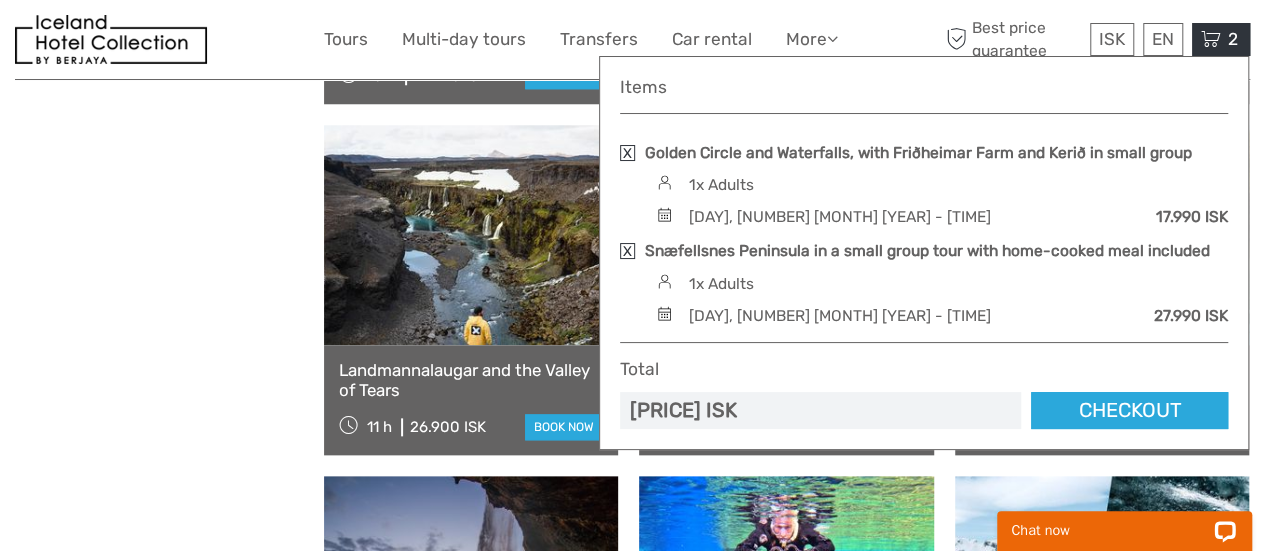 click on "Show filters
Hide filters
Filters
Showing ( 54 ) out of ( 1836 ) tours
Clear all filters
Price
600 ISK   1.732.500 ISK
Clear
Private tours
Best Of
Best for Self Drive
(18)
Best of Reykjanes/Eruption Sites
(24)
Best of Summer
(38)
Best of Winter
(18)" at bounding box center [169, -1283] 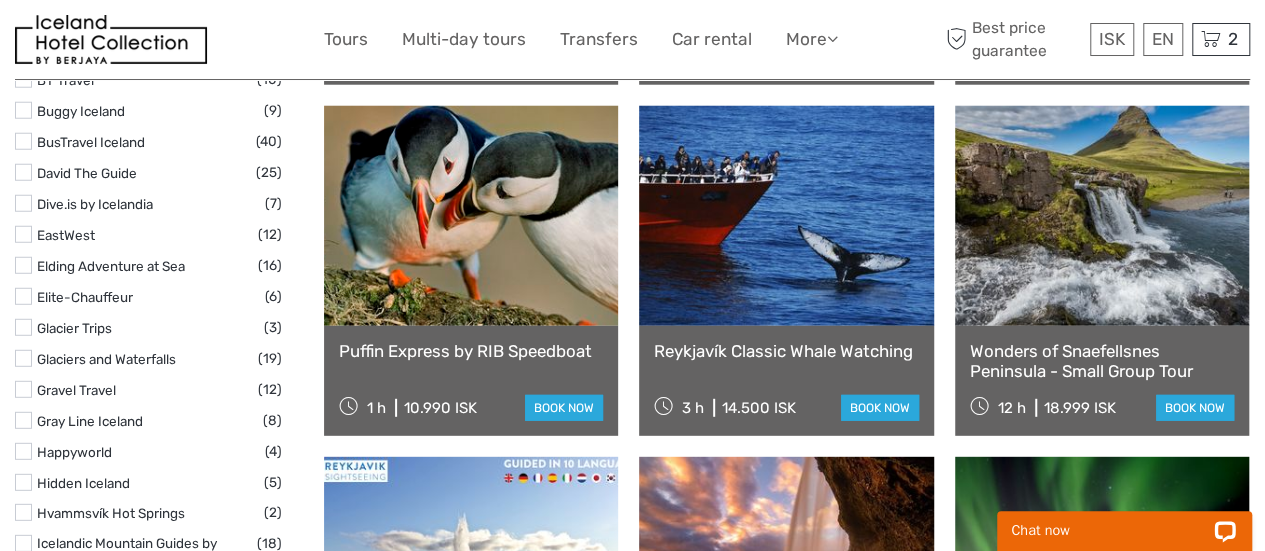 scroll, scrollTop: 2634, scrollLeft: 0, axis: vertical 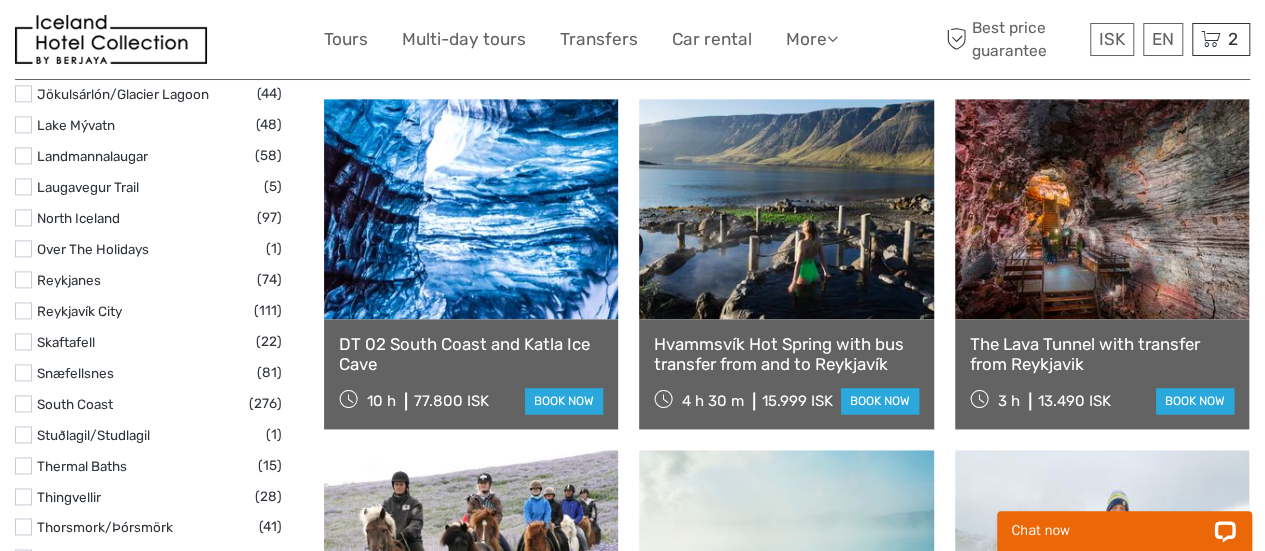 click at bounding box center [1102, 209] 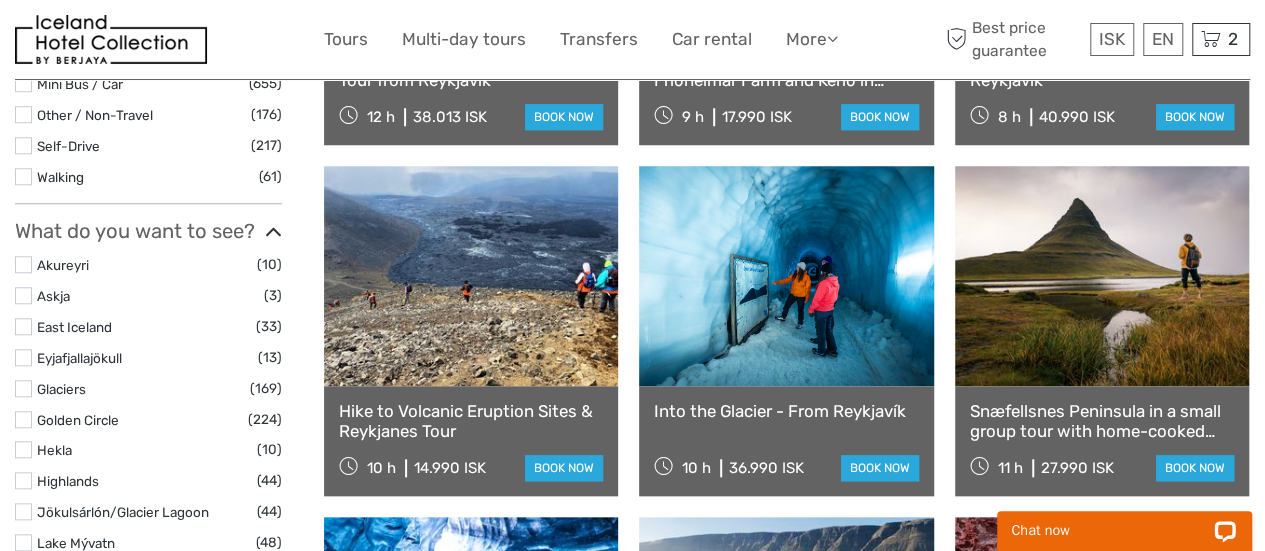 scroll, scrollTop: 987, scrollLeft: 0, axis: vertical 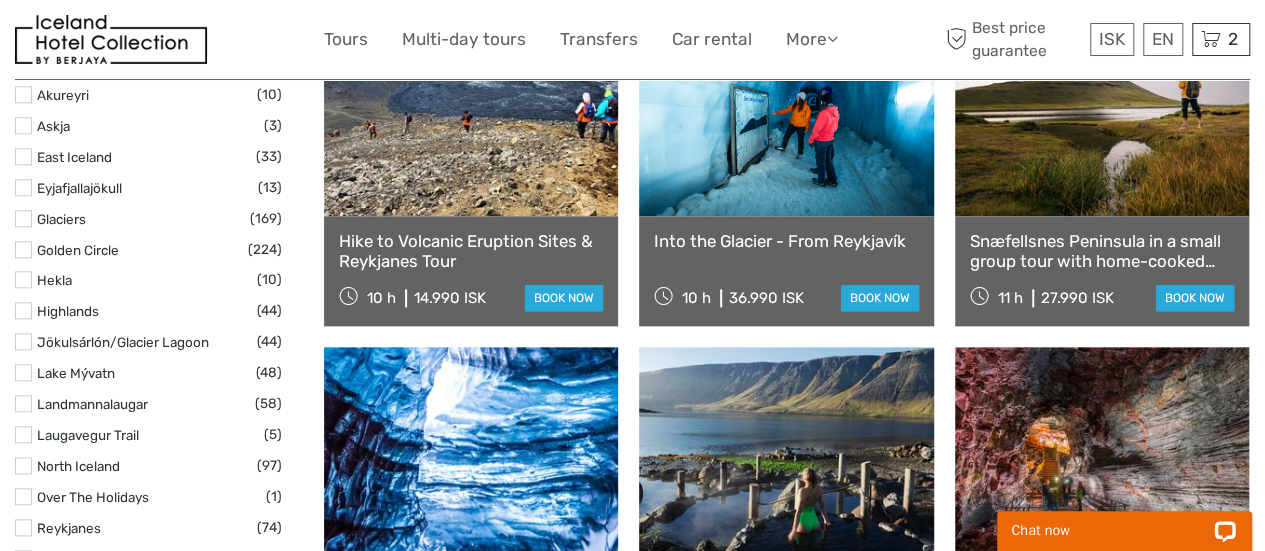 click at bounding box center (1102, 106) 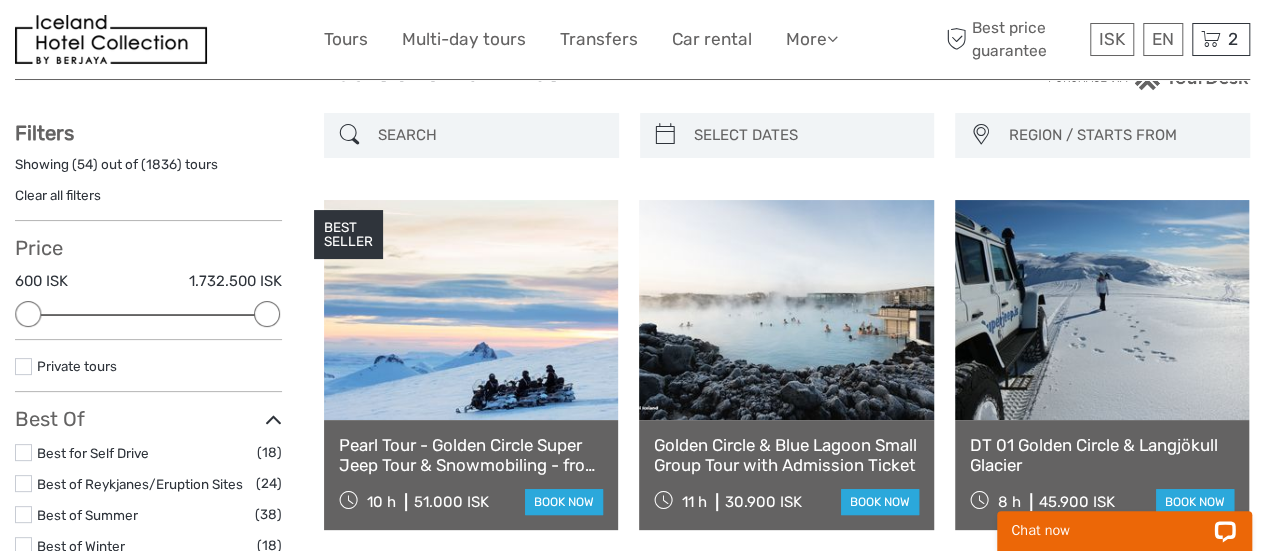 scroll, scrollTop: 67, scrollLeft: 0, axis: vertical 